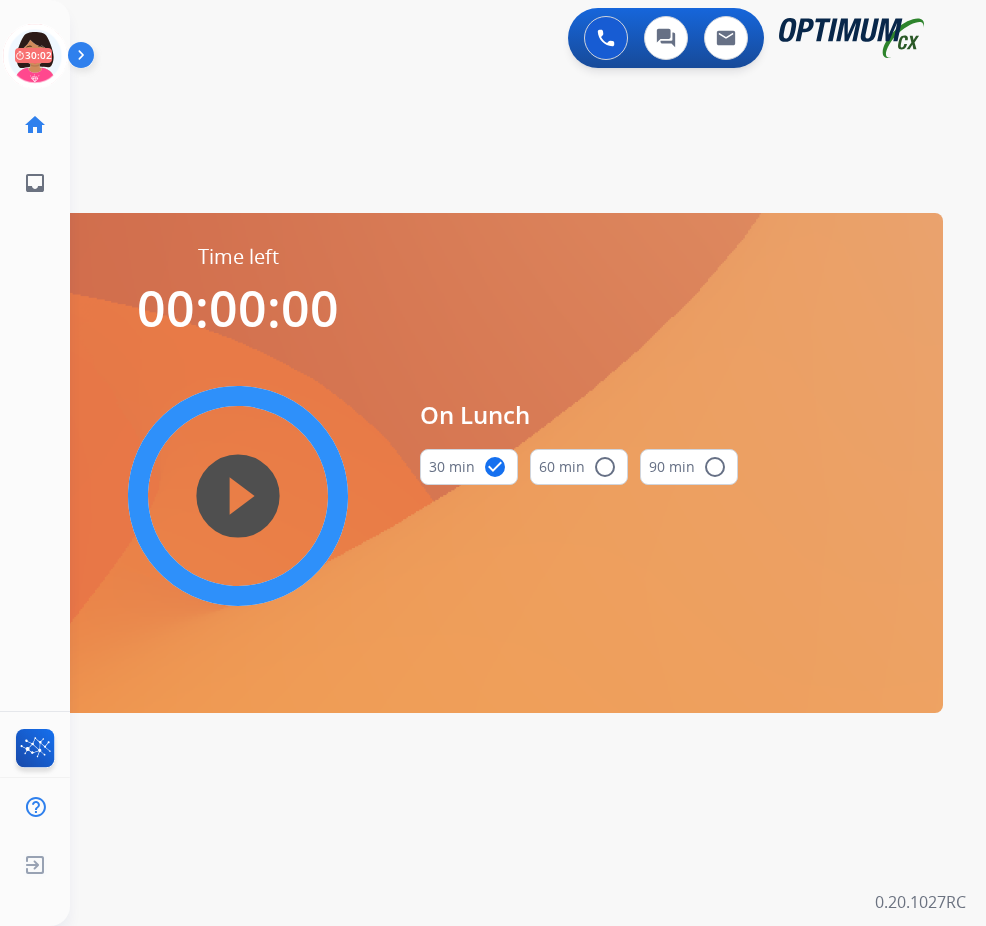 scroll, scrollTop: 0, scrollLeft: 0, axis: both 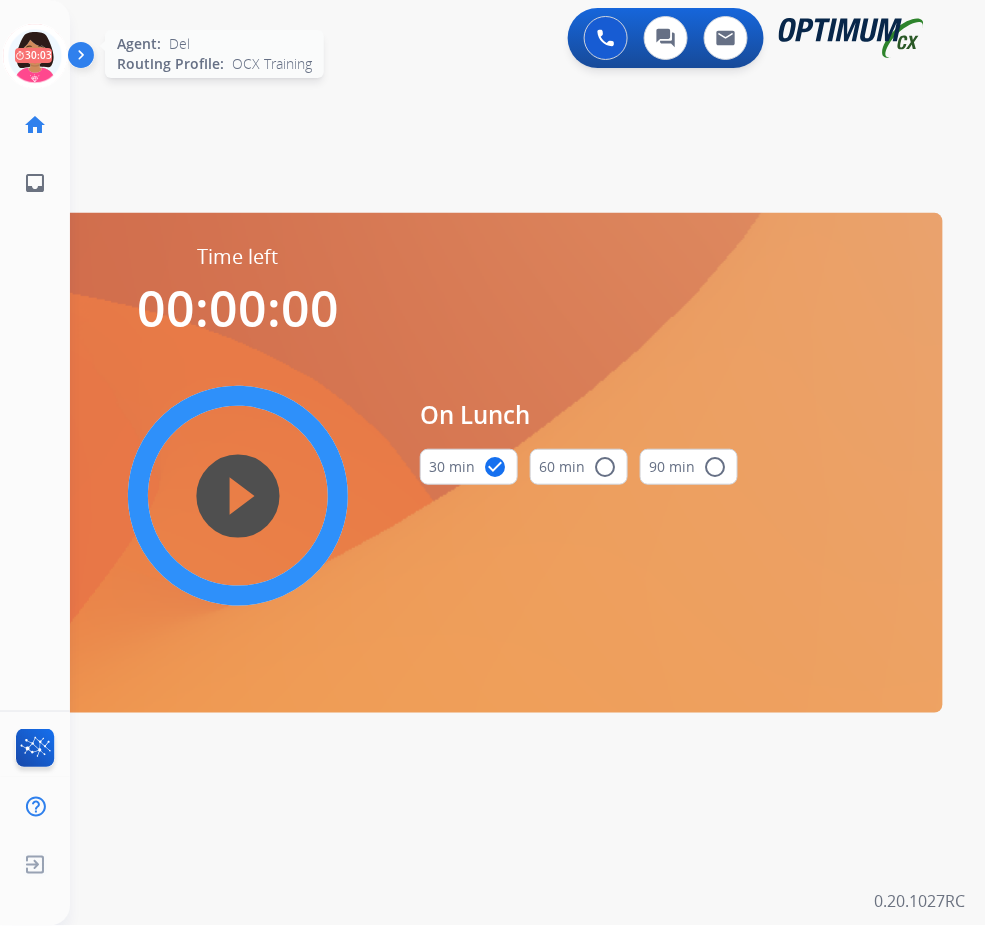 click 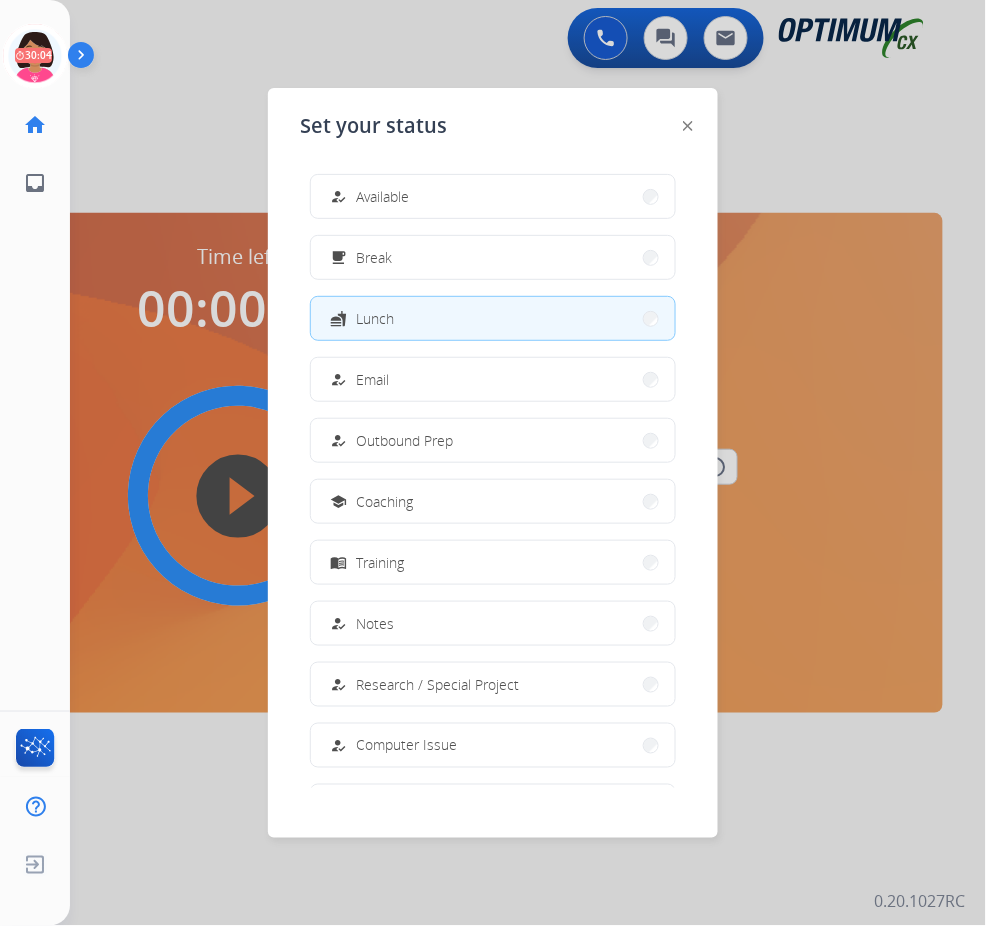 click on "Available" at bounding box center [382, 196] 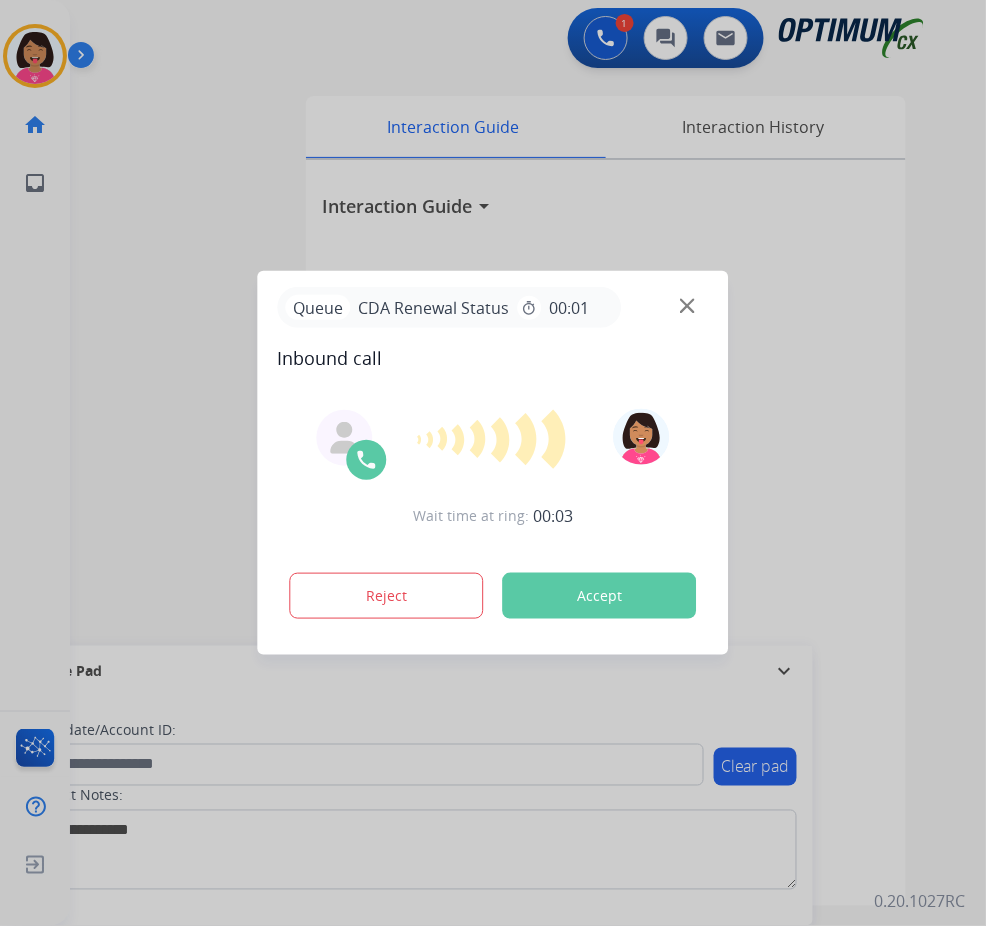 click at bounding box center (687, 306) 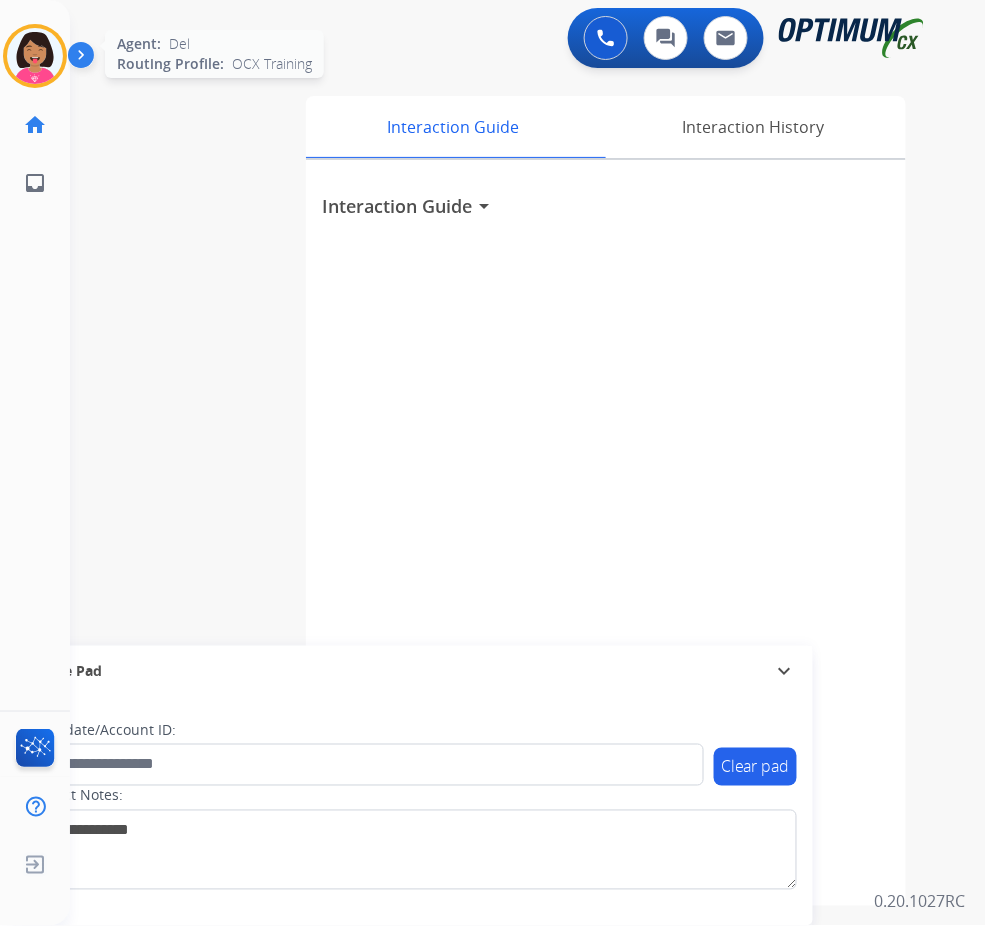 click at bounding box center [35, 56] 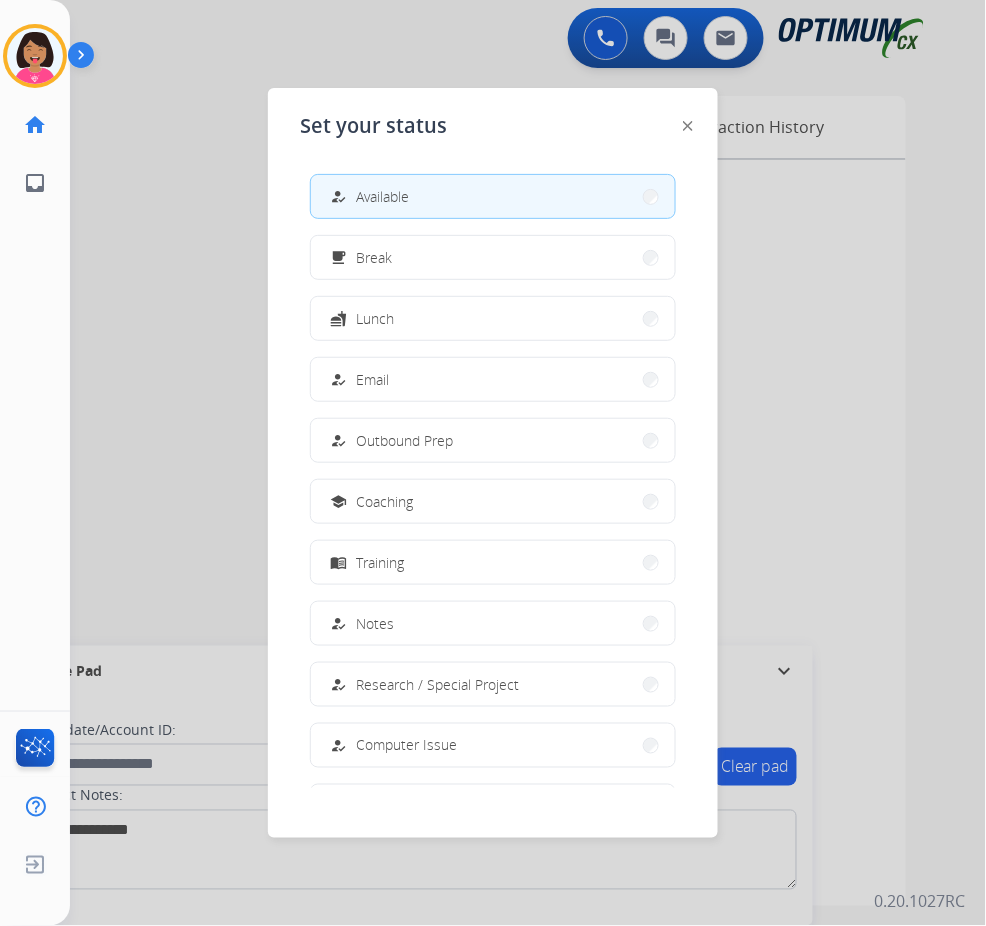 click on "how_to_reg Available" at bounding box center (493, 196) 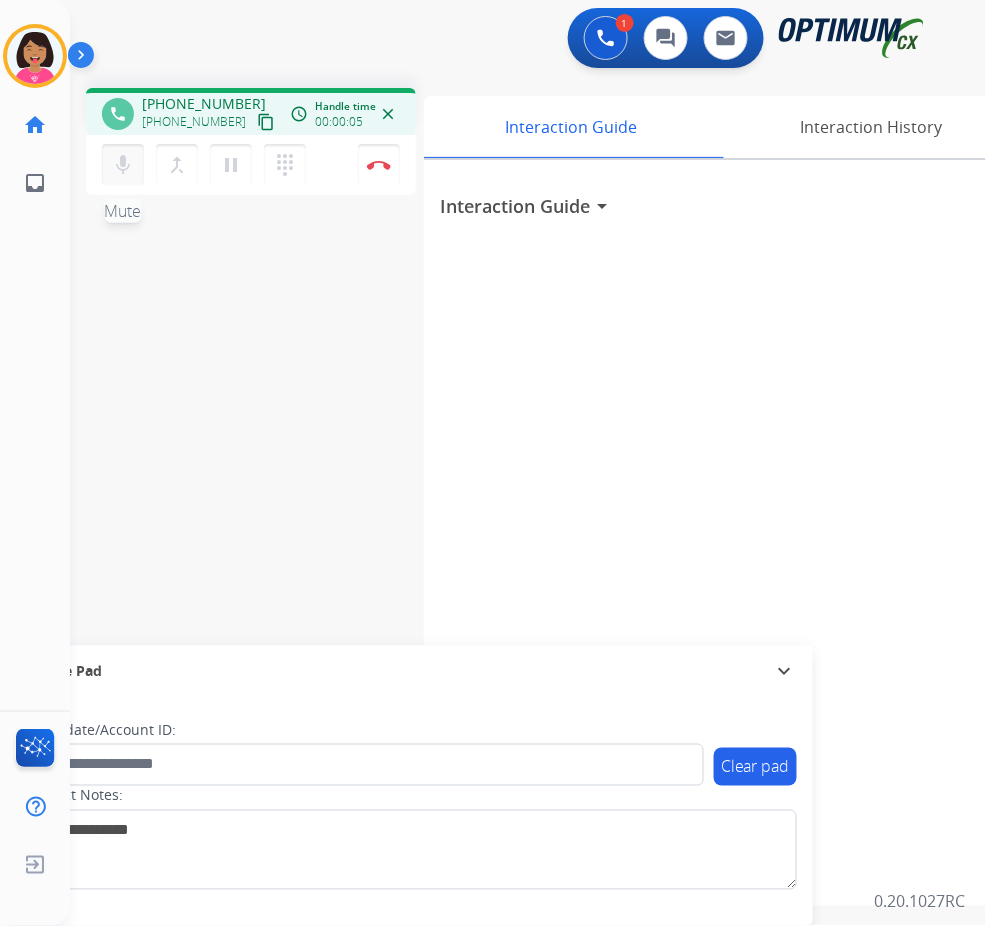click on "mic" at bounding box center [123, 165] 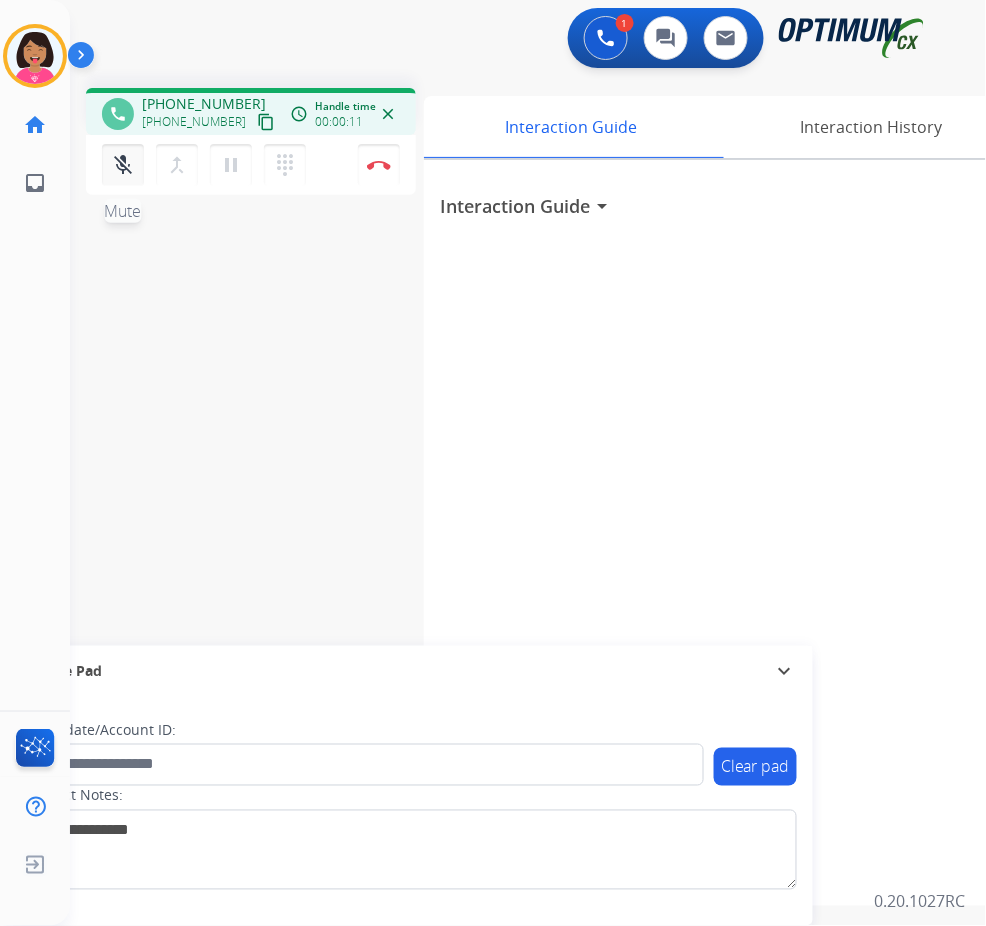 click on "mic_off" at bounding box center [123, 165] 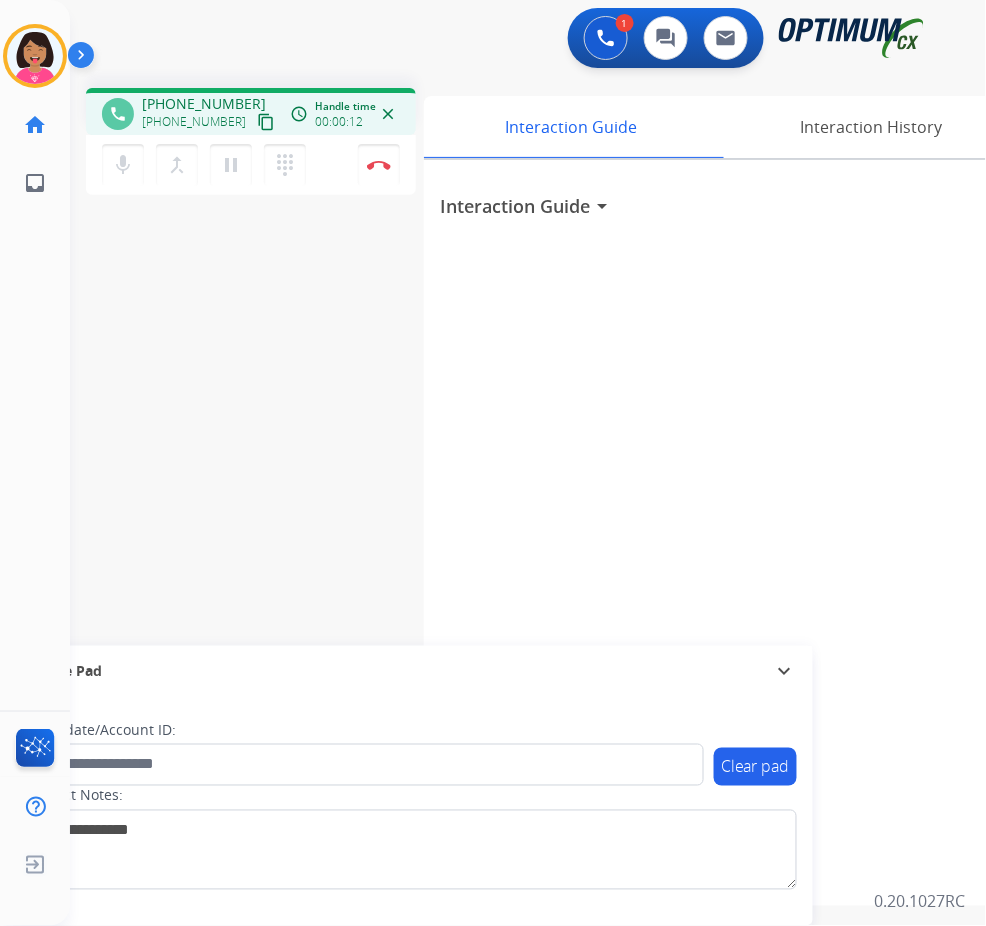 click on "content_copy" at bounding box center (266, 122) 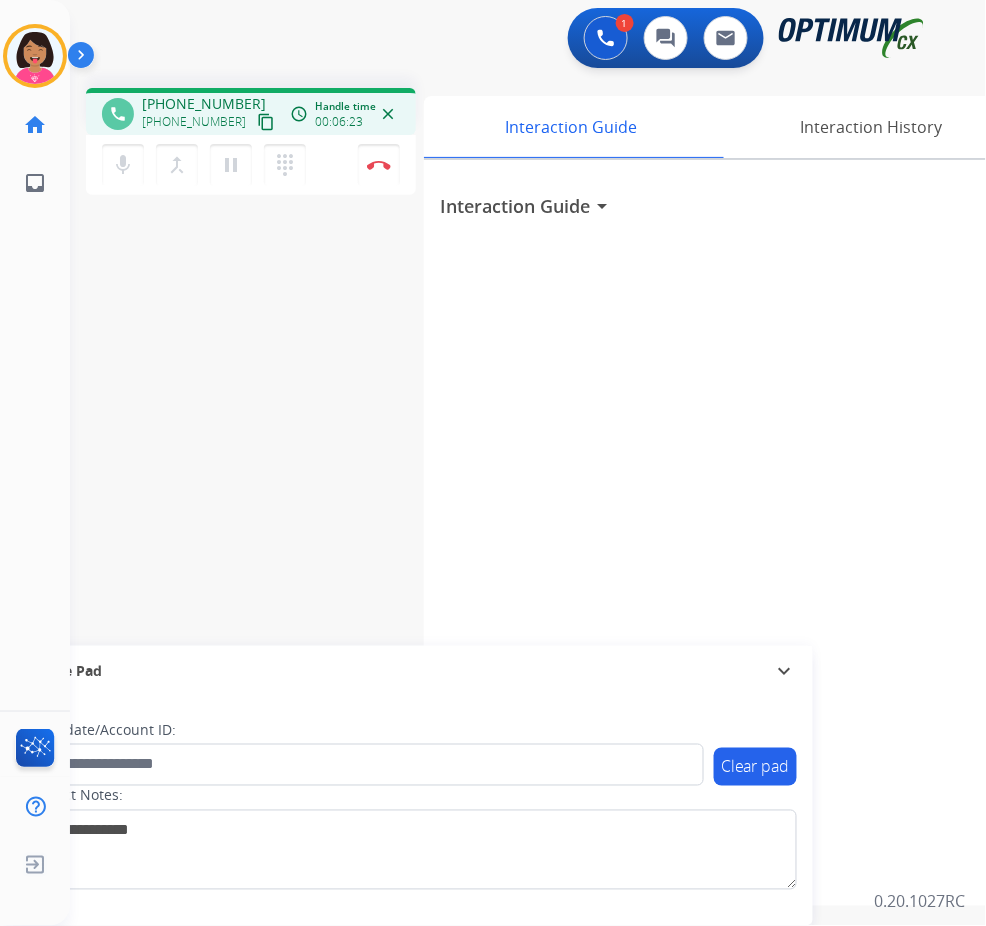 click on "Del   Busy  Edit Avatar  Agent:   [PERSON_NAME] Profile:  OCX Training home  Home  Home inbox  Emails  Emails  FocalPoints  Help Center  Help Center  Log out  Log out" 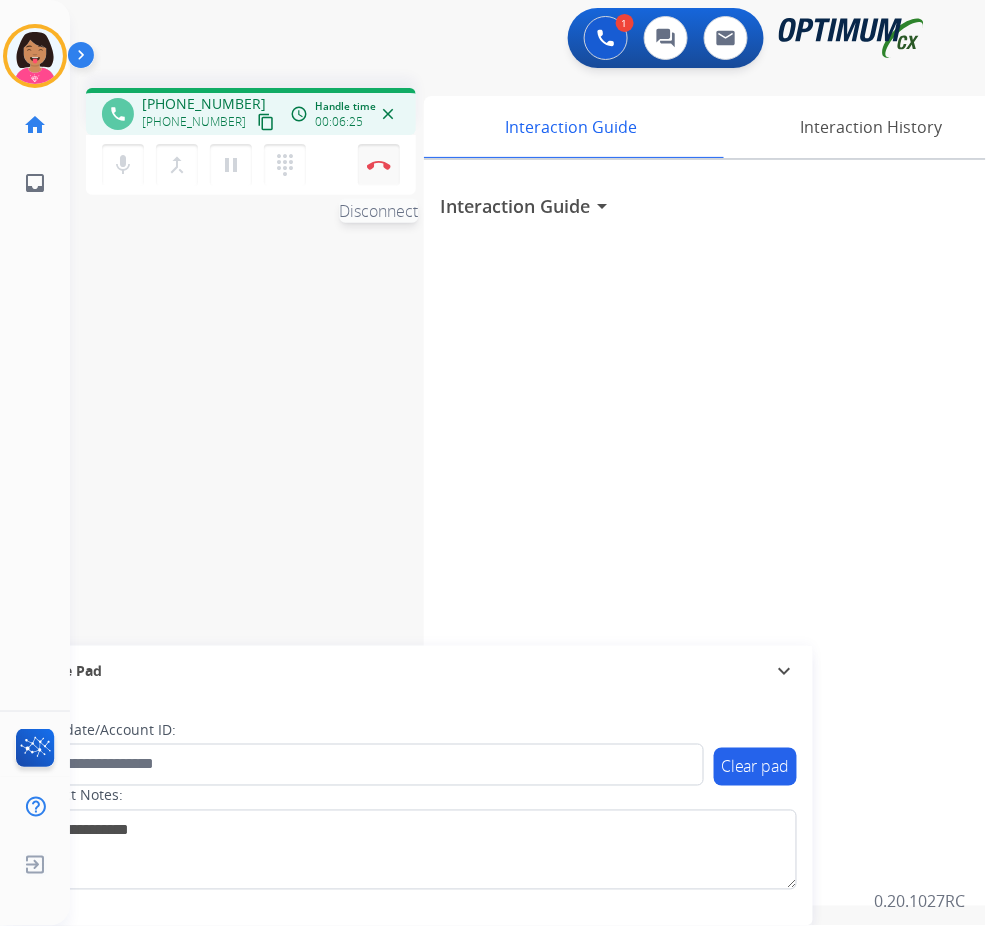 click at bounding box center (379, 165) 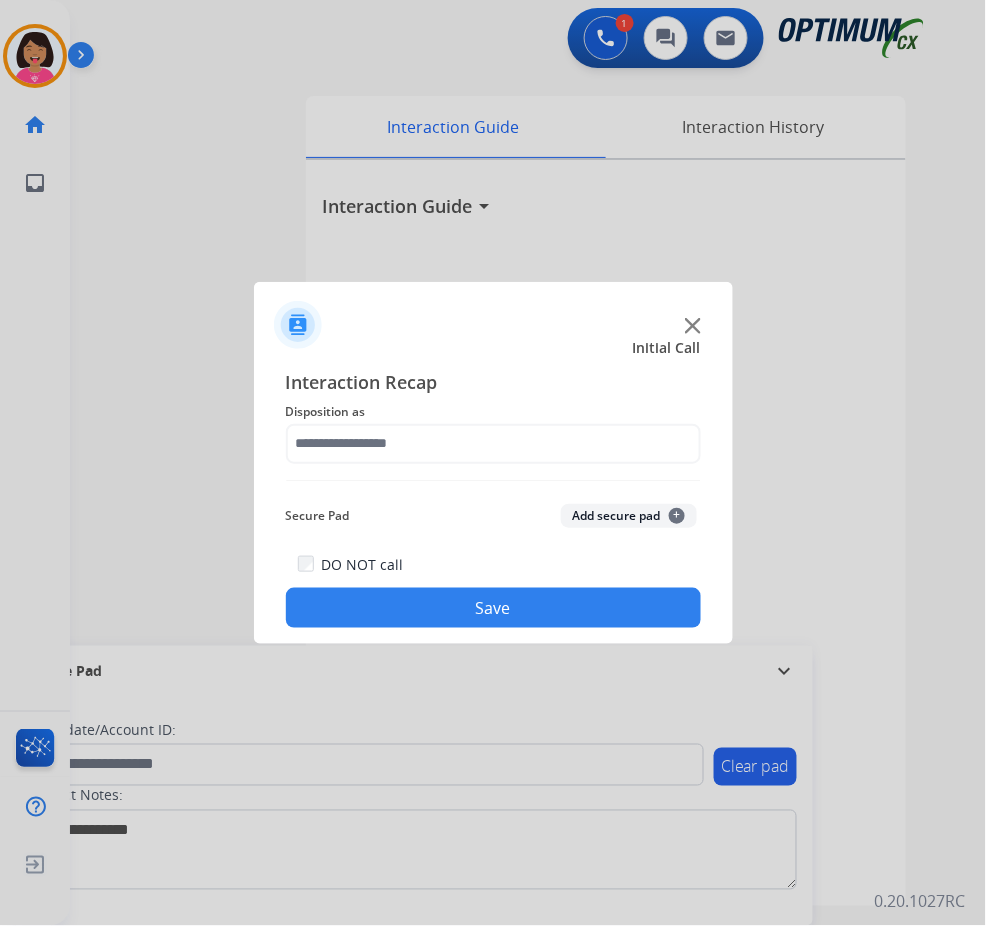 click at bounding box center (493, 463) 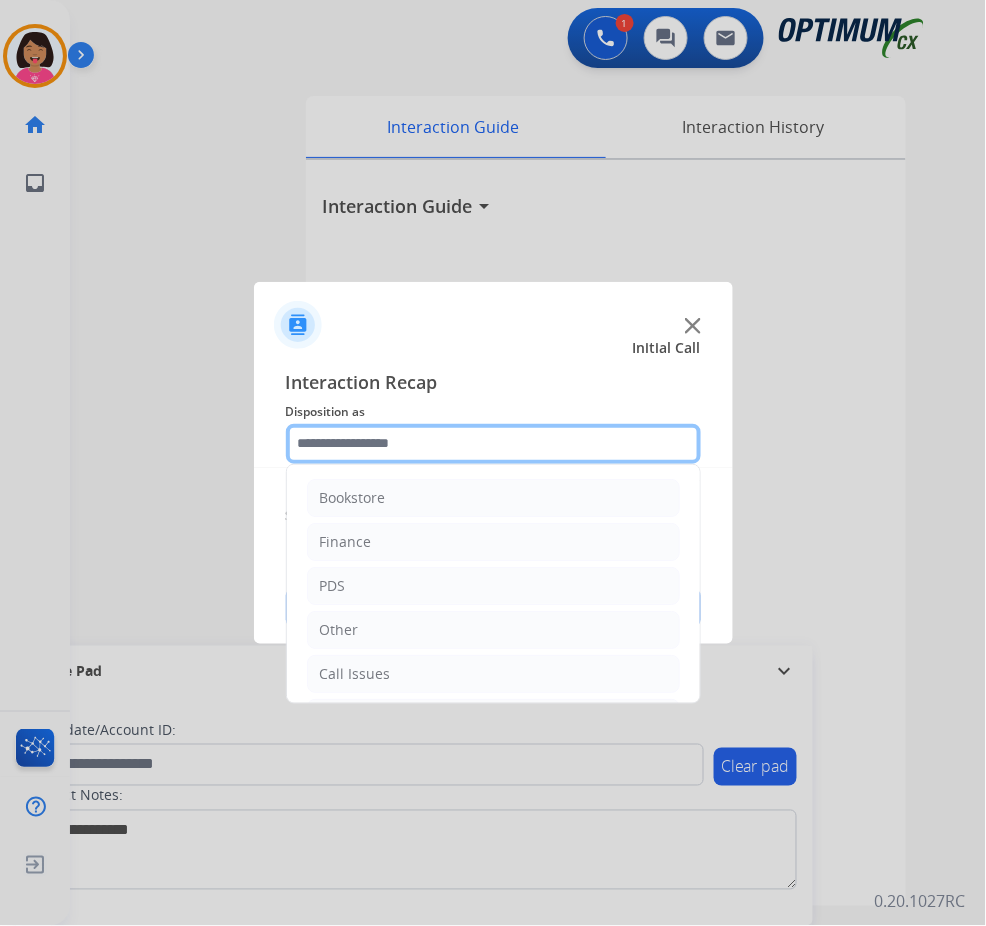 click 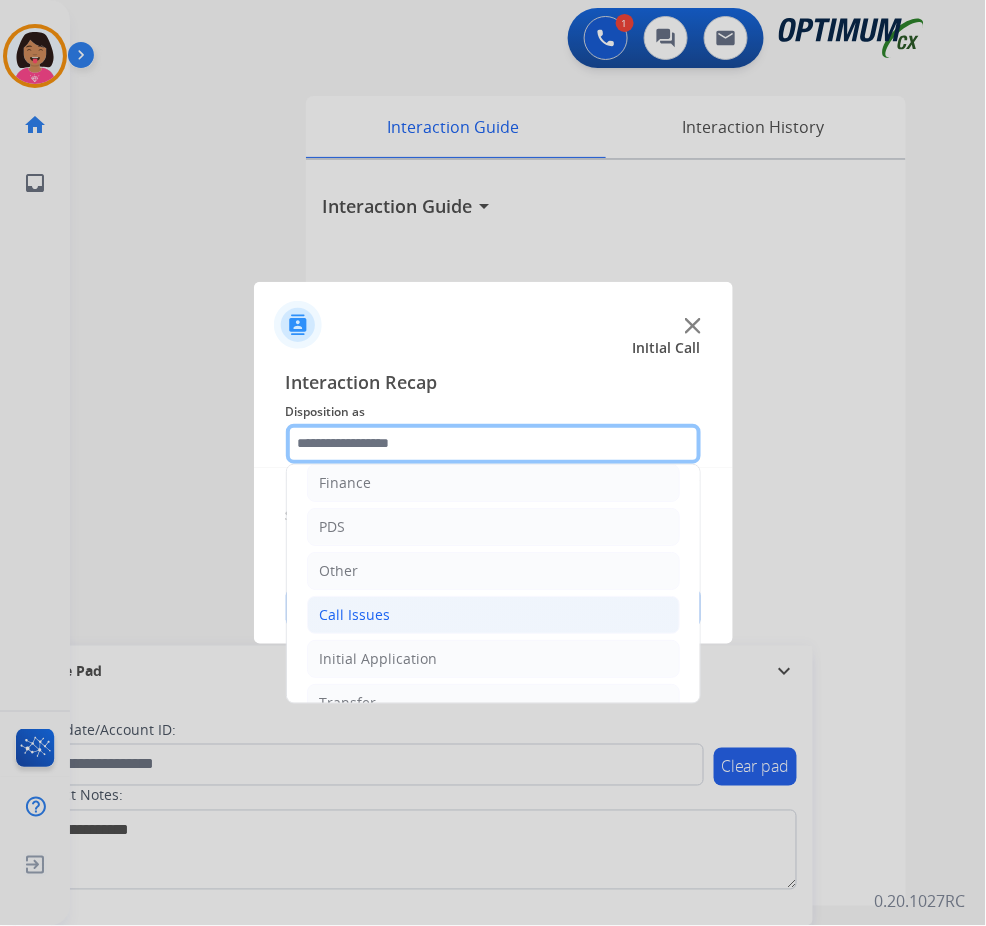 scroll, scrollTop: 137, scrollLeft: 0, axis: vertical 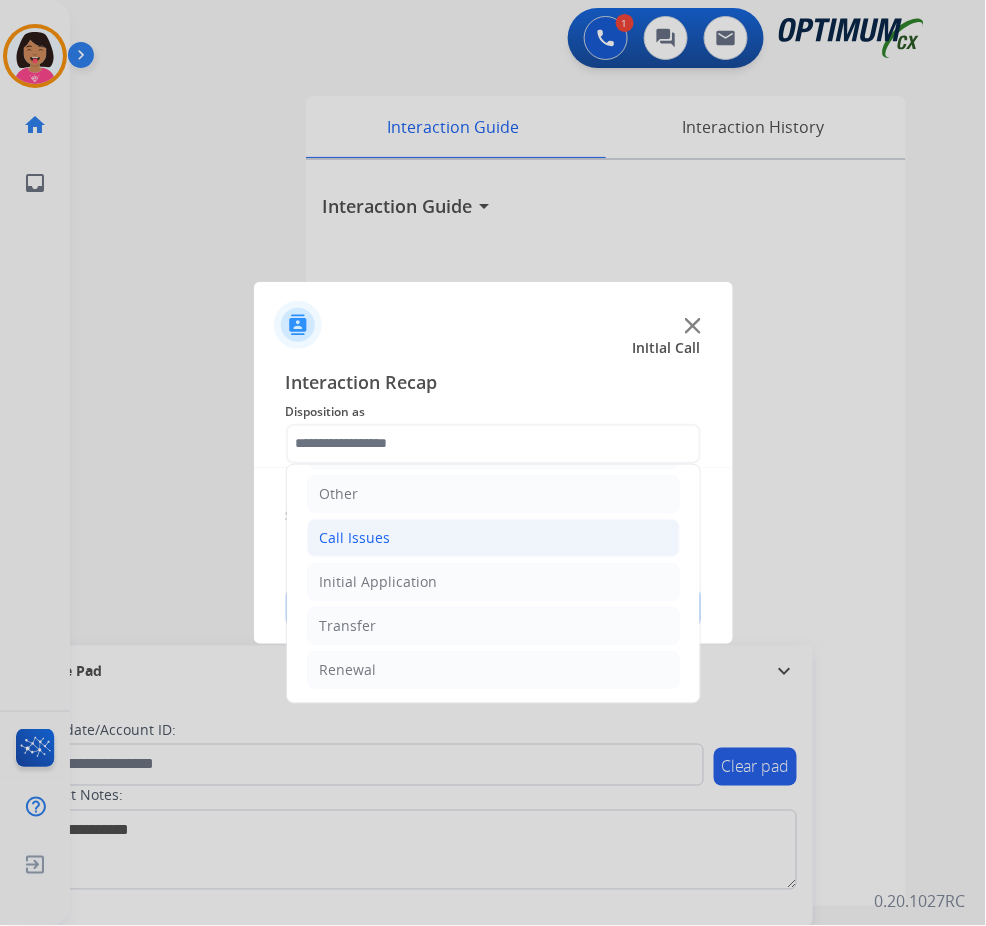 click on "Renewal" 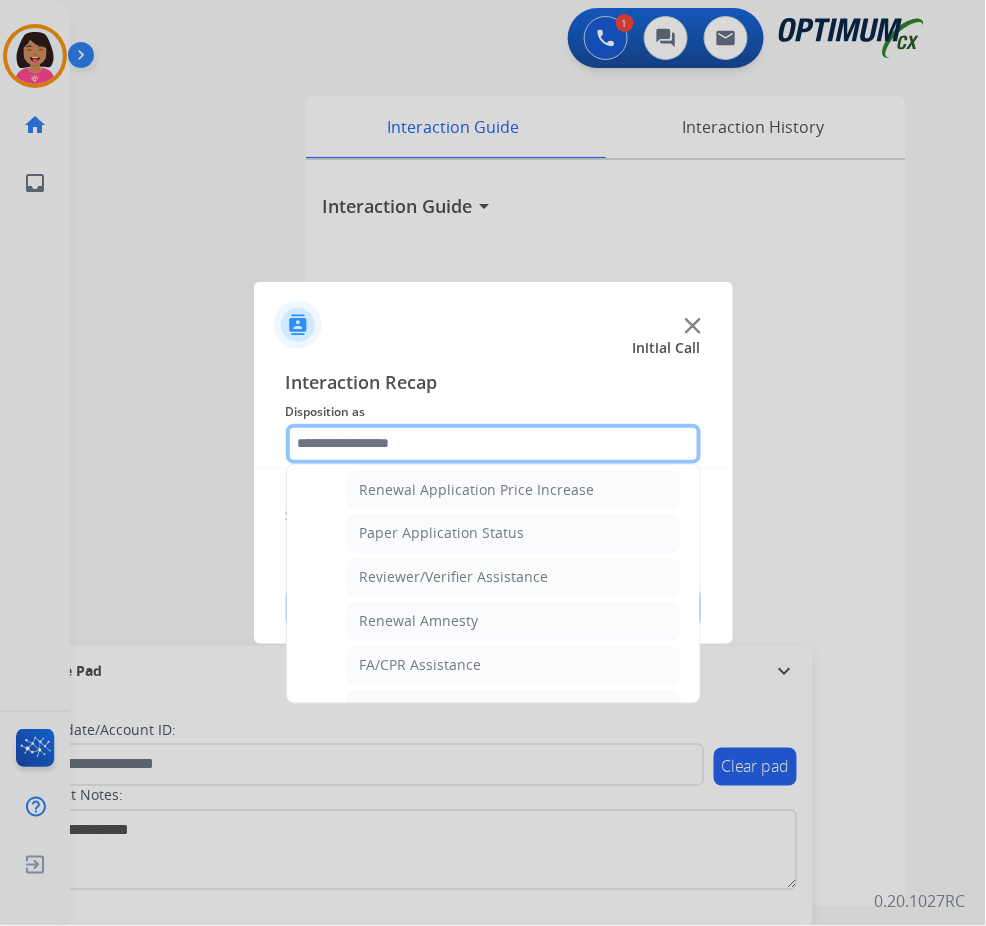 scroll, scrollTop: 690, scrollLeft: 0, axis: vertical 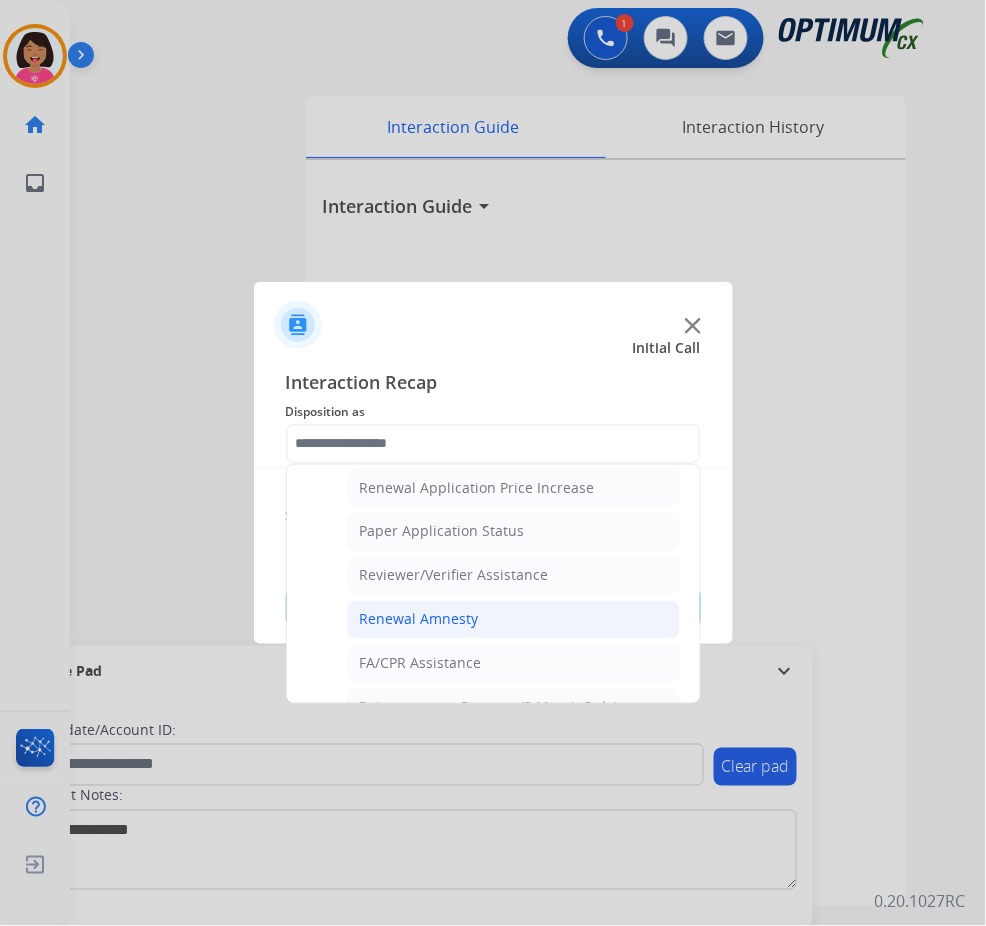 click on "Renewal Amnesty" 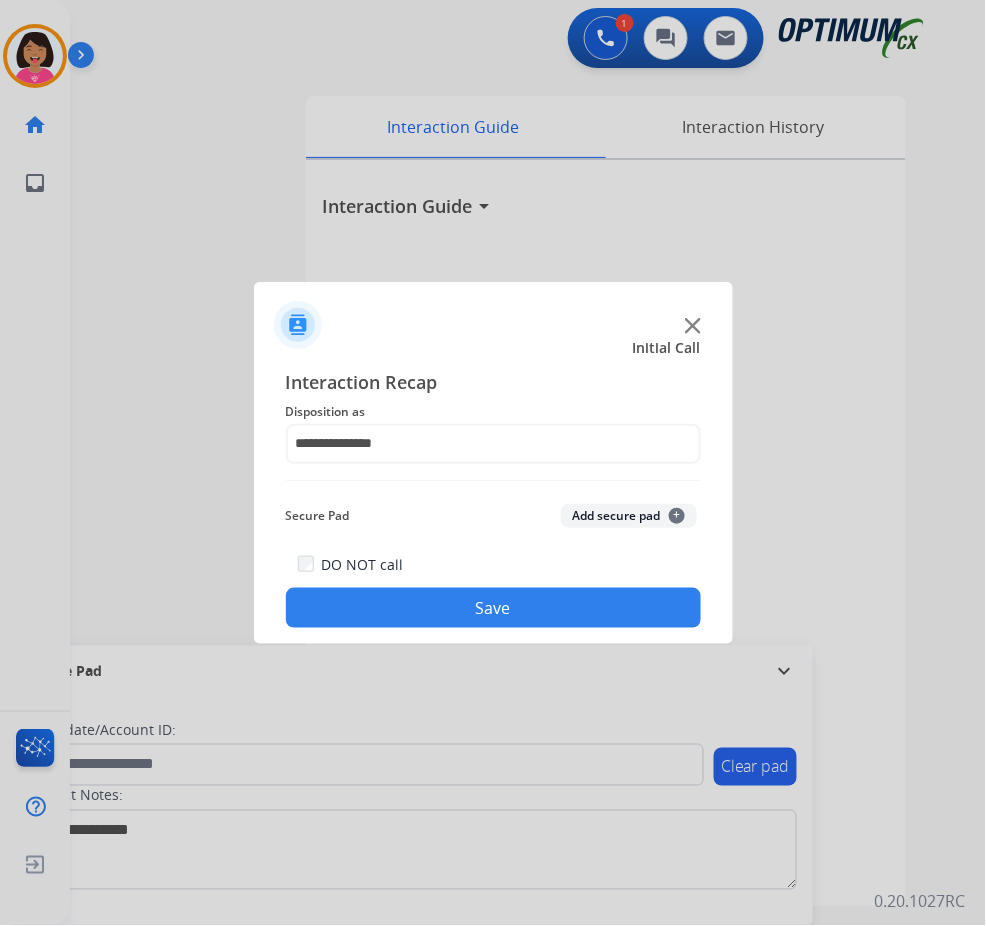 click on "Save" 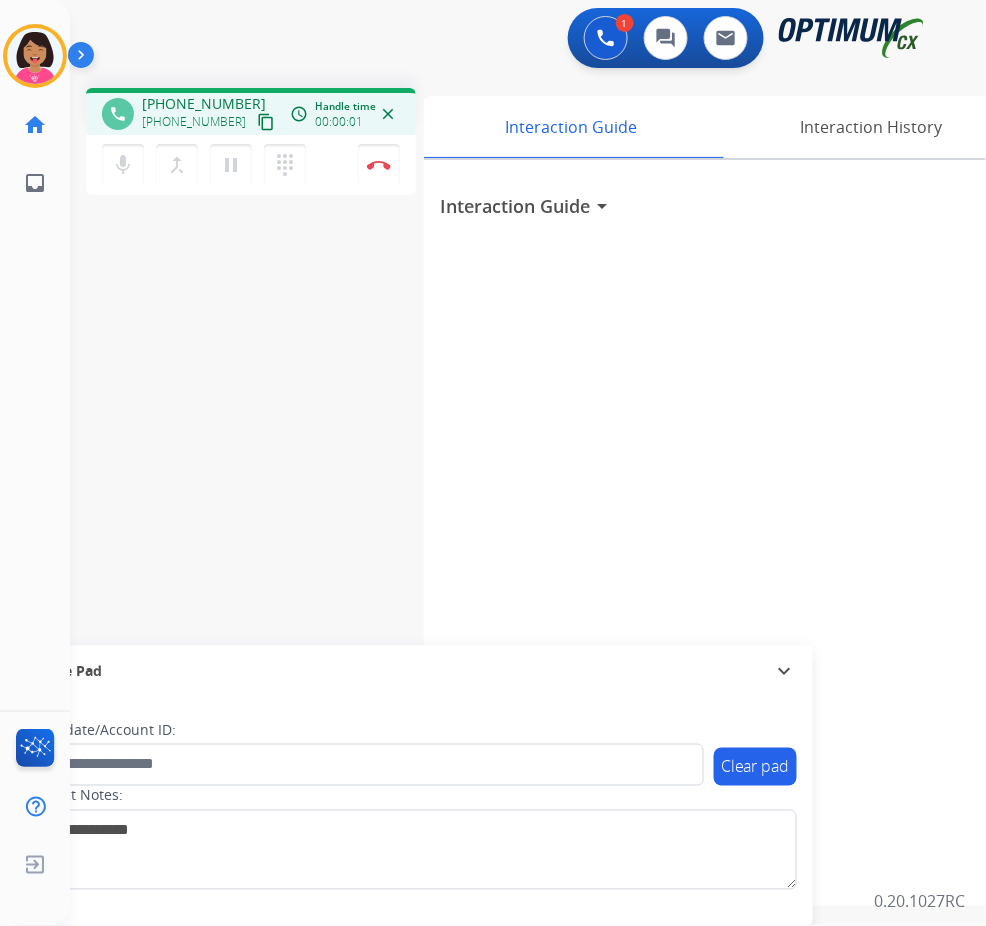 click on "Del   Busy  Edit Avatar  Agent:   [PERSON_NAME] Profile:  OCX Training home  Home  Home inbox  Emails  Emails  FocalPoints  Help Center  Help Center  Log out  Log out" 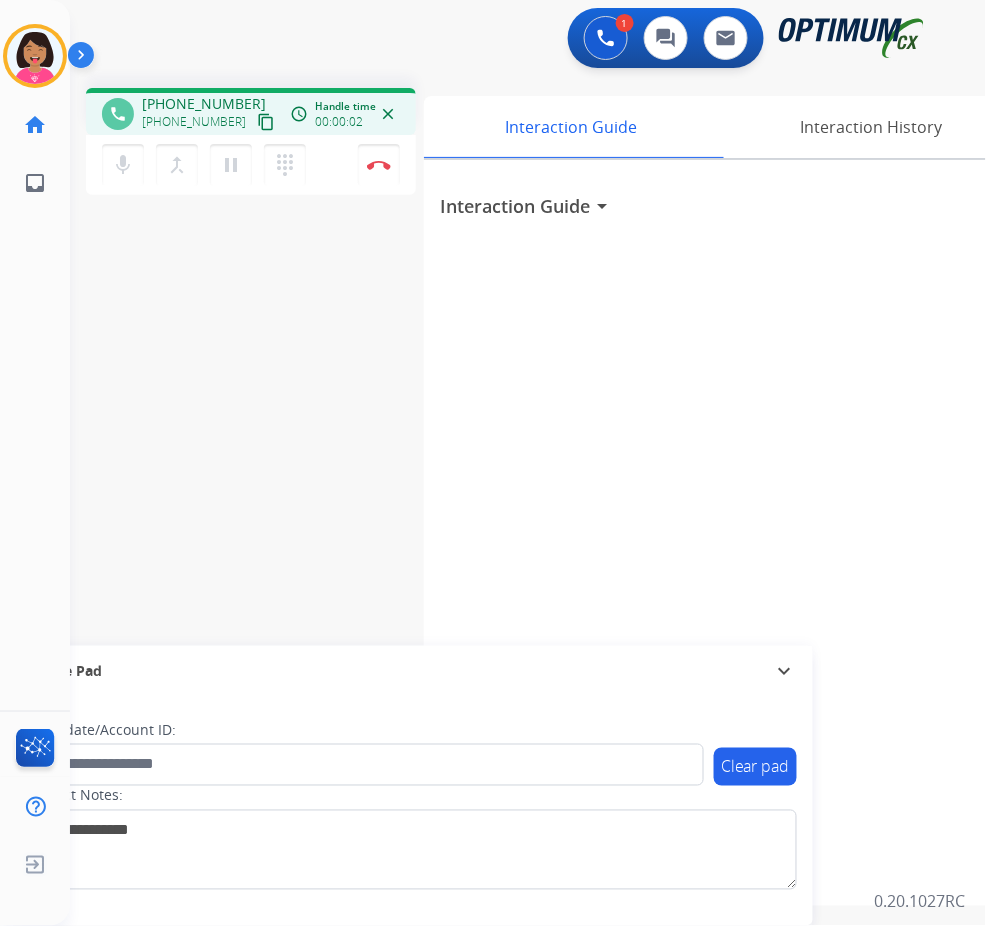 click on "content_copy" at bounding box center (266, 122) 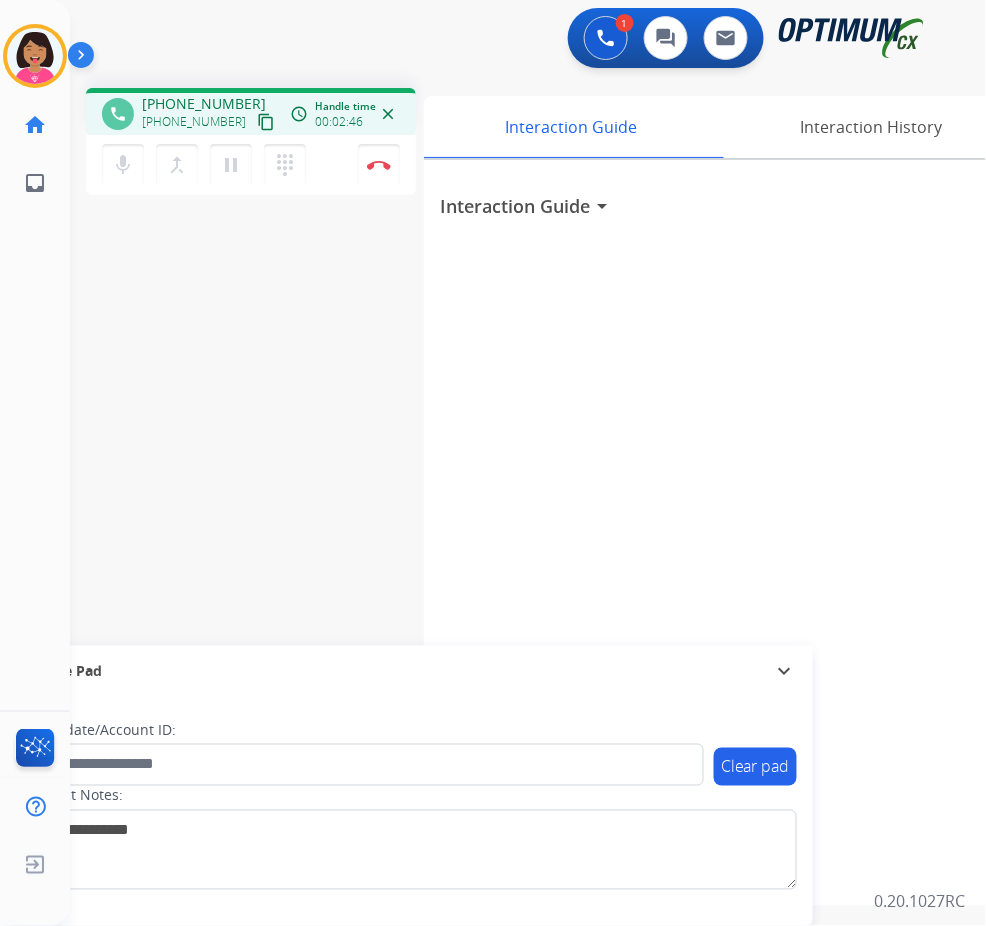 click on "Del   Busy  Edit Avatar  Agent:   [PERSON_NAME] Profile:  OCX Training home  Home  Home inbox  Emails  Emails  FocalPoints  Help Center  Help Center  Log out  Log out" 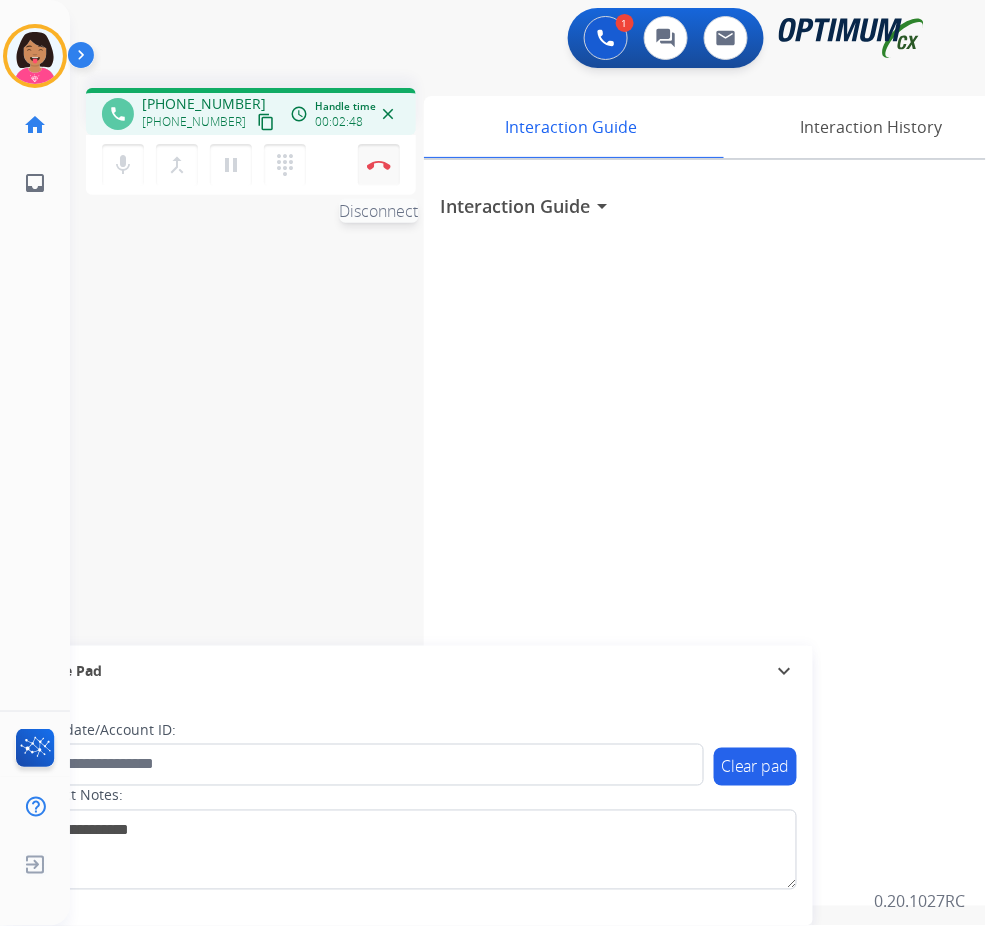 click on "Disconnect" at bounding box center [379, 165] 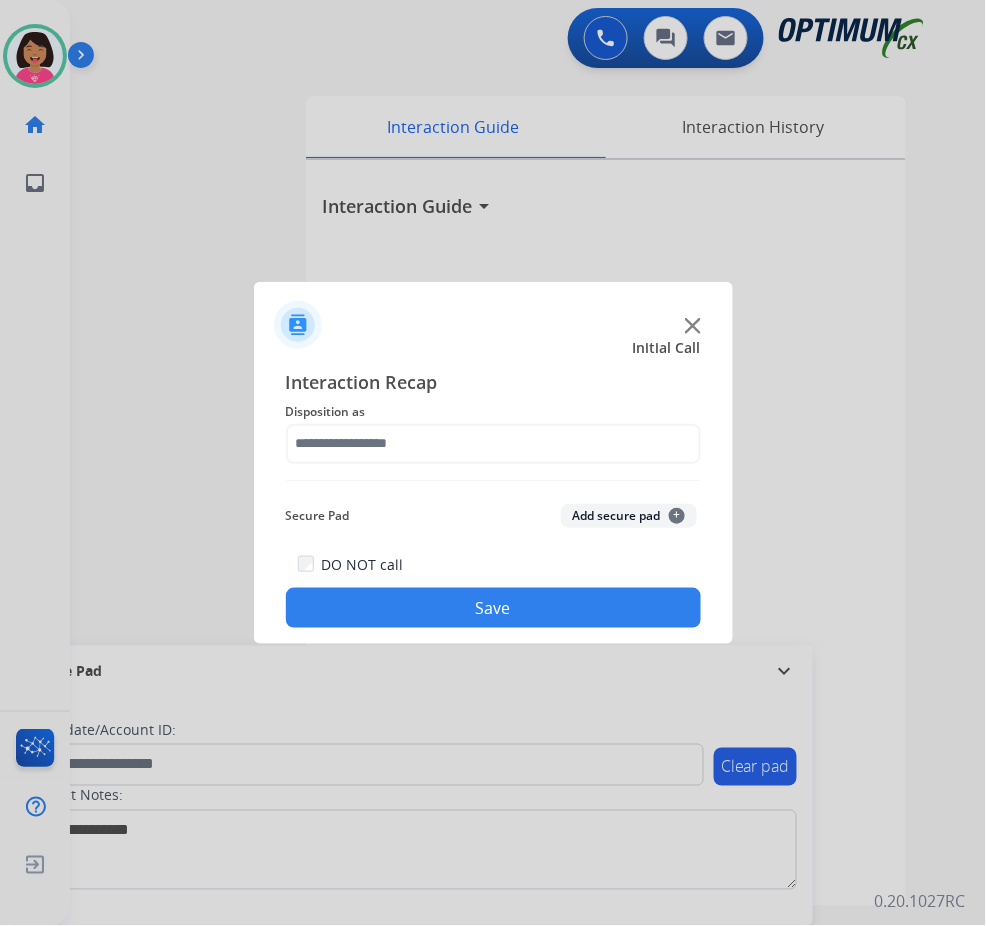 click on "Disposition as" 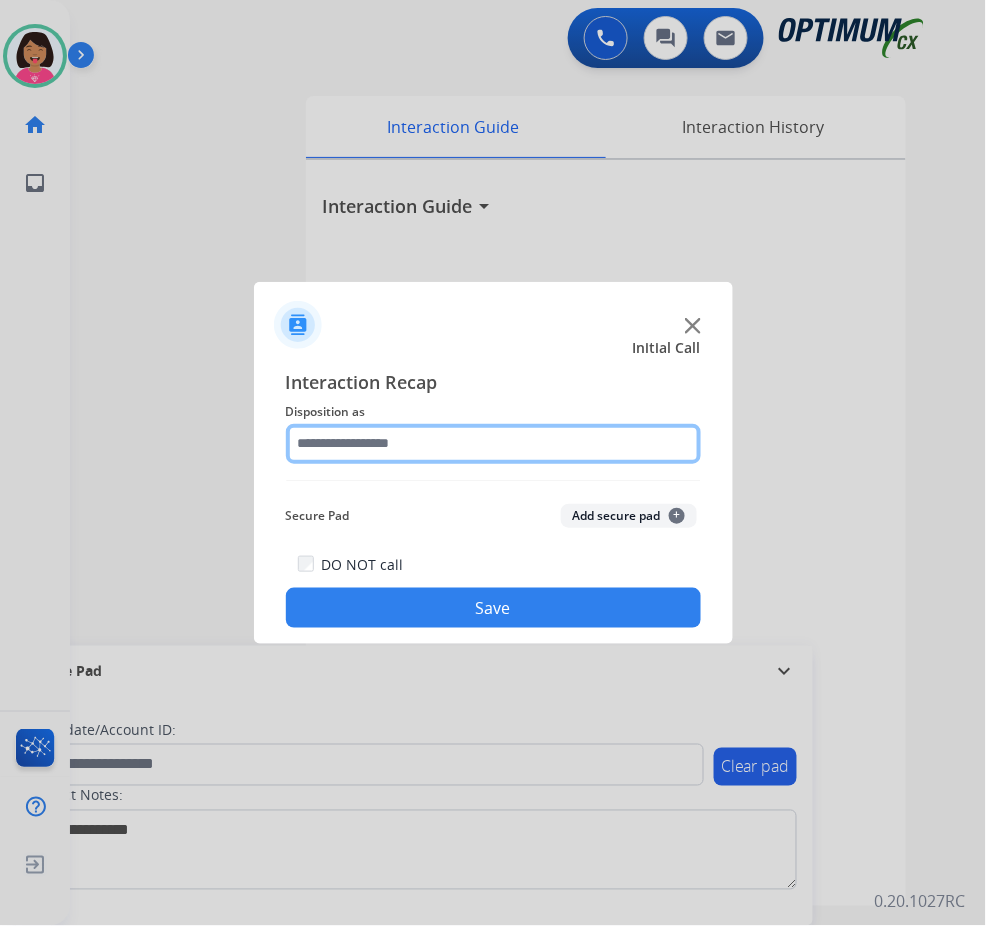 click 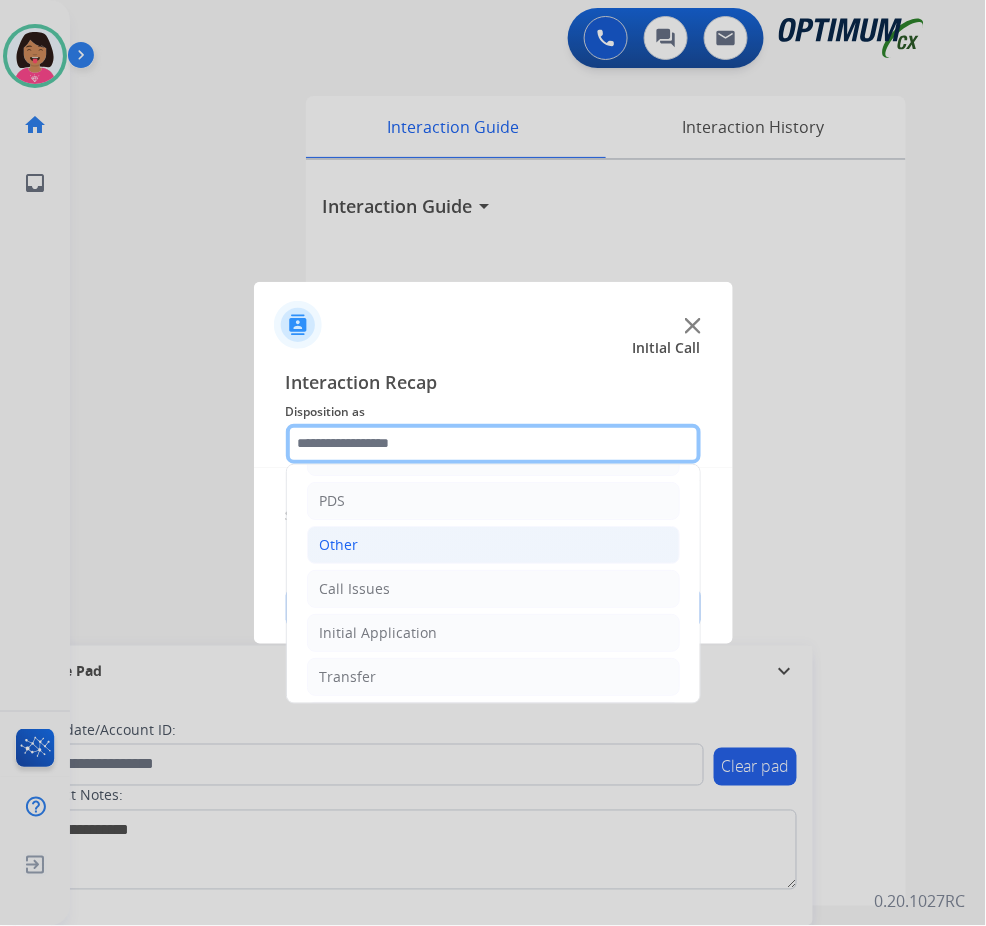 scroll, scrollTop: 137, scrollLeft: 0, axis: vertical 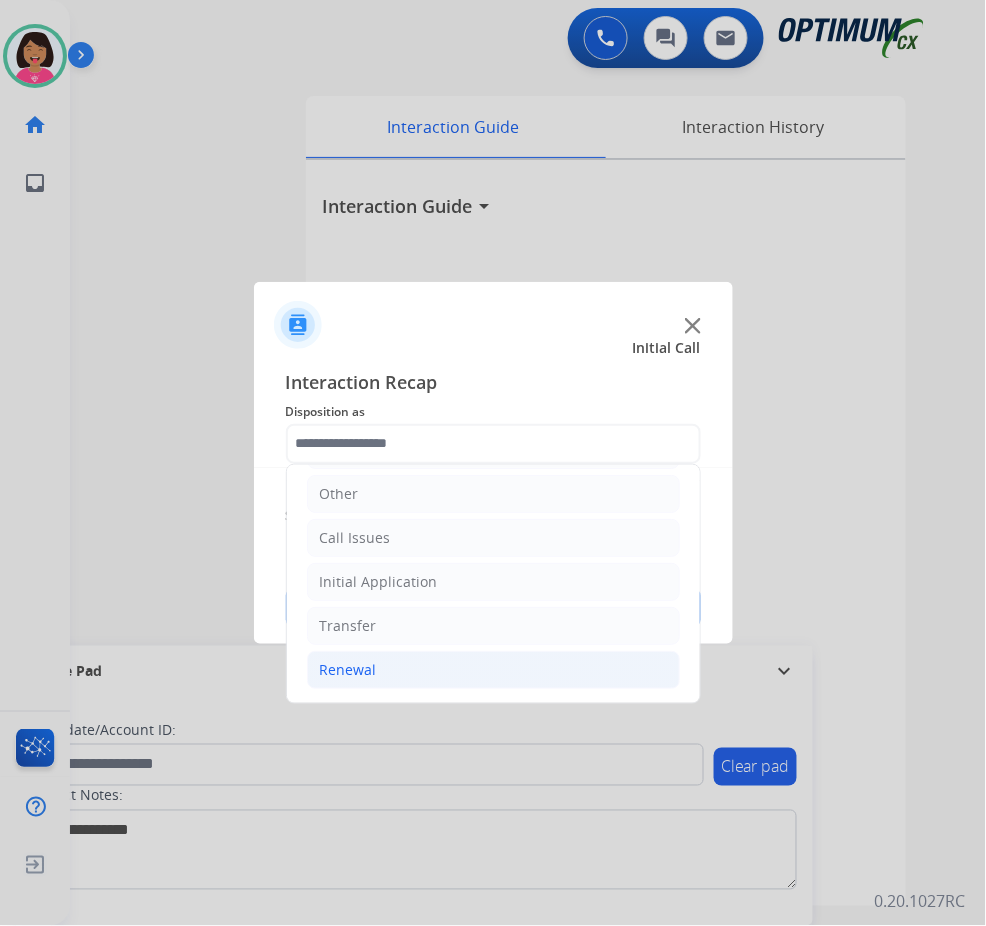 click on "Renewal" 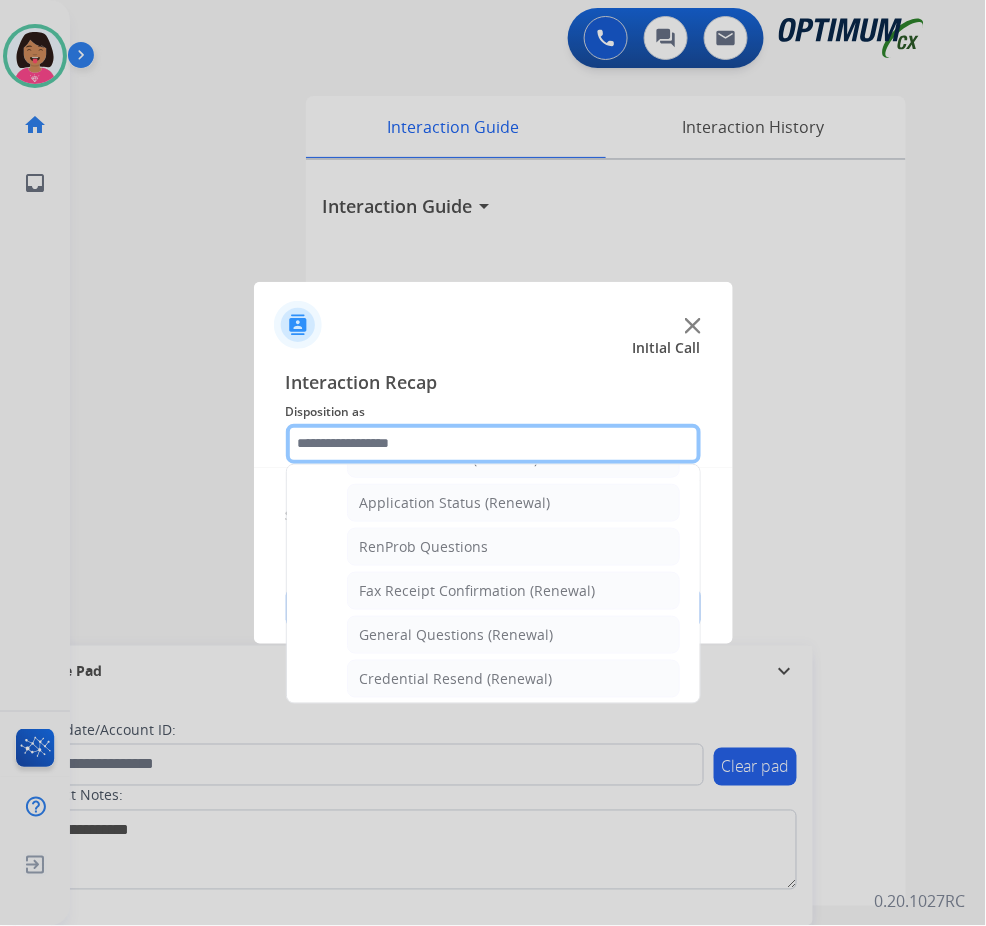 scroll, scrollTop: 460, scrollLeft: 0, axis: vertical 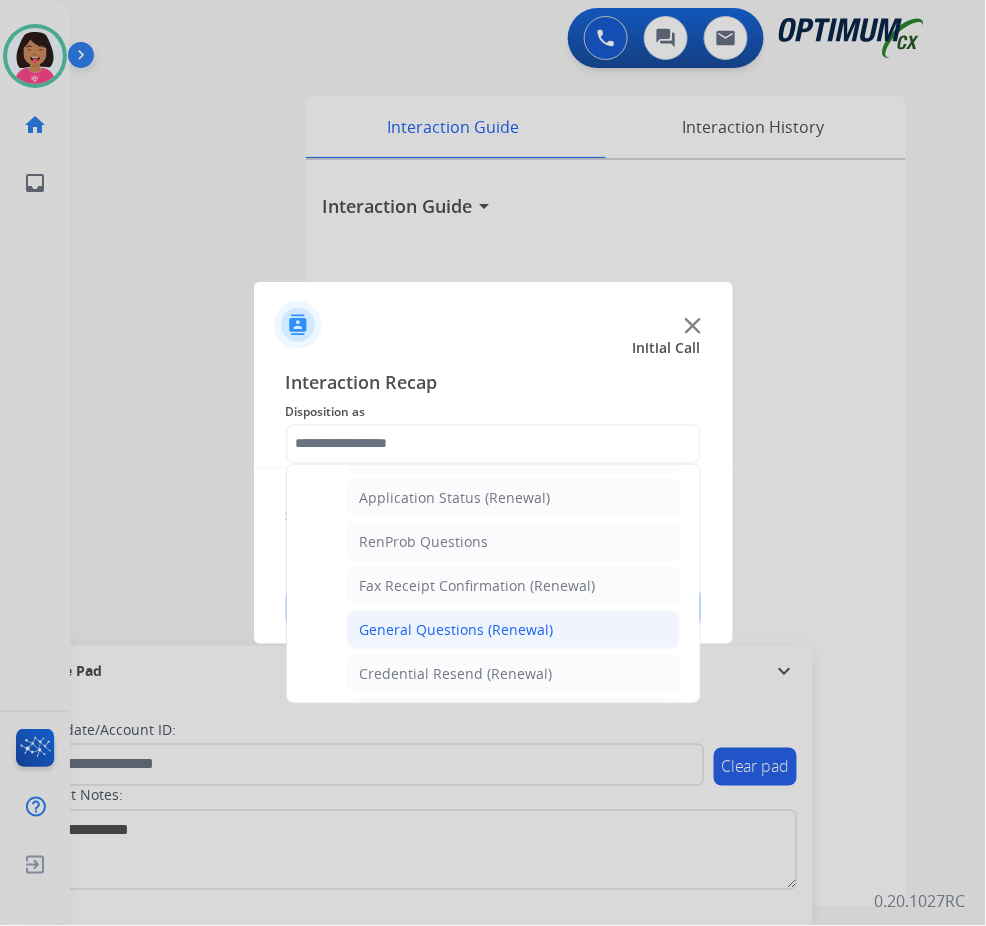 click on "General Questions (Renewal)" 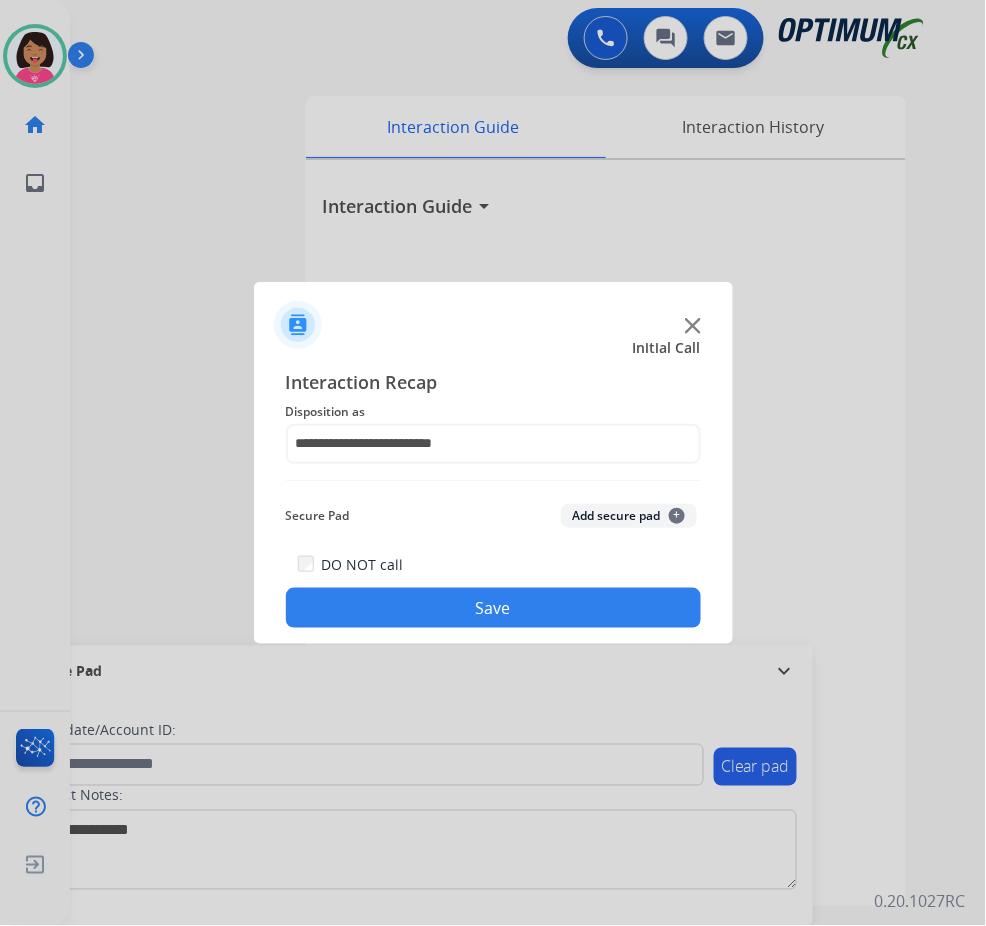 click on "Save" 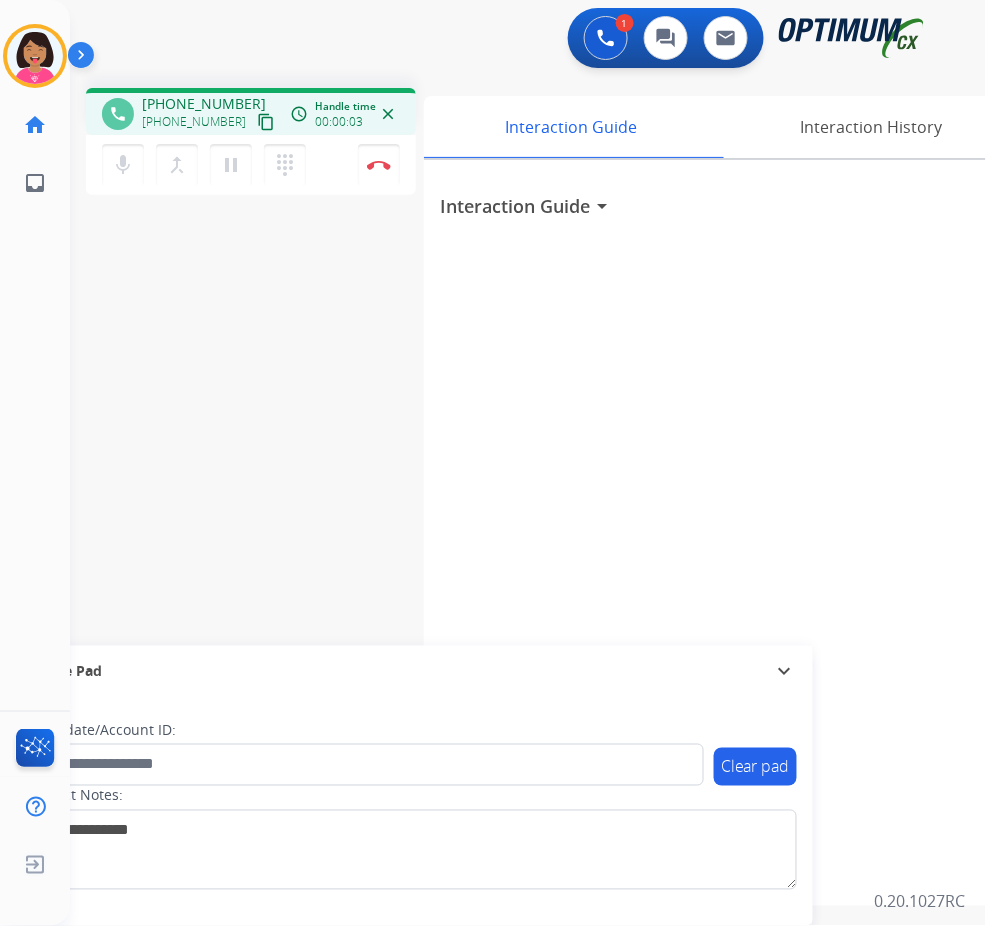 click on "Del   Busy  Edit Avatar  Agent:   [PERSON_NAME] Profile:  OCX Training home  Home  Home inbox  Emails  Emails  FocalPoints  Help Center  Help Center  Log out  Log out" 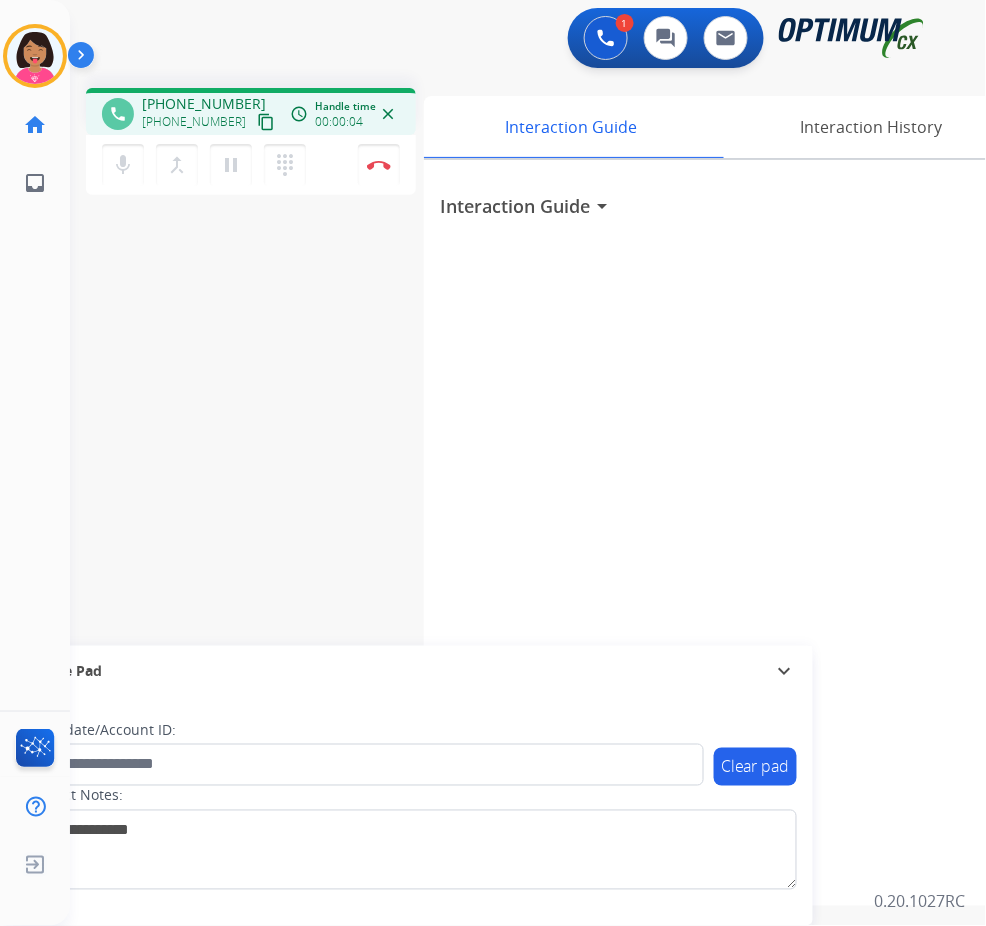 click on "content_copy" at bounding box center (266, 122) 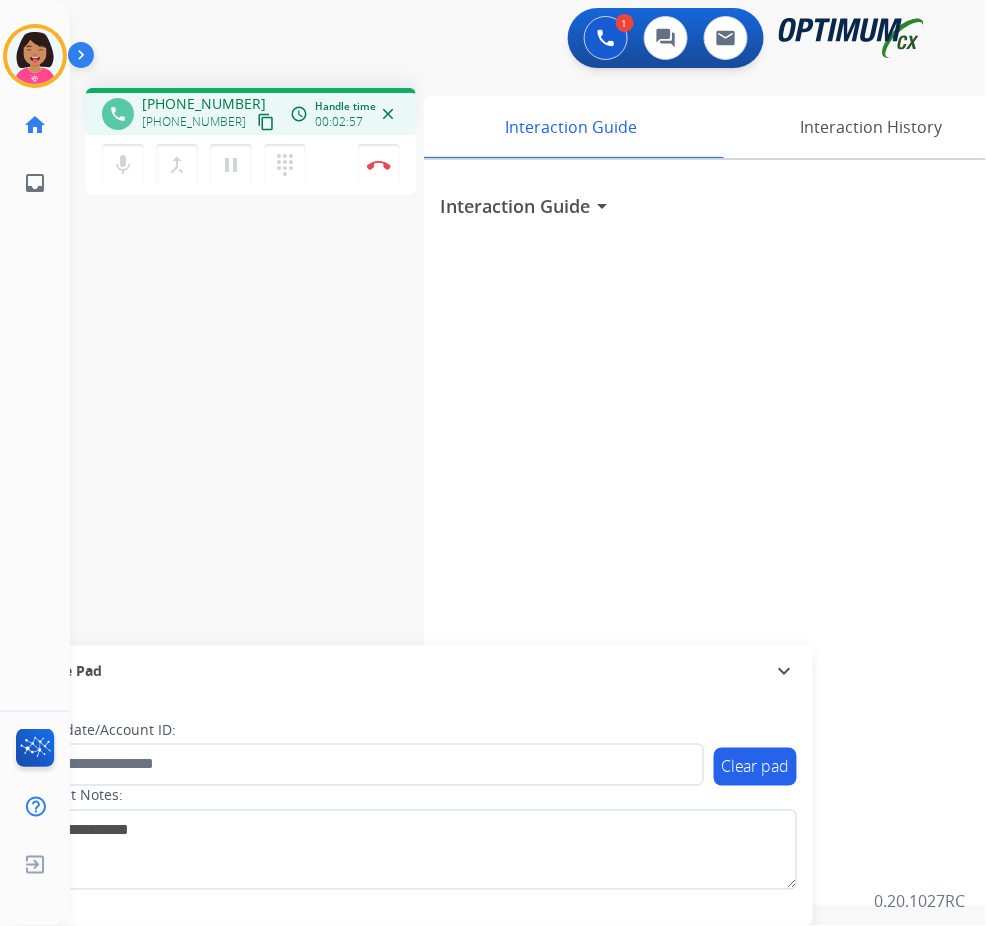 click on "phone [PHONE_NUMBER] [PHONE_NUMBER] content_copy access_time Call metrics Queue   00:09 Hold   00:00 Talk   02:58 Total   03:06 Handle time 00:02:57 close mic Mute merge_type Bridge pause Hold dialpad Dialpad Disconnect swap_horiz Break voice bridge close_fullscreen Connect 3-Way Call merge_type Separate 3-Way Call  Interaction Guide   Interaction History  Interaction Guide arrow_drop_down Secure Pad expand_more Clear pad Candidate/Account ID: Contact Notes:" at bounding box center [504, 489] 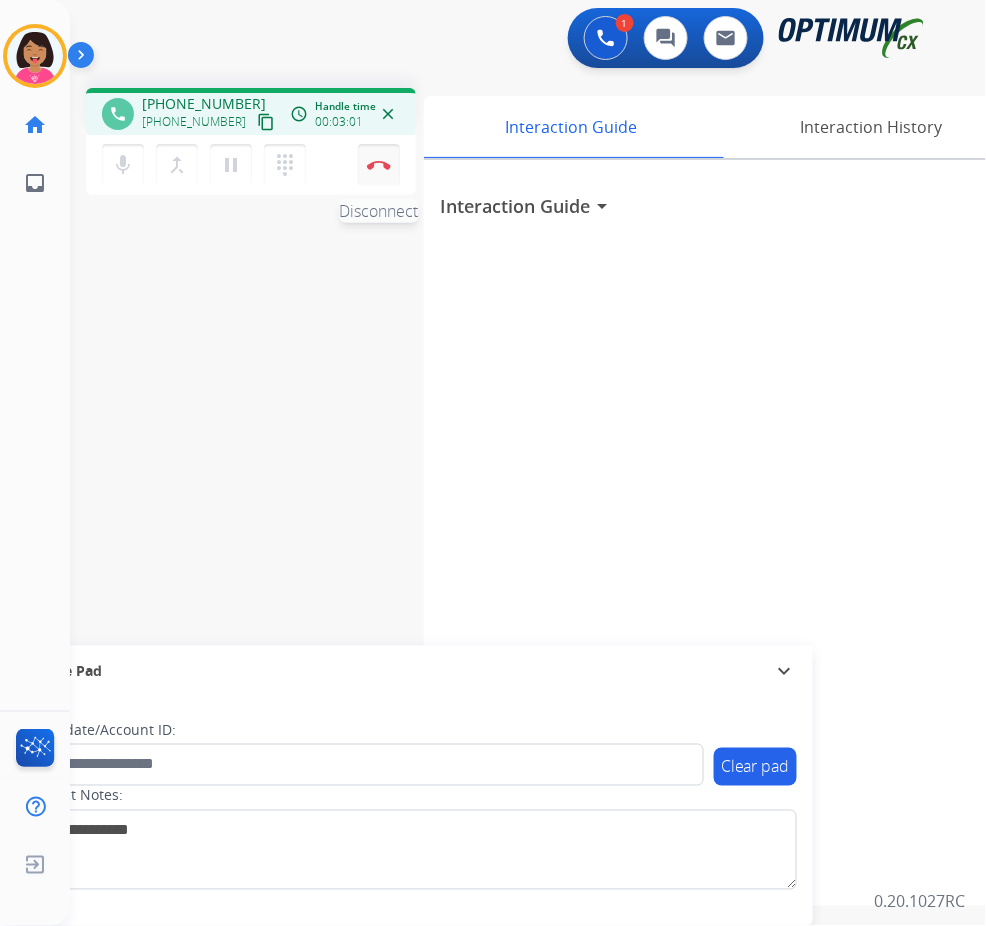 click on "Disconnect" at bounding box center [379, 165] 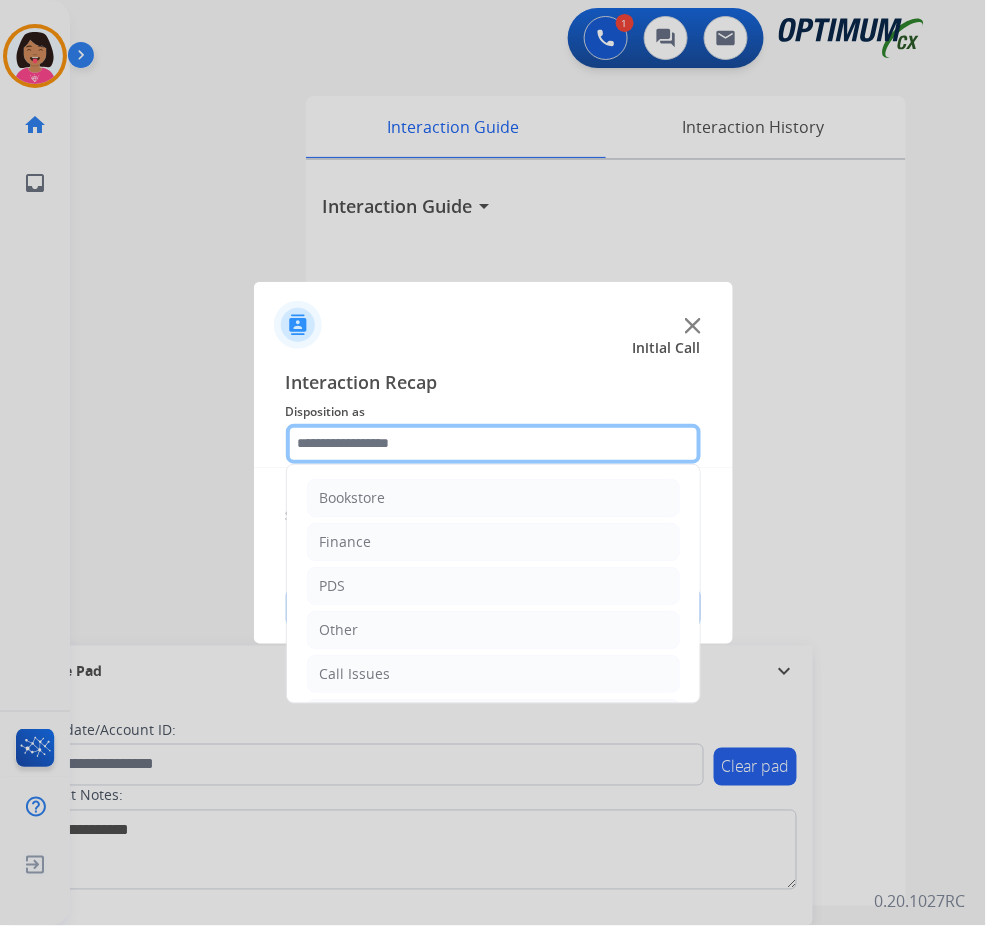 click 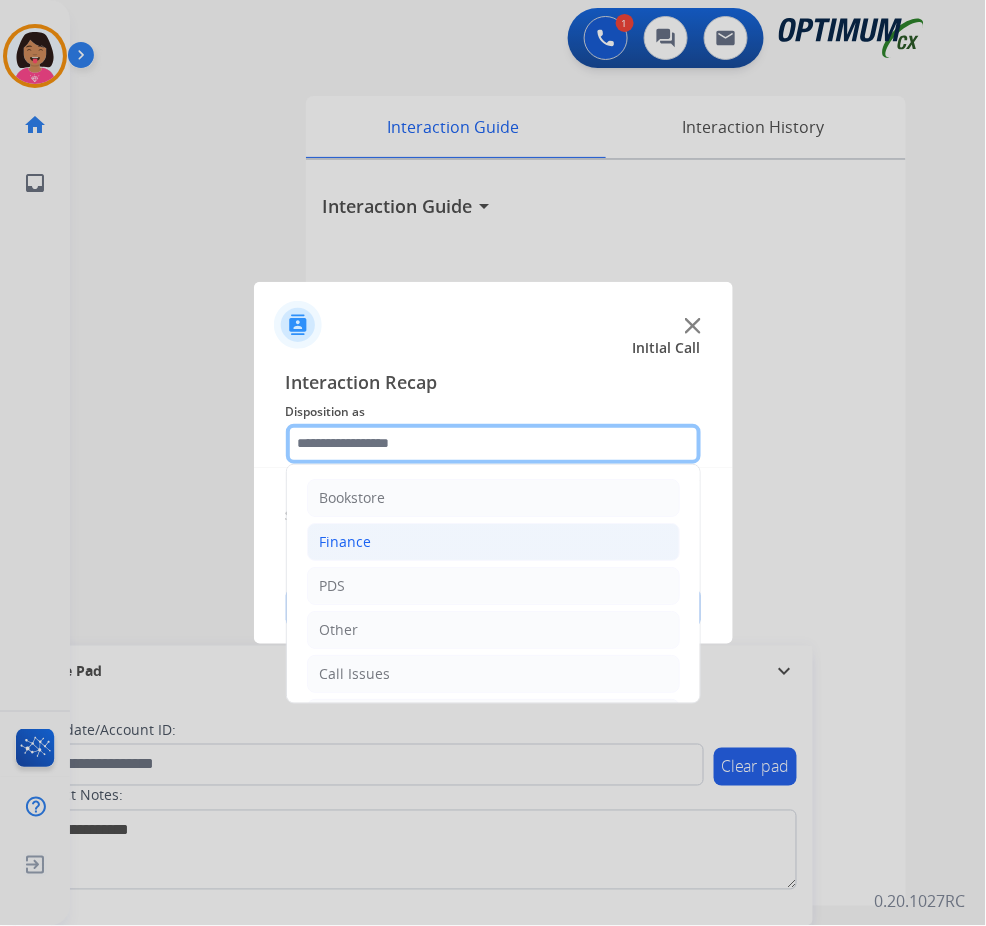 scroll, scrollTop: 137, scrollLeft: 0, axis: vertical 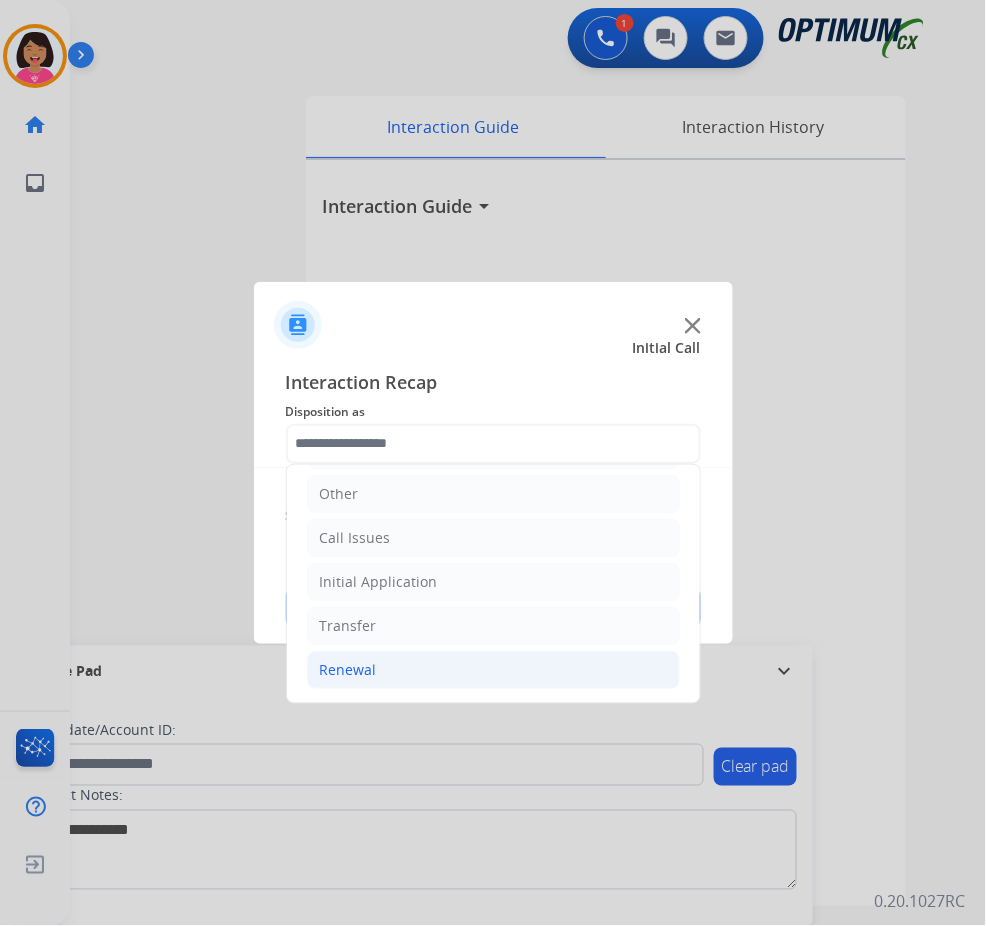 click on "Renewal" 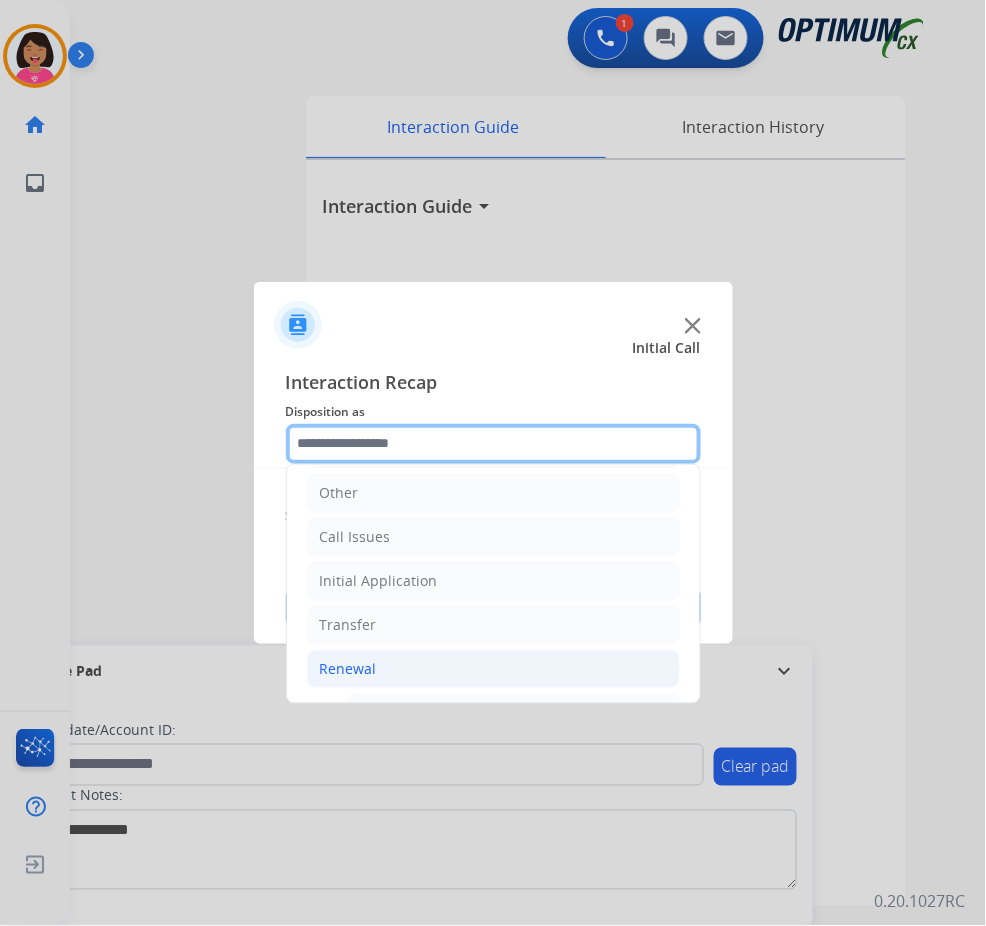 scroll, scrollTop: 775, scrollLeft: 0, axis: vertical 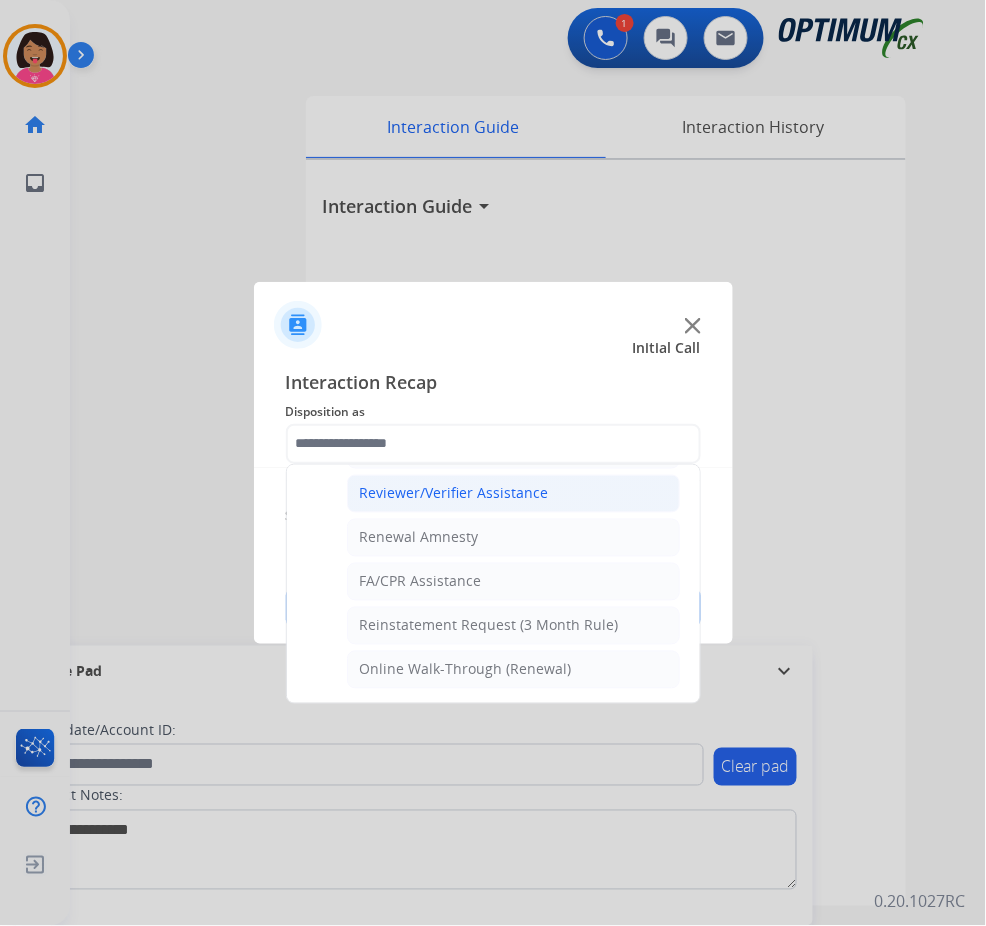 click on "Reviewer/Verifier Assistance" 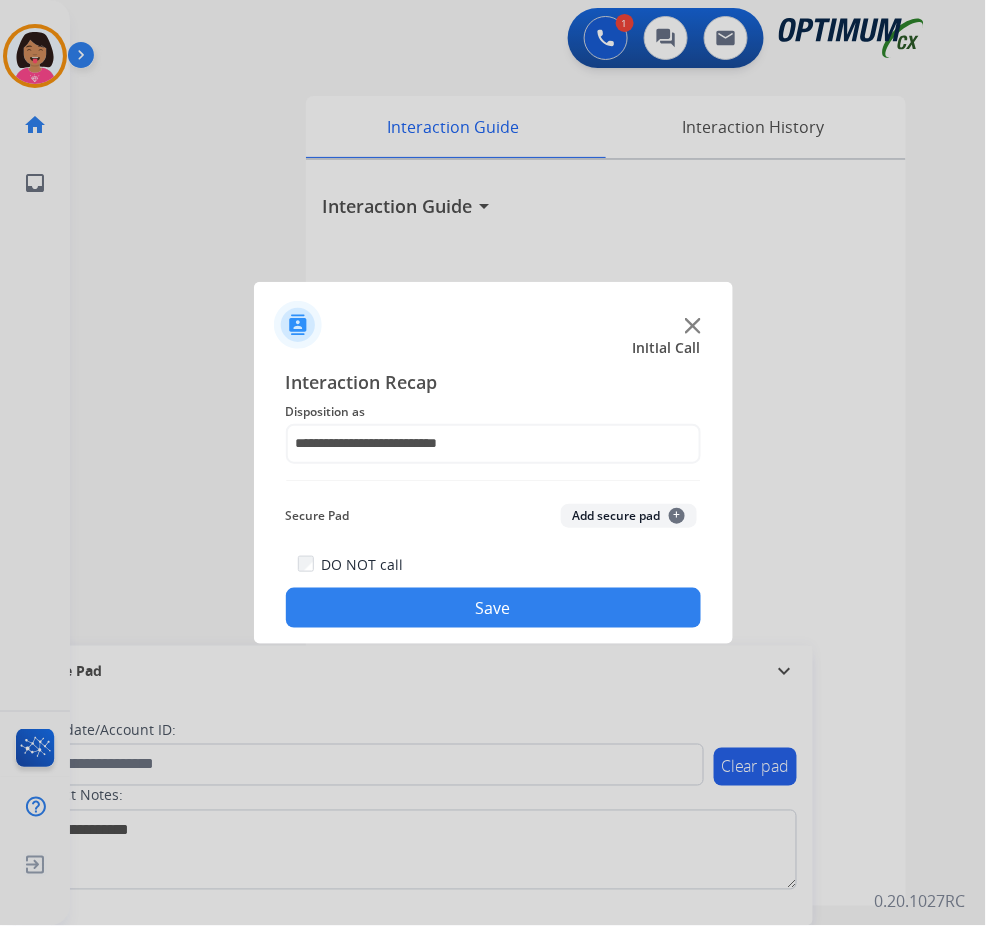 click on "Save" 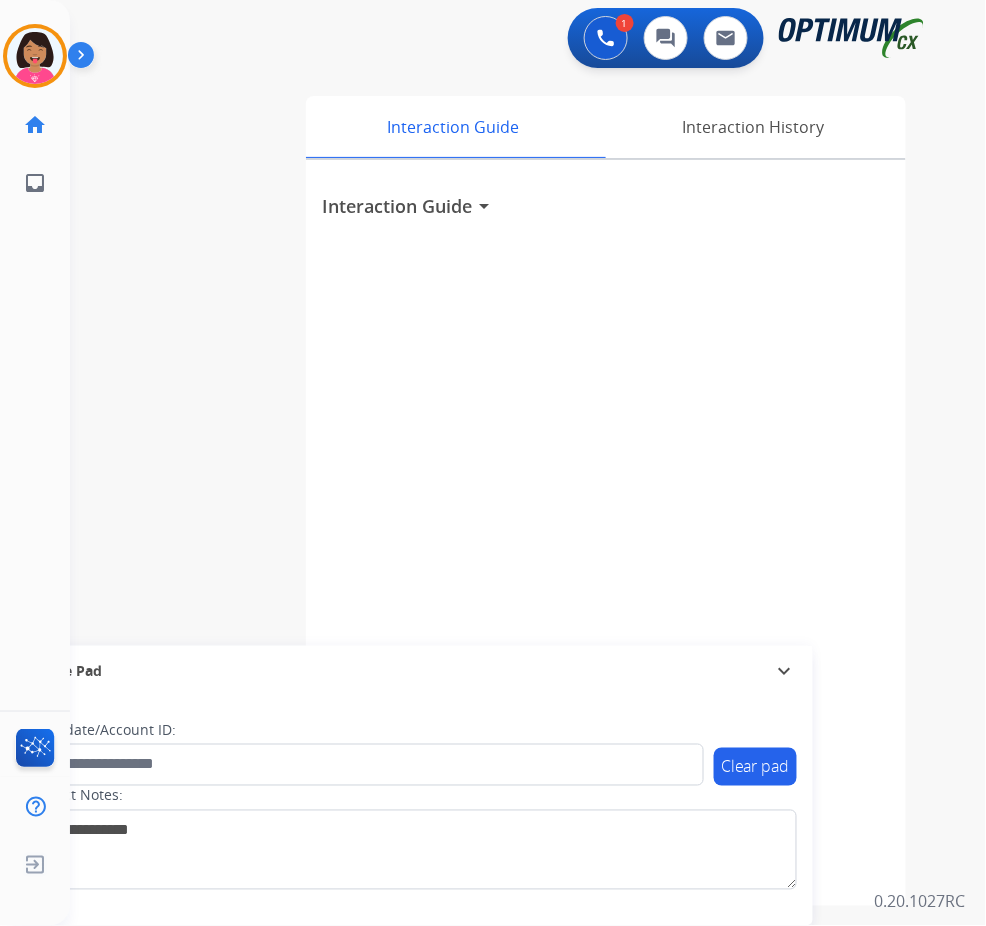 click on "Del   AfterCallWork  Edit Avatar  Agent:   Del  Routing Profile:  OCX Training home  Home  Home inbox  Emails  Emails  FocalPoints  Help Center  Help Center  Log out  Log out" 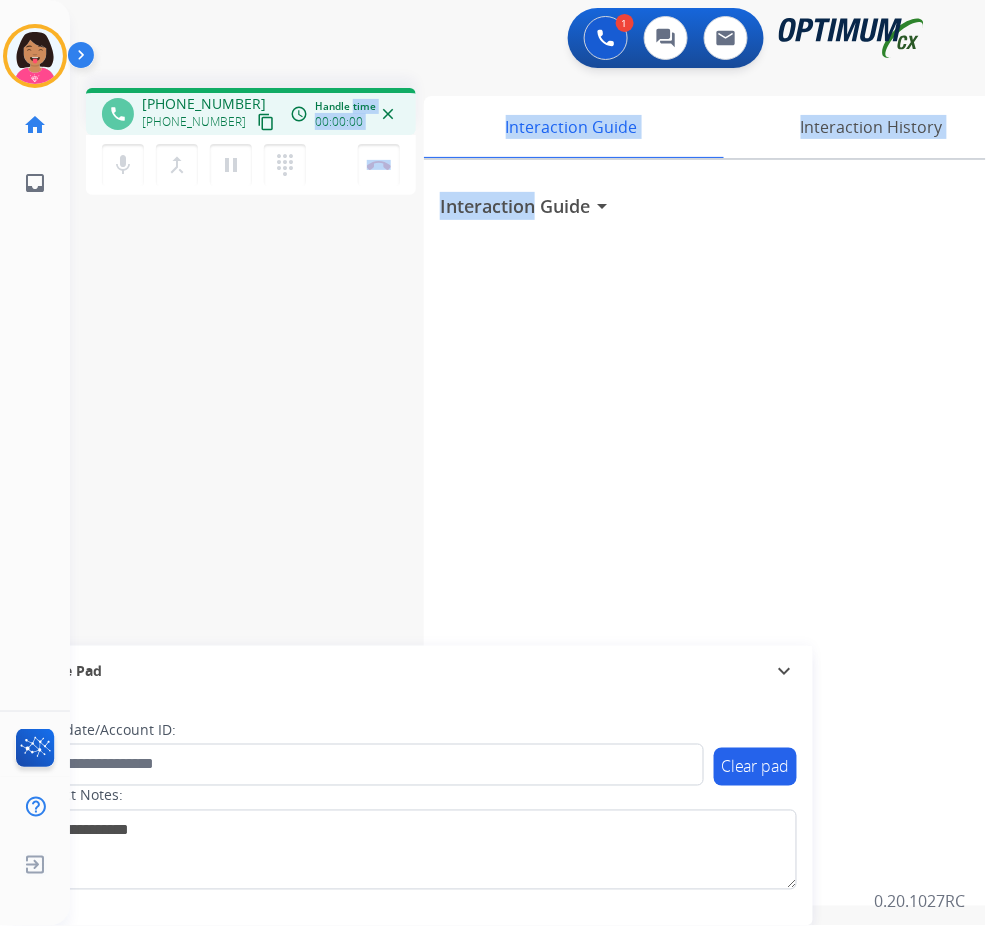 drag, startPoint x: 536, startPoint y: 207, endPoint x: 352, endPoint y: 87, distance: 219.67249 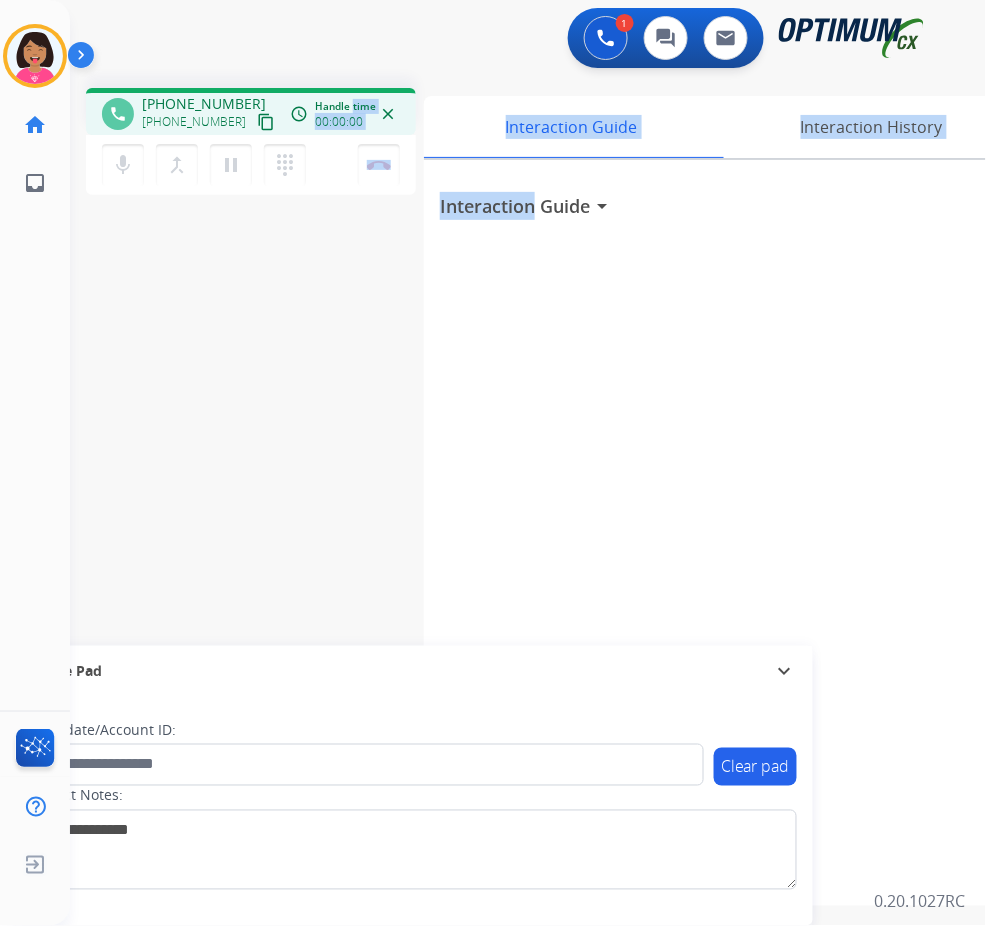 click on "phone [PHONE_NUMBER] [PHONE_NUMBER] content_copy access_time Call metrics Queue   00:09 Hold   00:00 Talk   00:01 Total   00:09 Handle time 00:00:00 close mic Mute merge_type Bridge pause Hold dialpad Dialpad Disconnect swap_horiz Break voice bridge close_fullscreen Connect 3-Way Call merge_type Separate 3-Way Call  Interaction Guide   Interaction History  Interaction Guide arrow_drop_down Secure Pad expand_more Clear pad Candidate/Account ID: Contact Notes:" at bounding box center (504, 489) 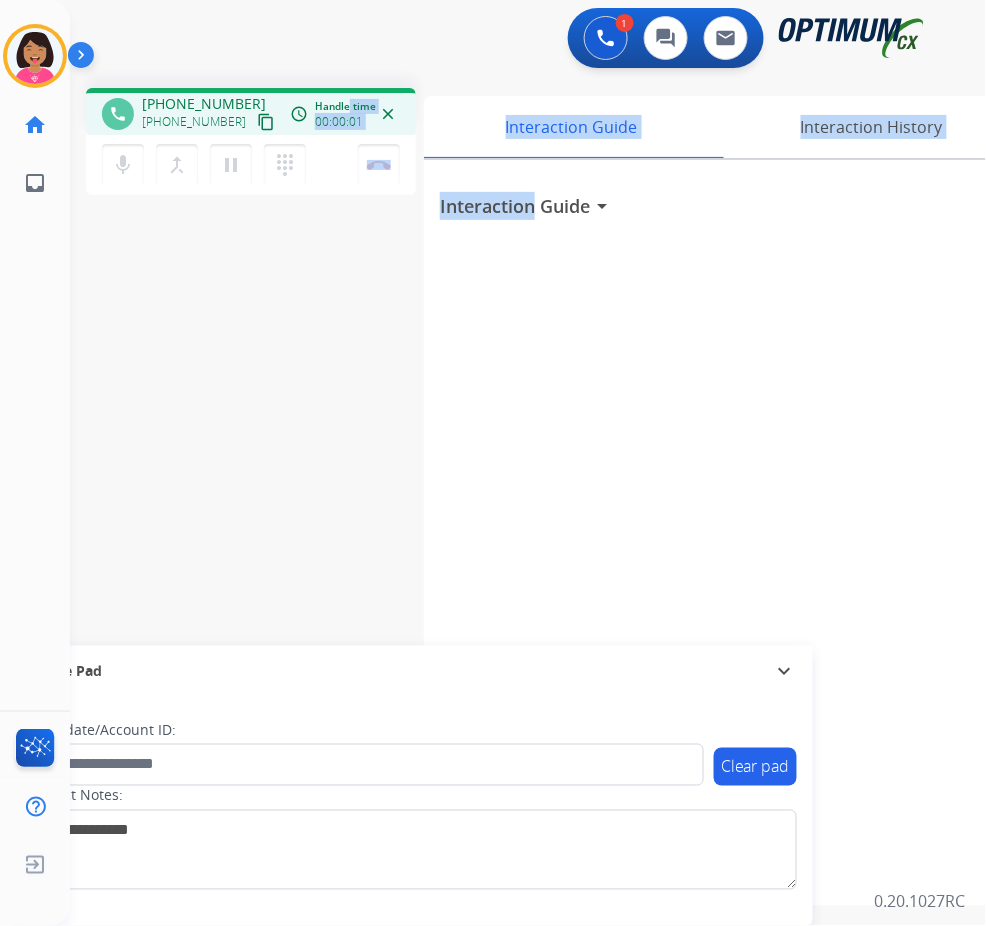 click on "content_copy" at bounding box center [266, 122] 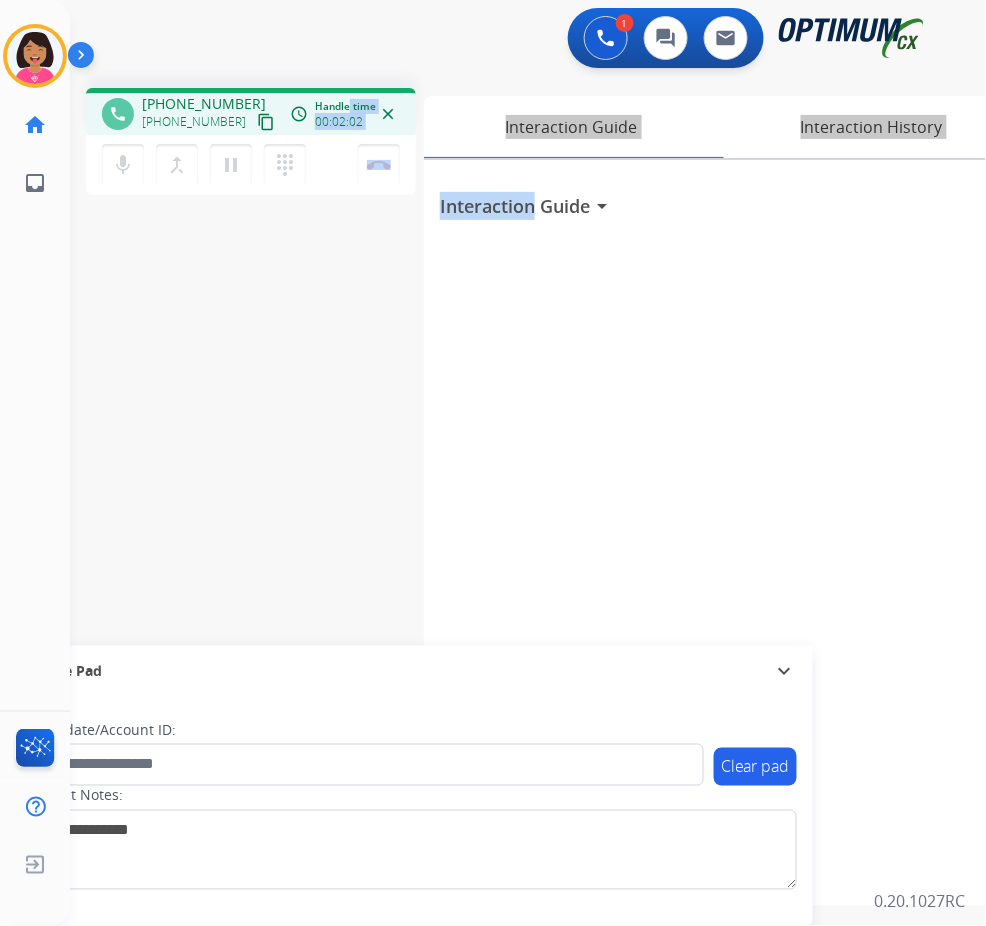 click on "phone [PHONE_NUMBER] [PHONE_NUMBER] content_copy access_time Call metrics Queue   00:09 Hold   00:00 Talk   02:03 Total   02:11 Handle time 00:02:02 close mic Mute merge_type Bridge pause Hold dialpad Dialpad Disconnect swap_horiz Break voice bridge close_fullscreen Connect 3-Way Call merge_type Separate 3-Way Call  Interaction Guide   Interaction History  Interaction Guide arrow_drop_down Secure Pad expand_more Clear pad Candidate/Account ID: Contact Notes:" at bounding box center (504, 489) 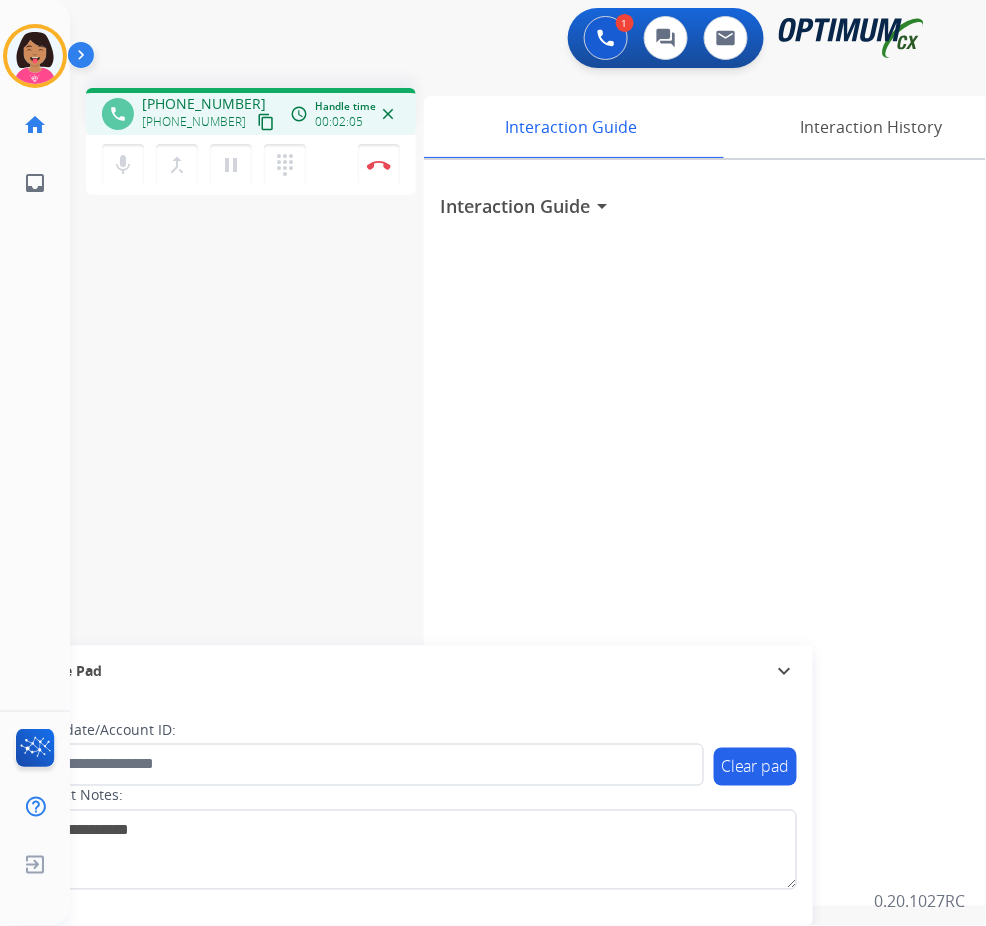 click on "mic Mute merge_type Bridge pause Hold dialpad Dialpad Disconnect" at bounding box center [251, 165] 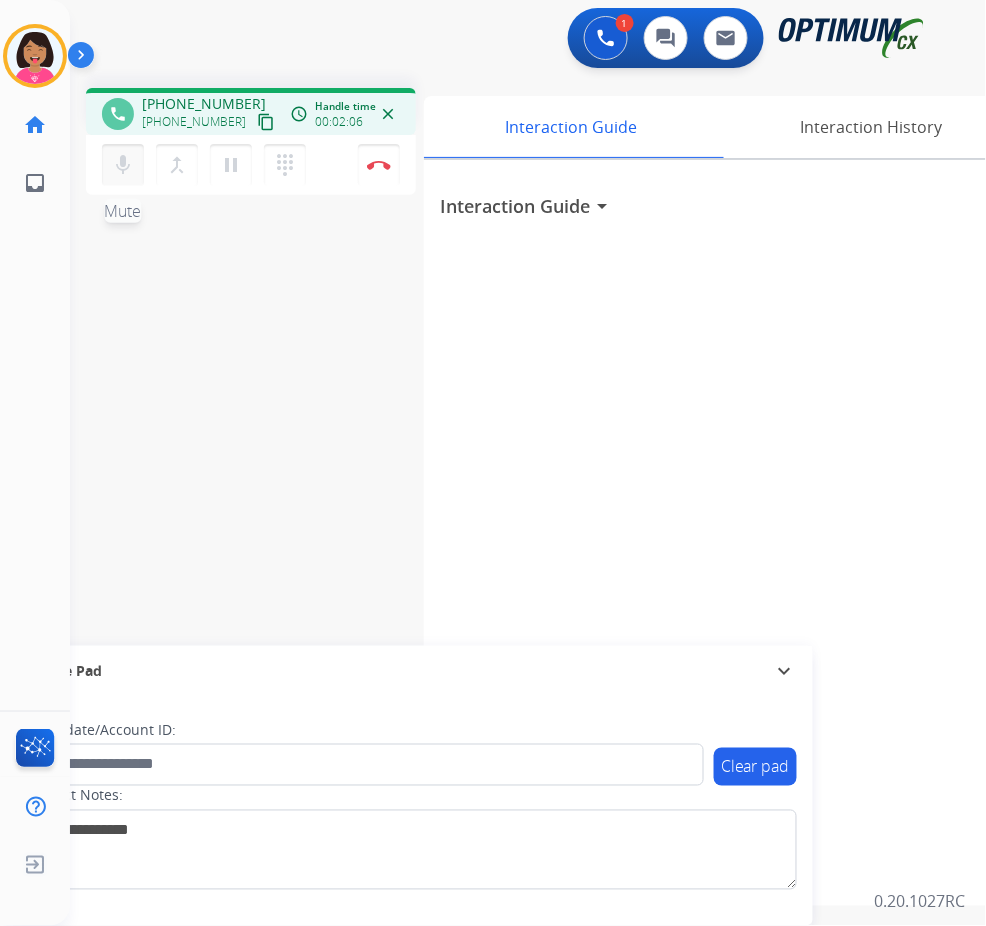 click on "mic" at bounding box center [123, 165] 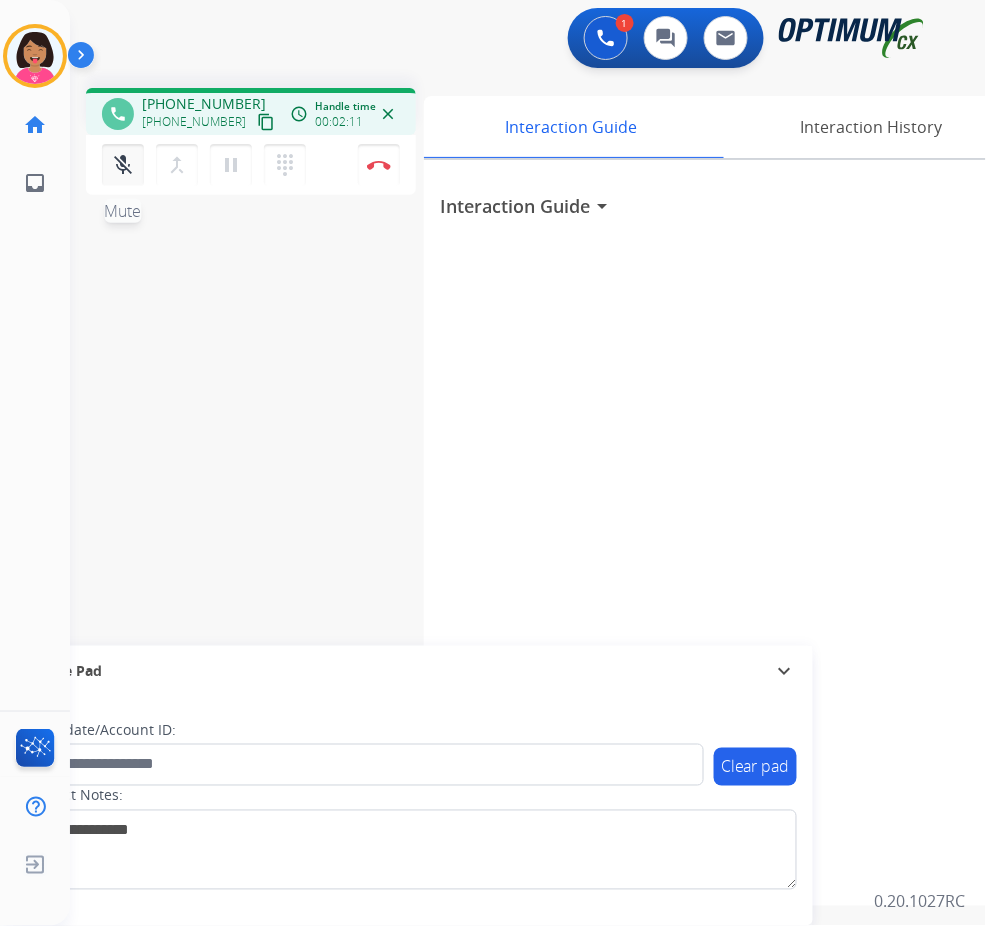 drag, startPoint x: 126, startPoint y: 168, endPoint x: 123, endPoint y: 156, distance: 12.369317 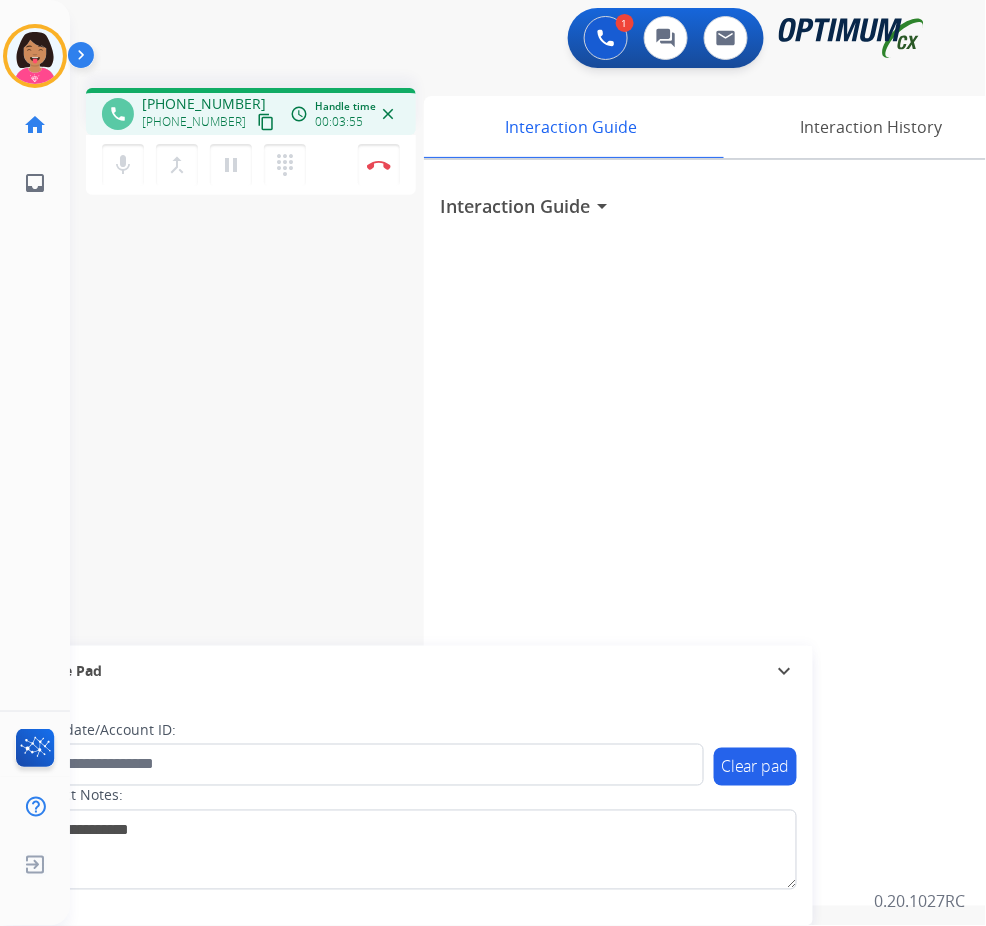 click on "phone [PHONE_NUMBER] [PHONE_NUMBER] content_copy access_time Call metrics Queue   00:09 Hold   00:00 Talk   03:56 Total   04:04 Handle time 00:03:55 close mic Mute merge_type Bridge pause Hold dialpad Dialpad Disconnect swap_horiz Break voice bridge close_fullscreen Connect 3-Way Call merge_type Separate 3-Way Call  Interaction Guide   Interaction History  Interaction Guide arrow_drop_down Secure Pad expand_more Clear pad Candidate/Account ID: Contact Notes:" at bounding box center [504, 489] 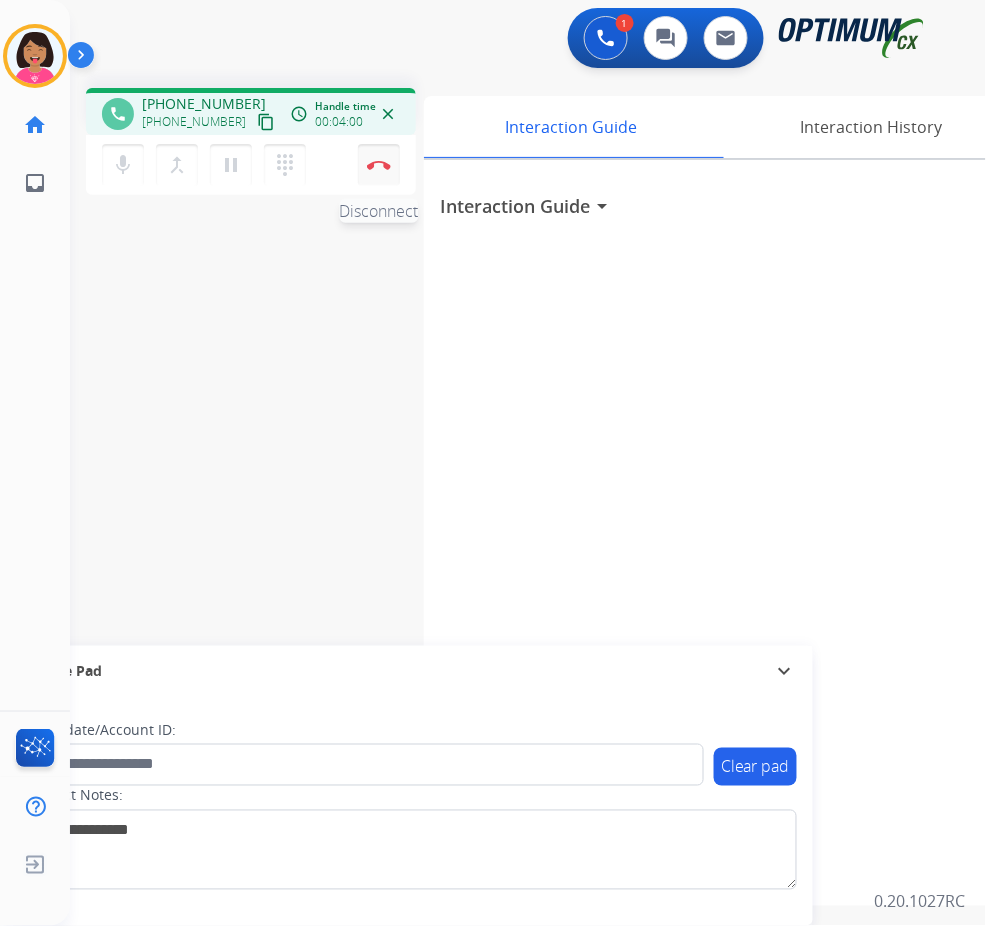 click on "Disconnect" at bounding box center [379, 165] 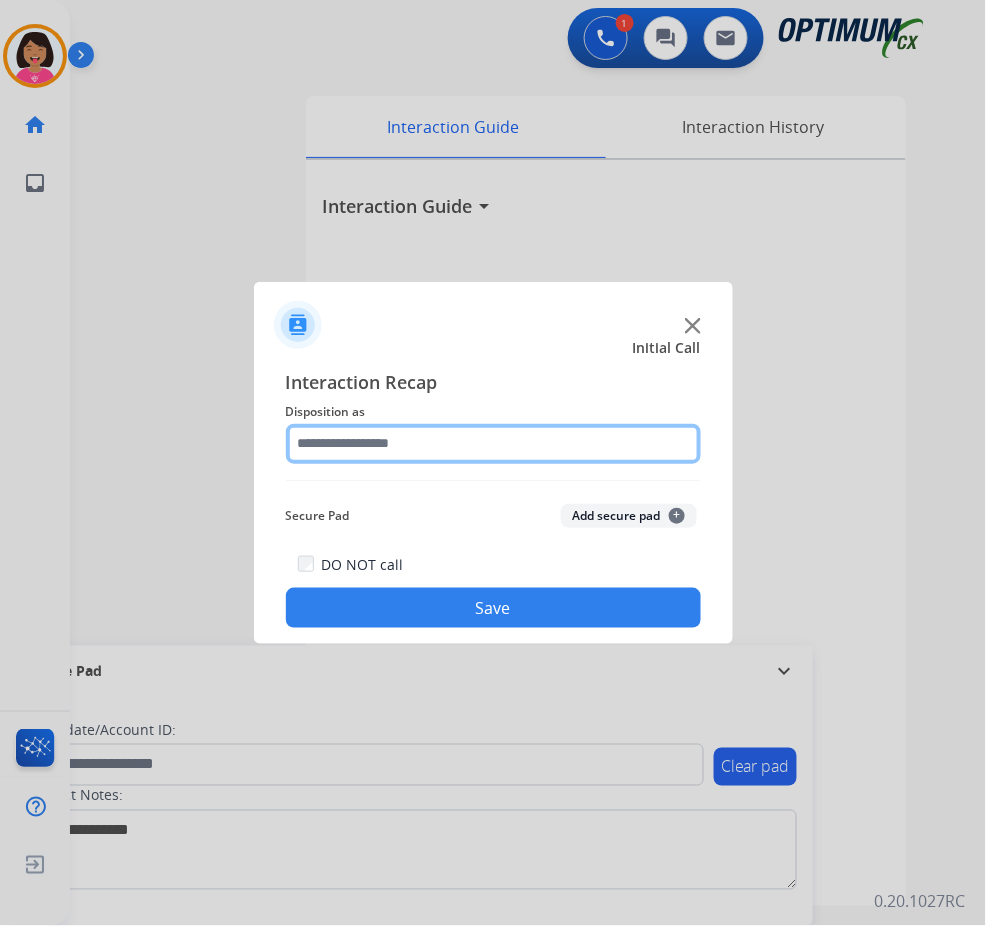 click 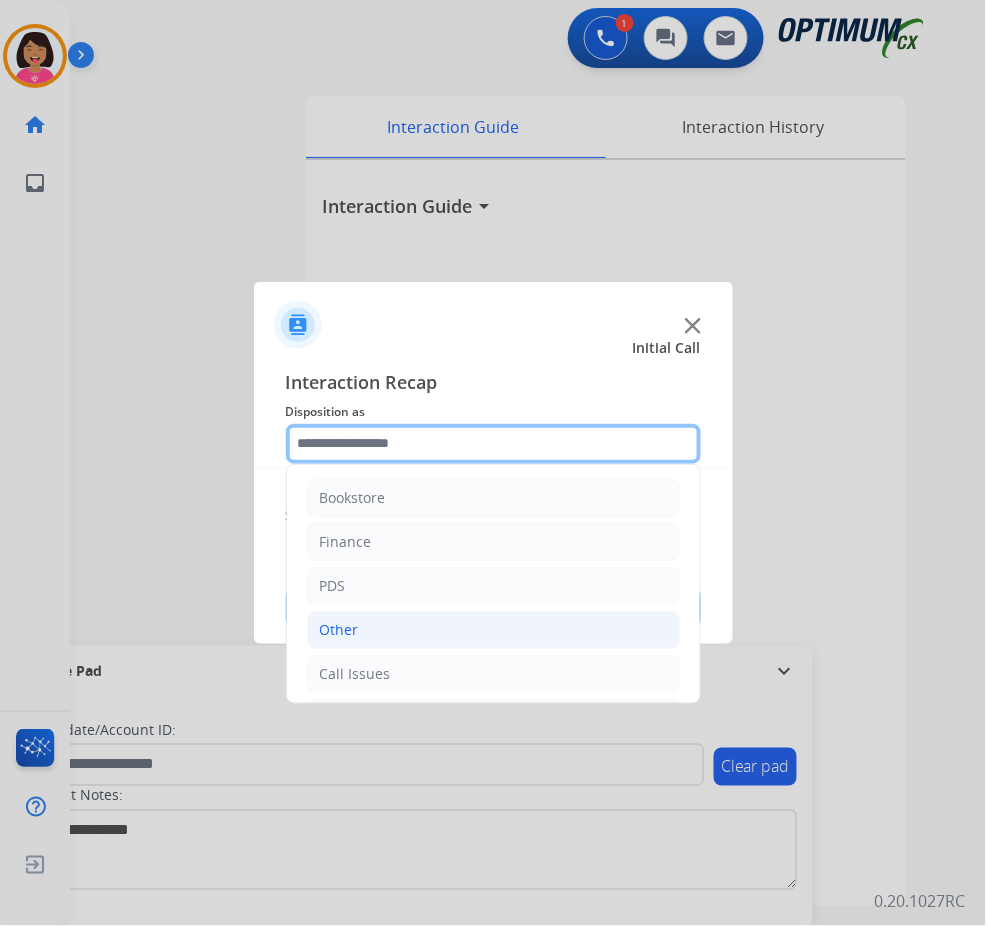 scroll, scrollTop: 137, scrollLeft: 0, axis: vertical 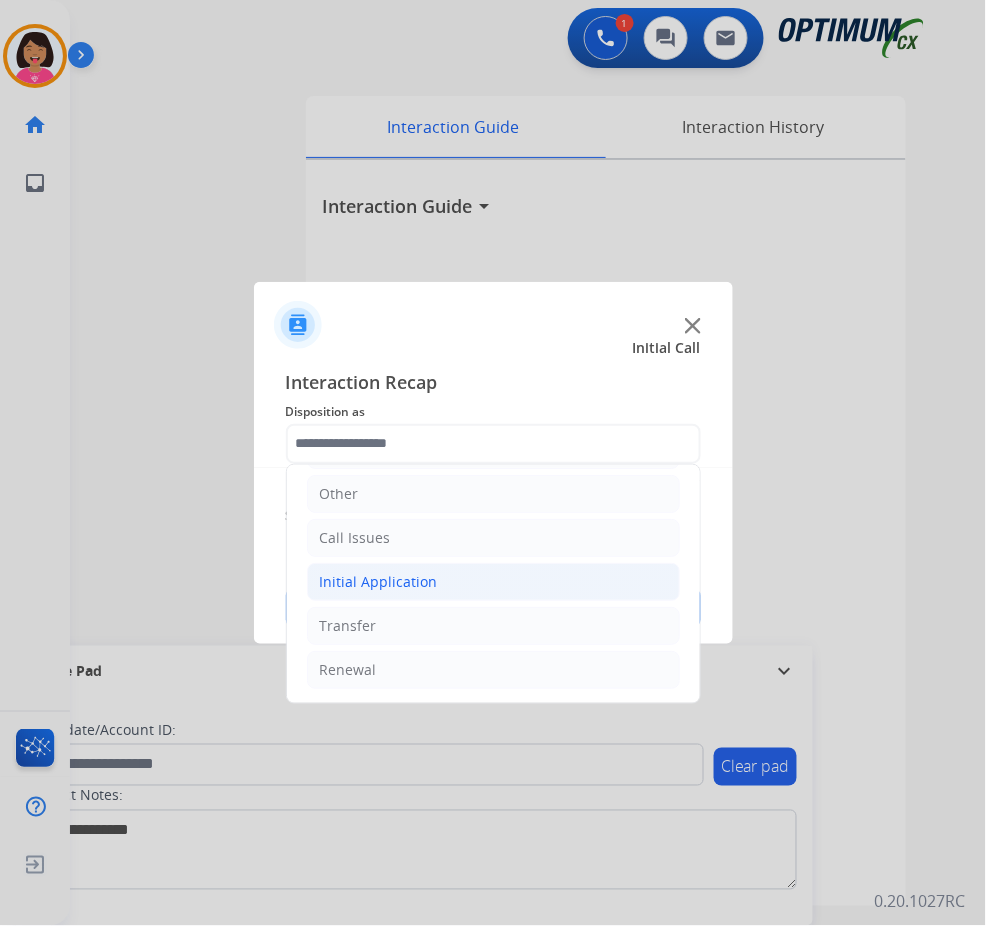 click on "Initial Application" 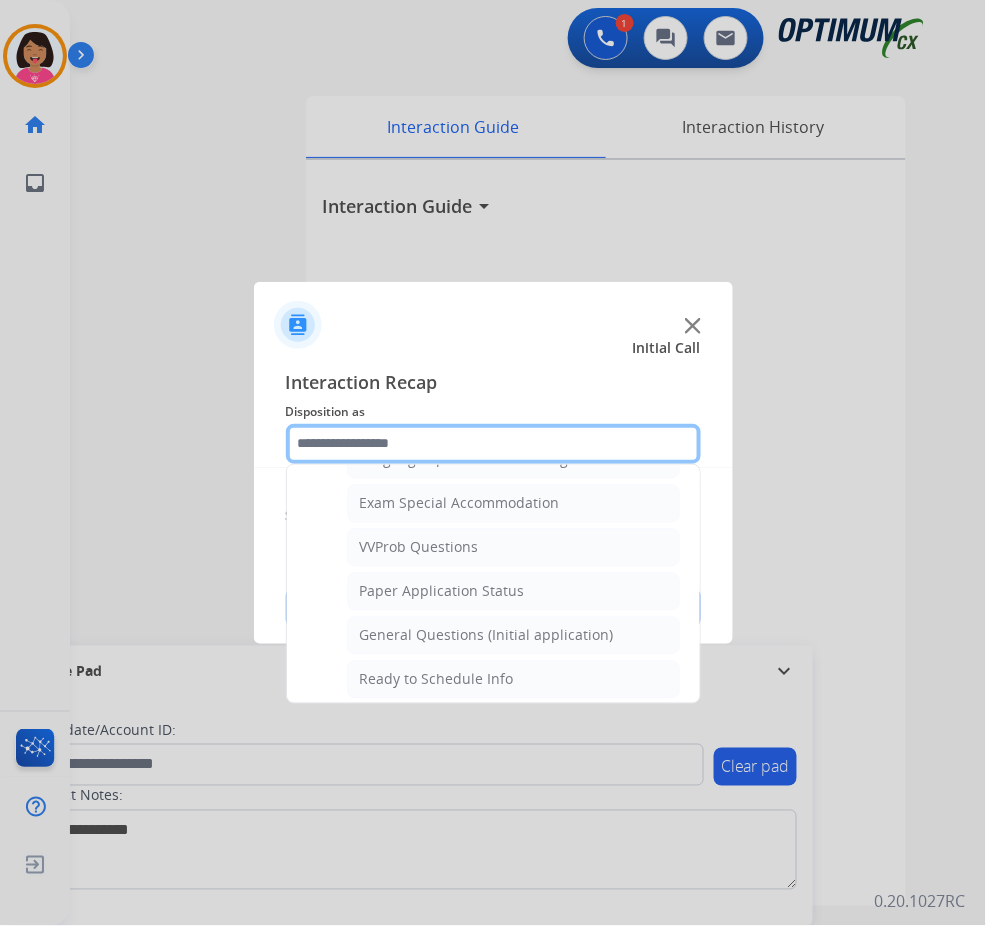 scroll, scrollTop: 1027, scrollLeft: 0, axis: vertical 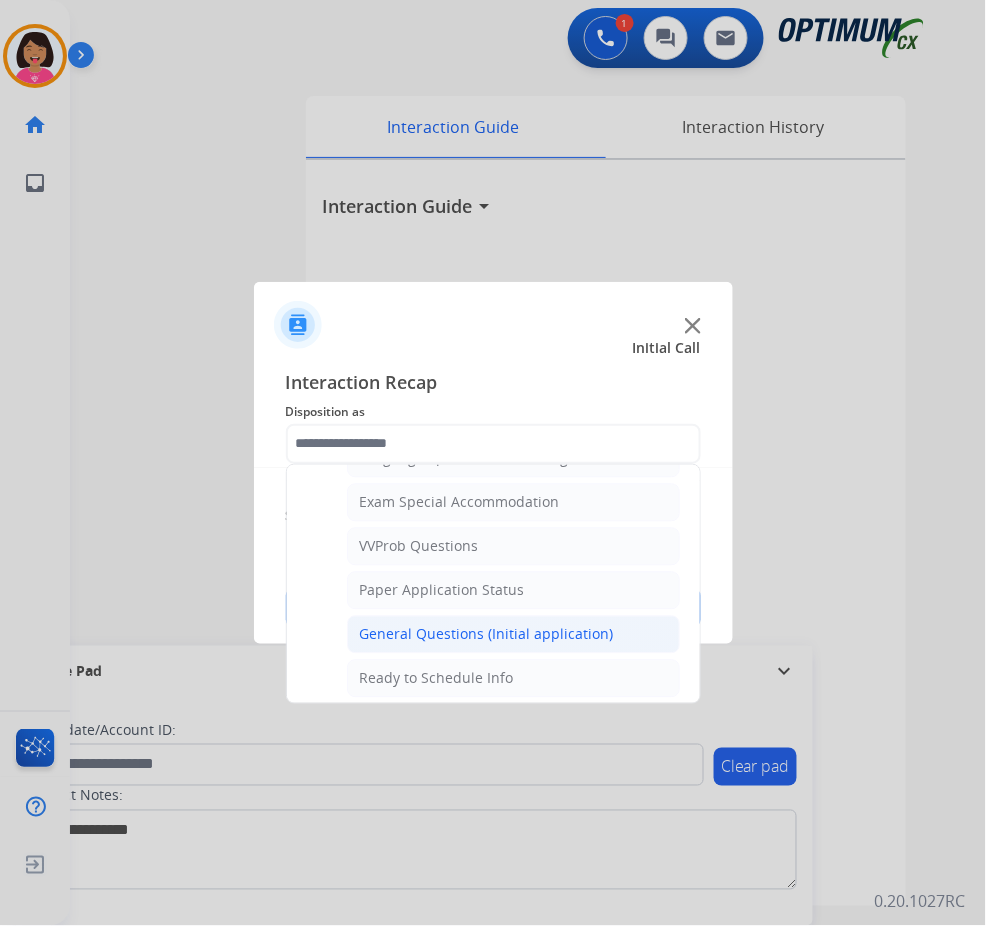 click on "General Questions (Initial application)" 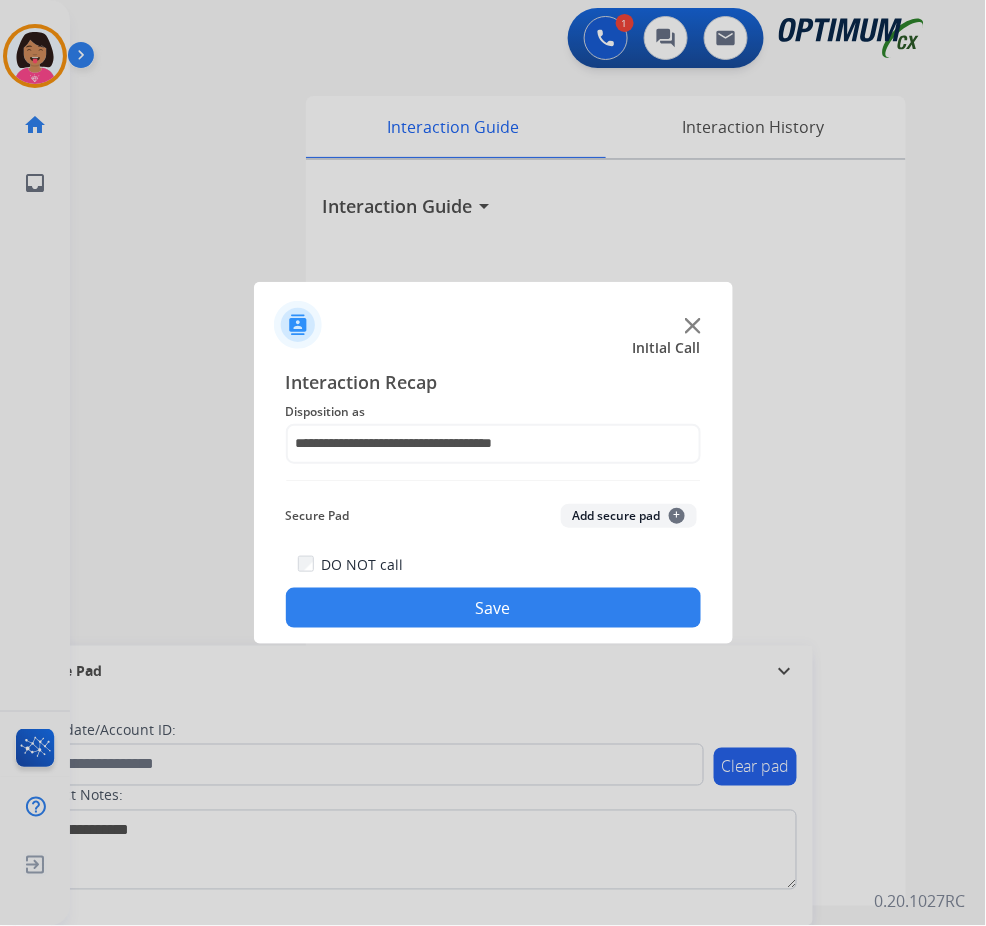 click on "**********" 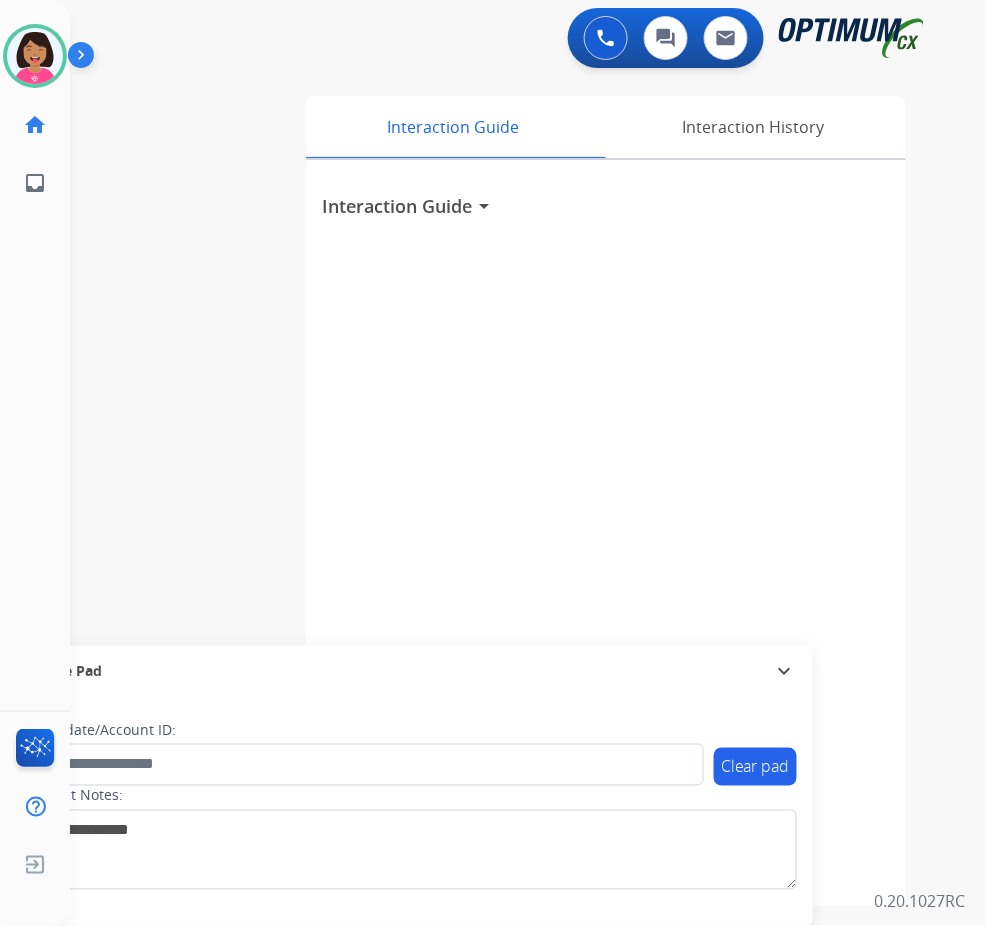 click on "swap_horiz Break voice bridge close_fullscreen Connect 3-Way Call merge_type Separate 3-Way Call  Interaction Guide   Interaction History  Interaction Guide arrow_drop_down Secure Pad expand_more Clear pad Candidate/Account ID: Contact Notes:" at bounding box center [504, 489] 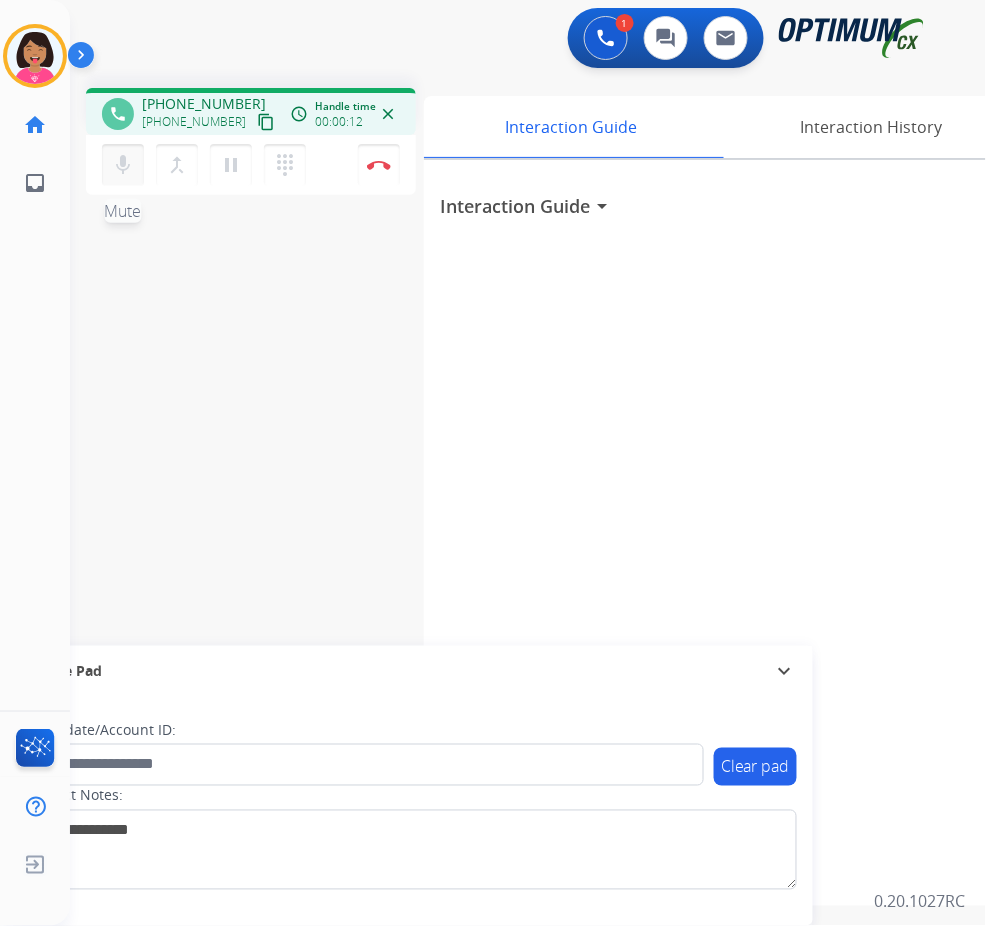 click on "mic Mute" at bounding box center [123, 165] 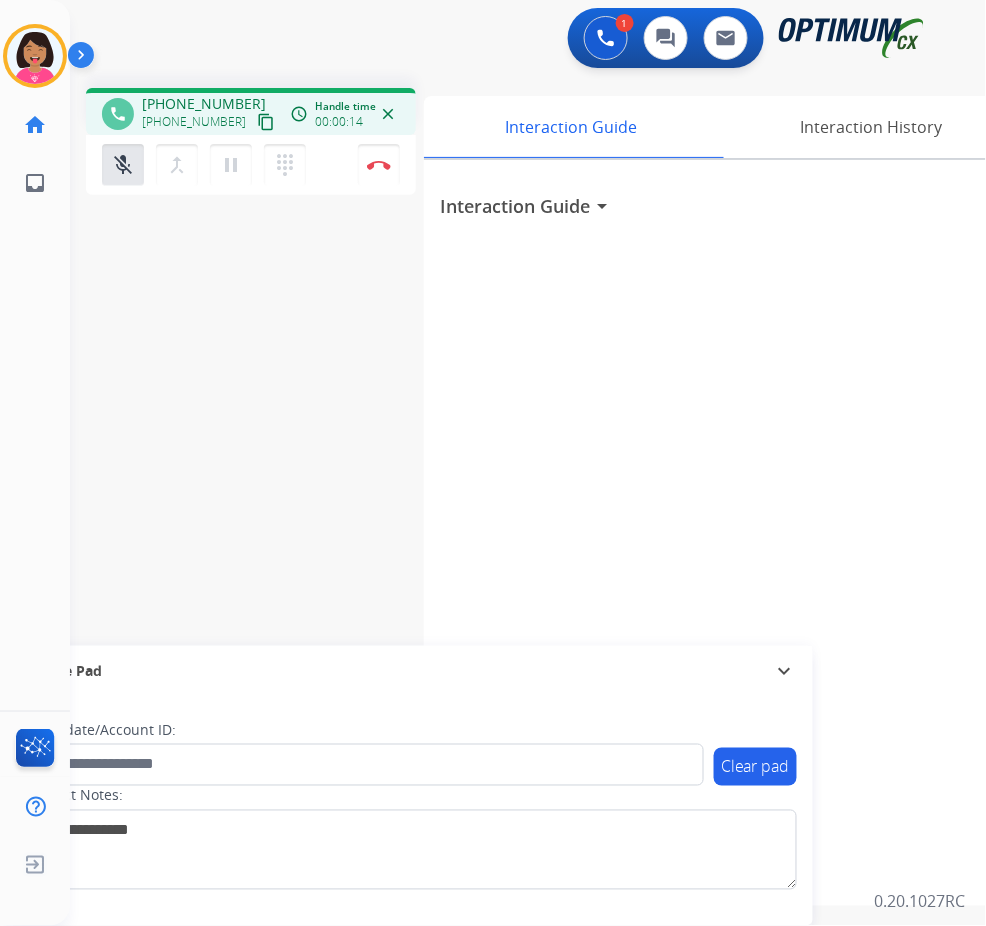 click on "content_copy" at bounding box center (266, 122) 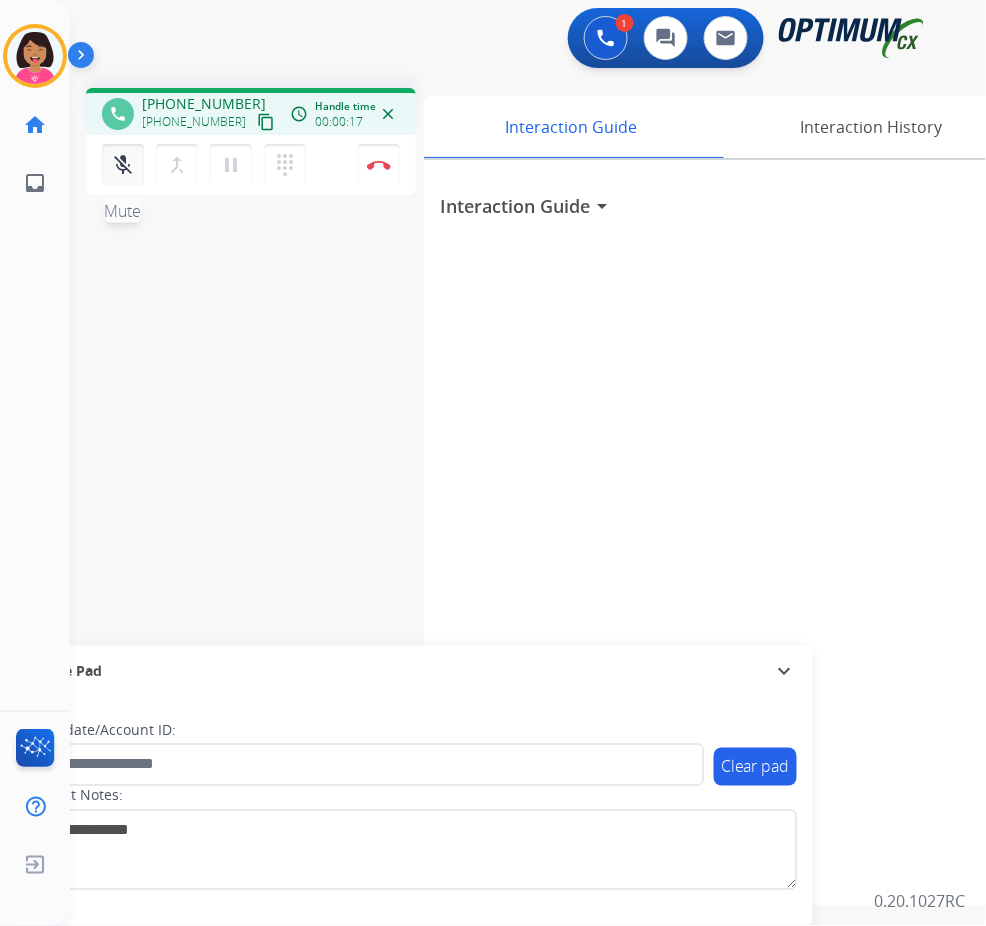 click on "mic_off Mute" at bounding box center (123, 165) 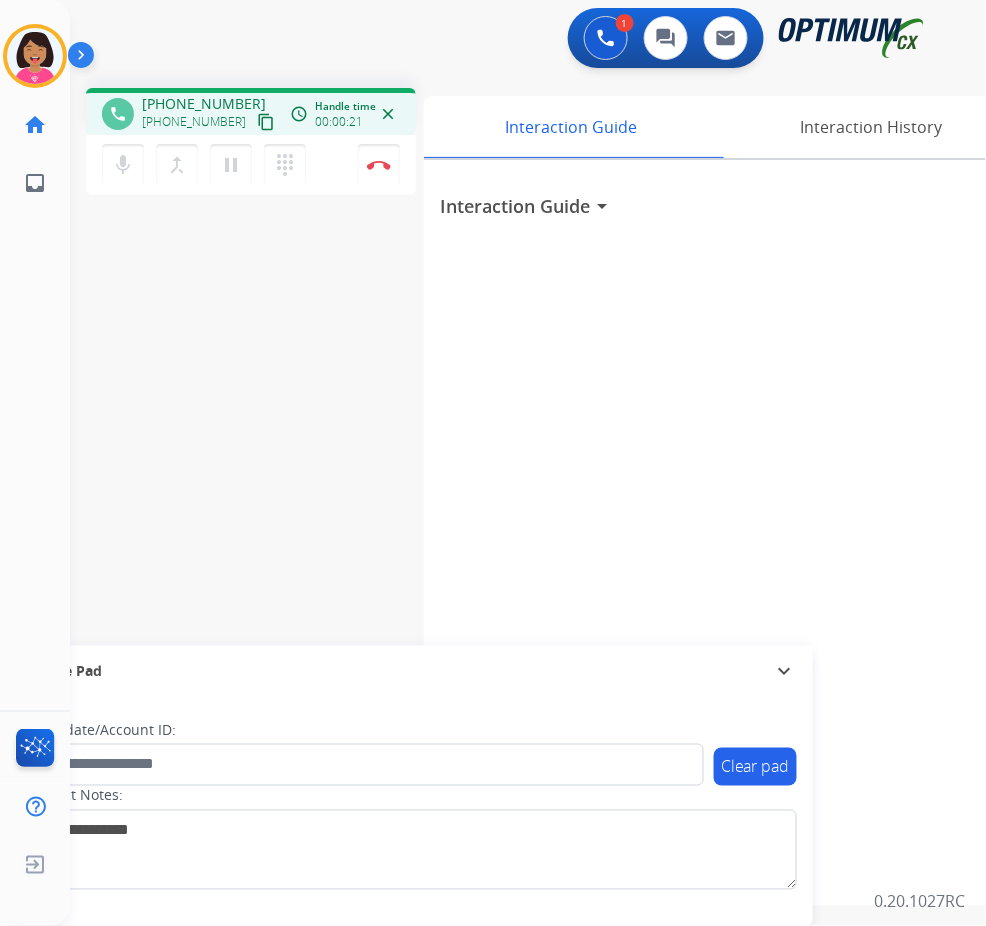 click on "mic Mute merge_type Bridge pause Hold dialpad Dialpad Disconnect" at bounding box center [251, 165] 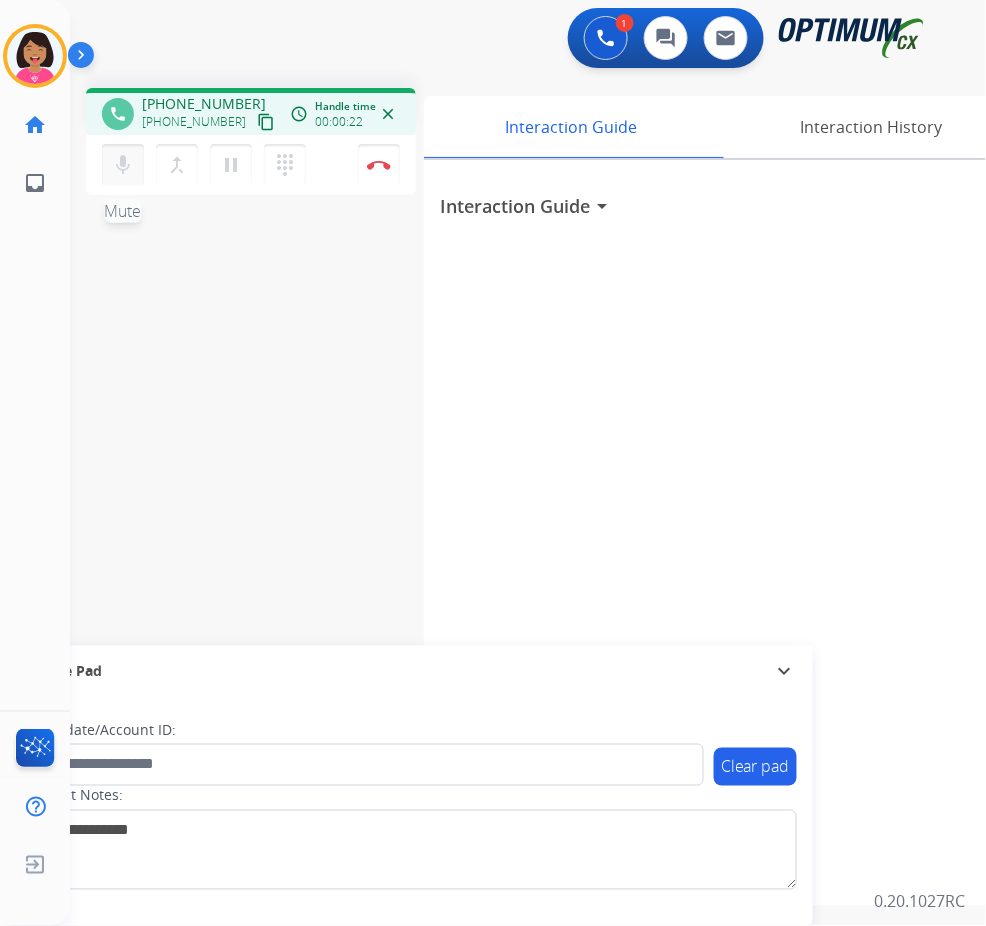 click on "mic" at bounding box center (123, 165) 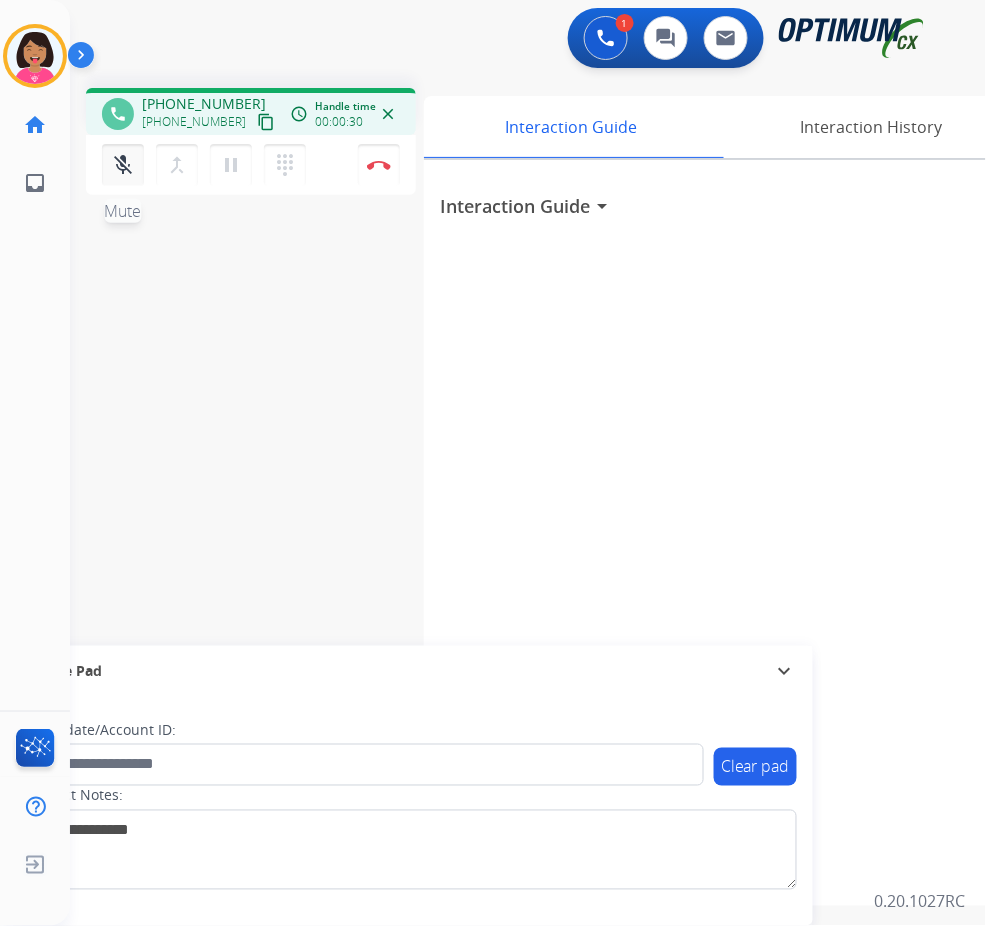 click on "mic_off" at bounding box center (123, 165) 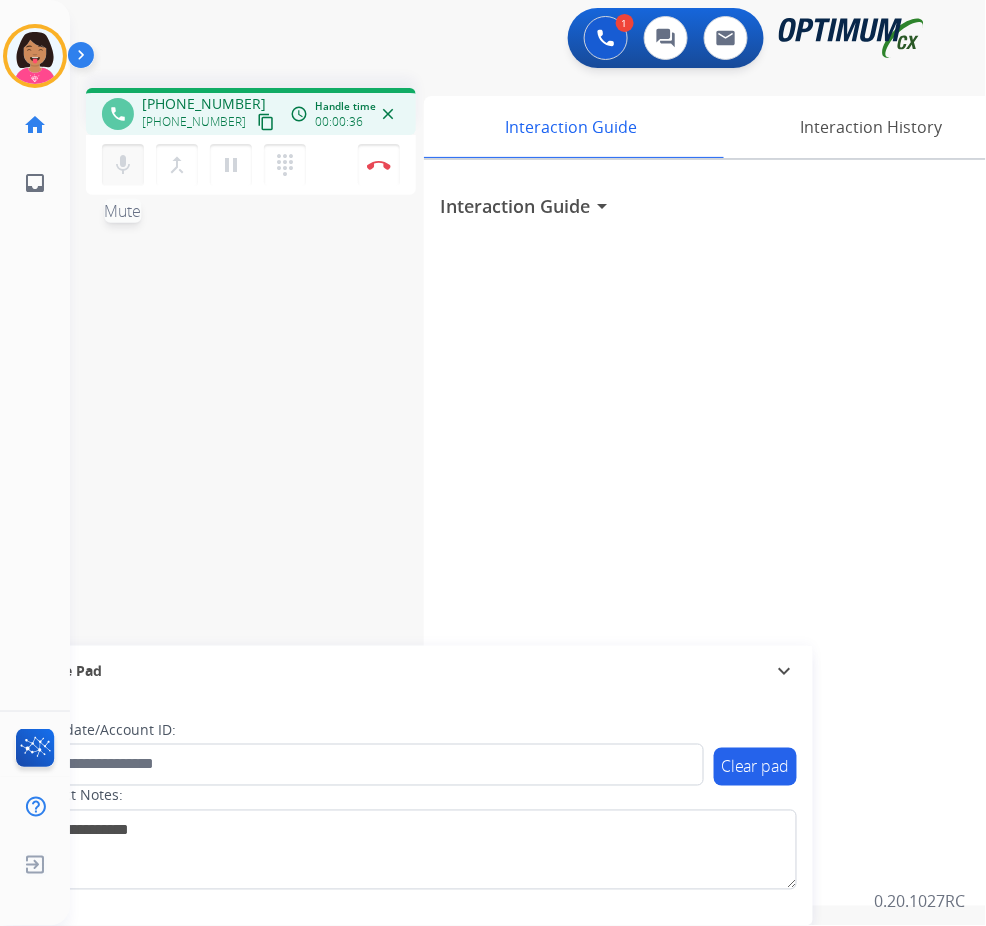 click on "mic" at bounding box center (123, 165) 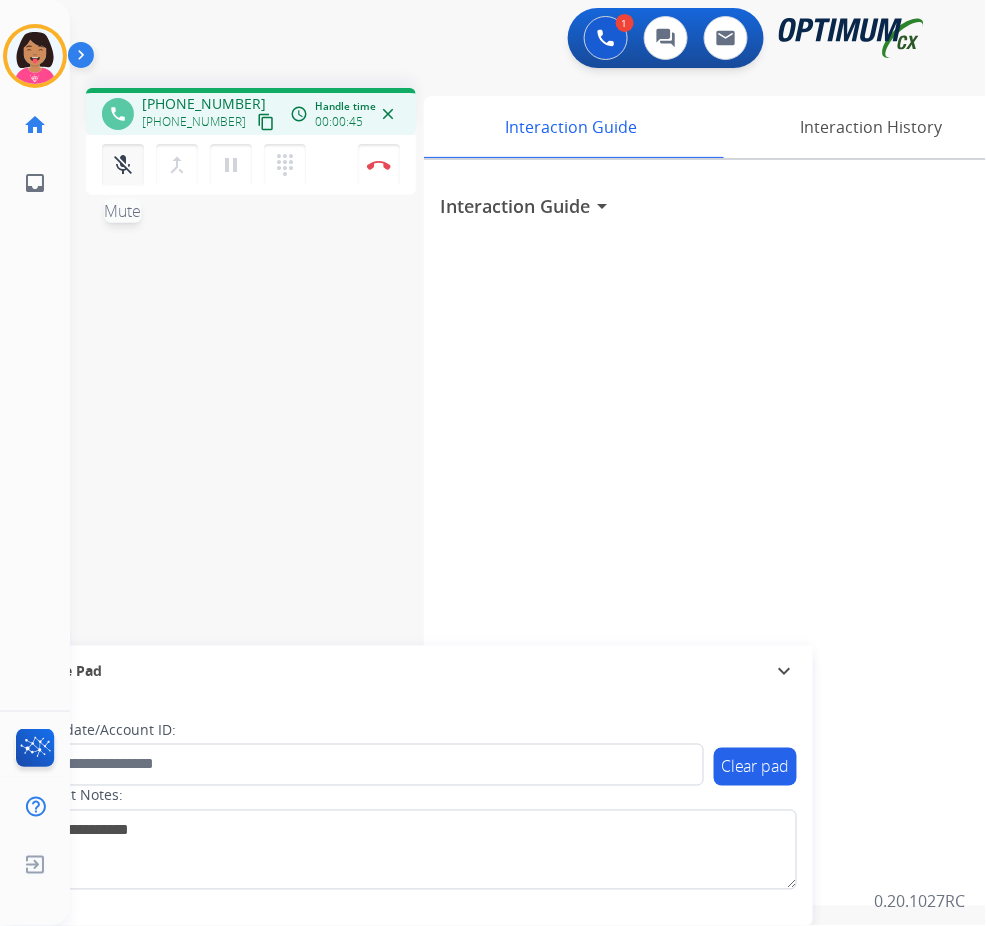 click on "mic_off" at bounding box center (123, 165) 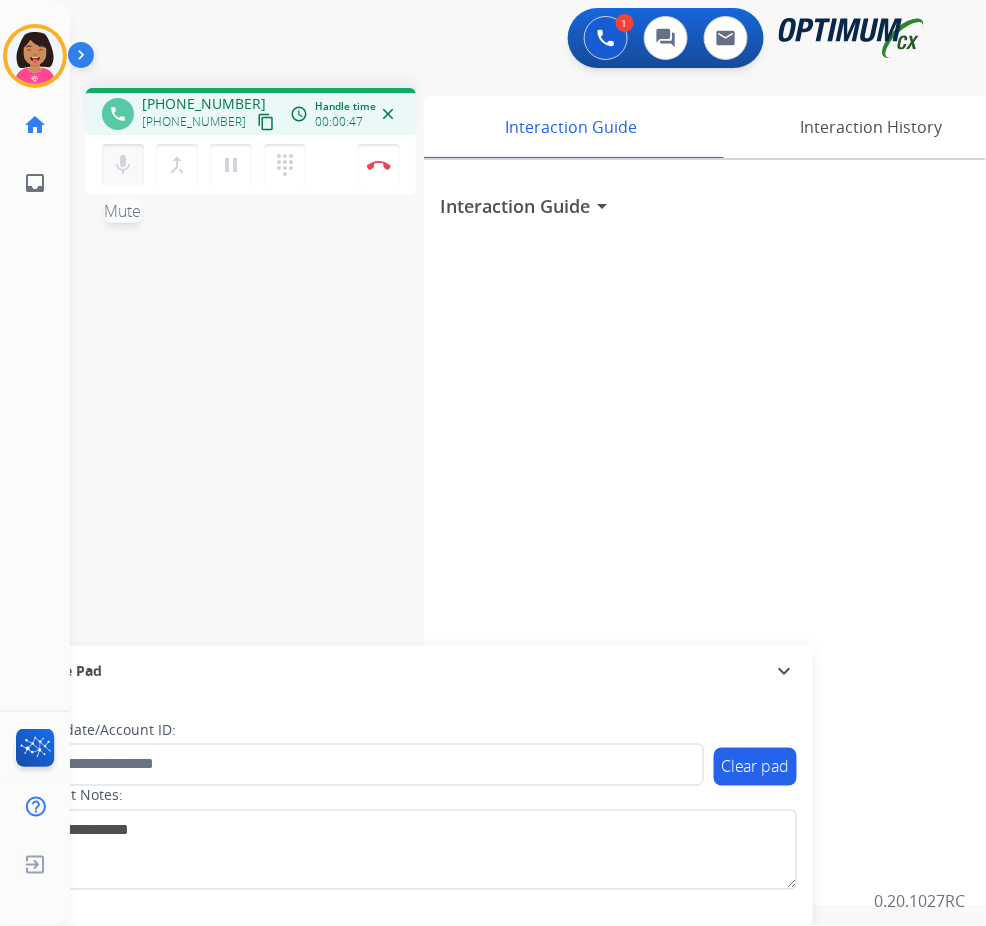 click on "mic" at bounding box center (123, 165) 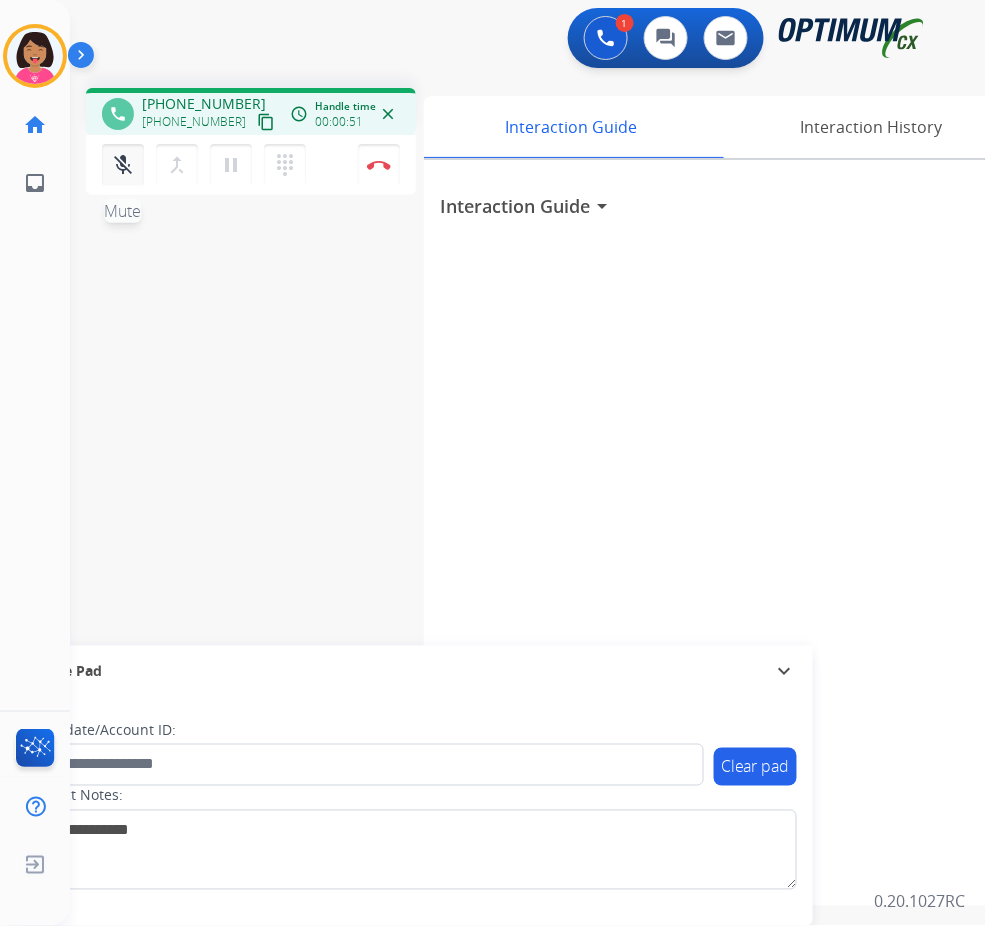 click on "mic_off" at bounding box center (123, 165) 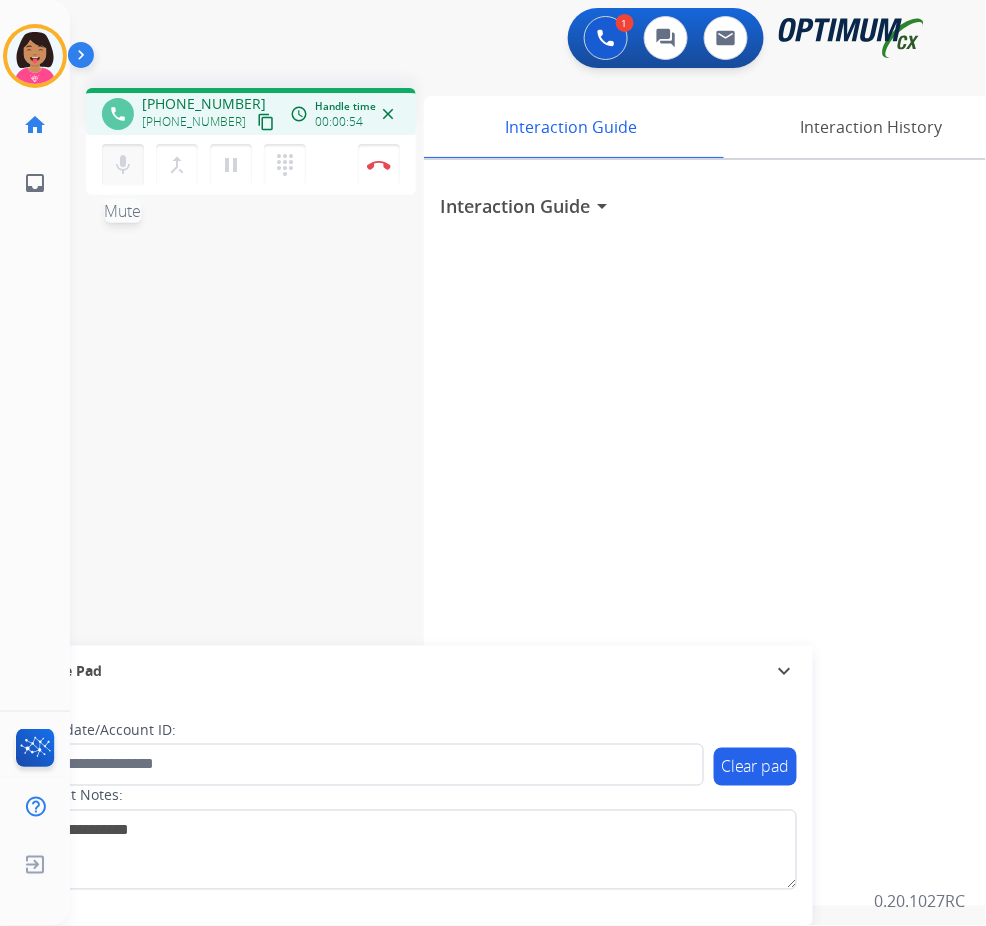 click on "mic Mute" at bounding box center (123, 165) 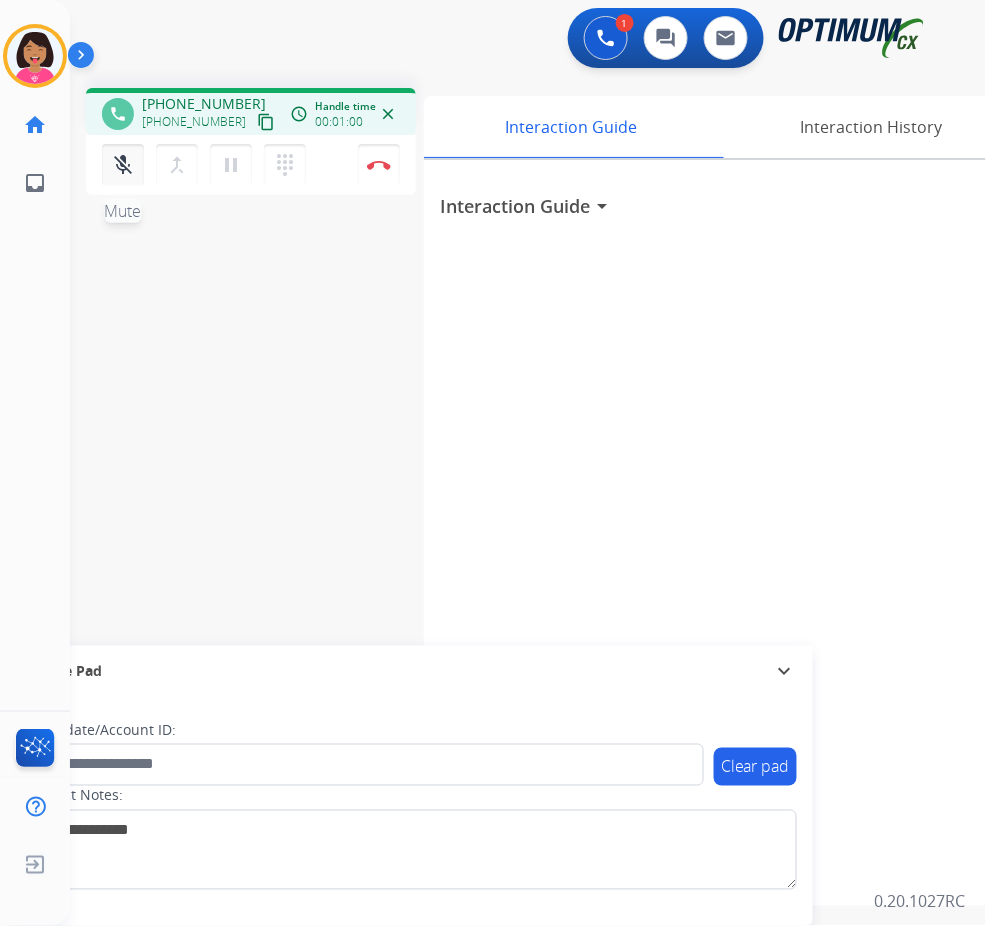 click on "mic_off Mute" at bounding box center (123, 165) 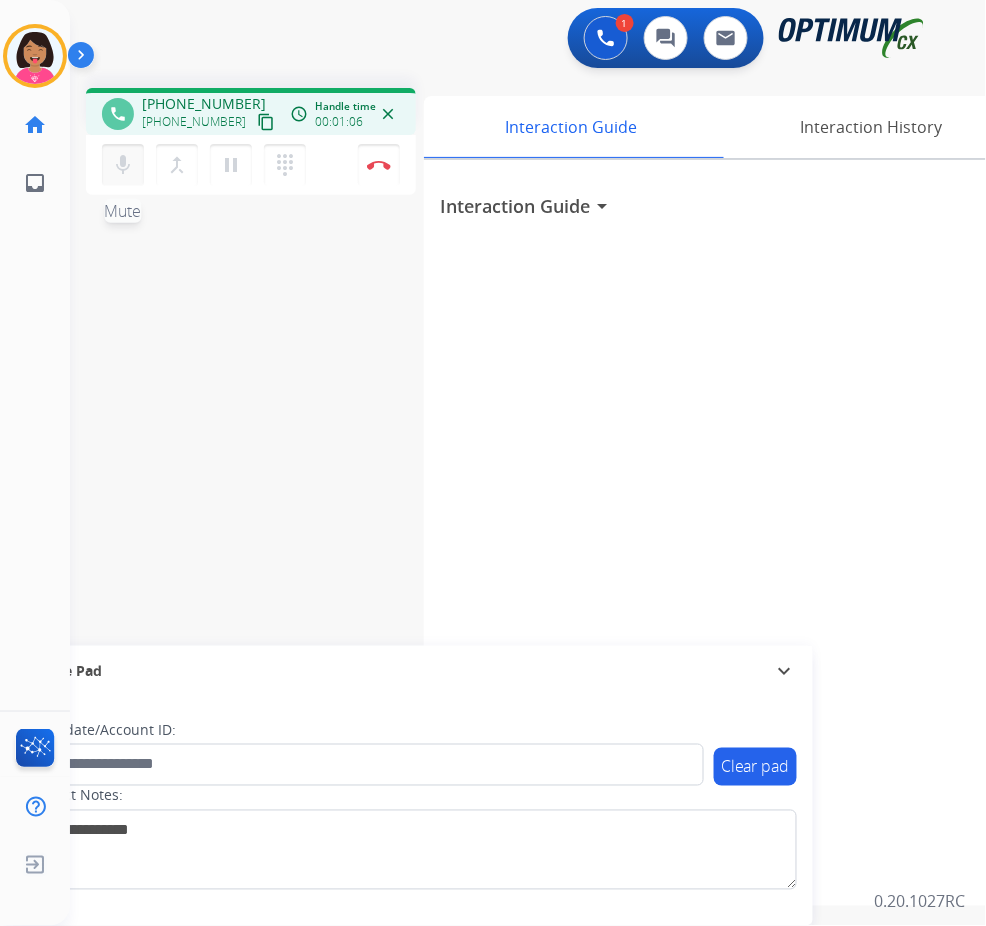click on "mic Mute" at bounding box center [123, 165] 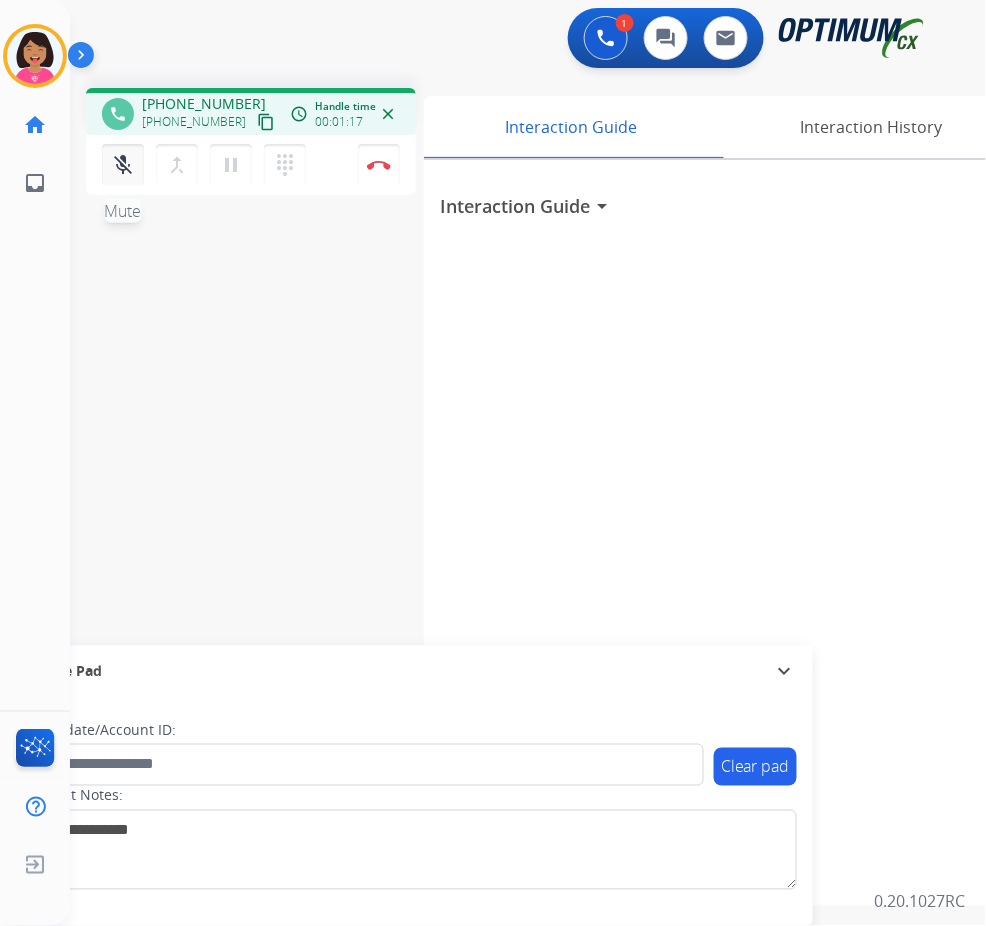 click on "mic_off" at bounding box center [123, 165] 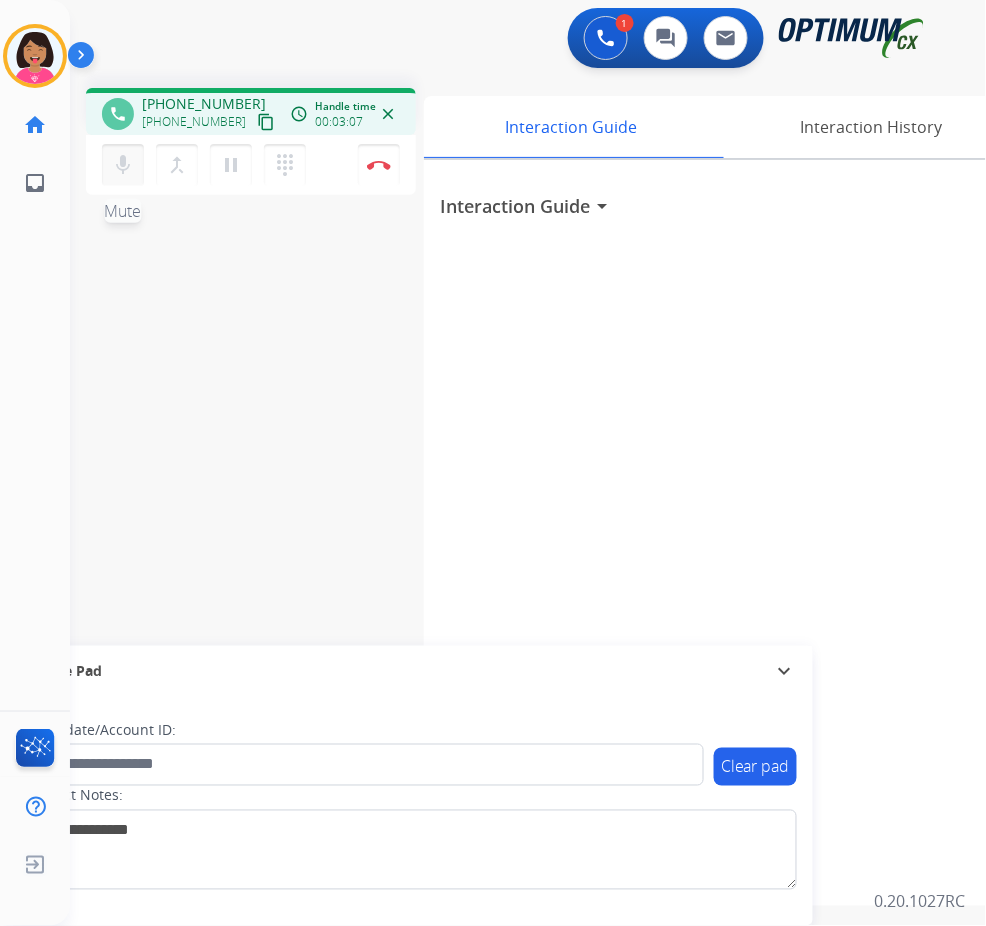 click on "mic Mute" at bounding box center [123, 165] 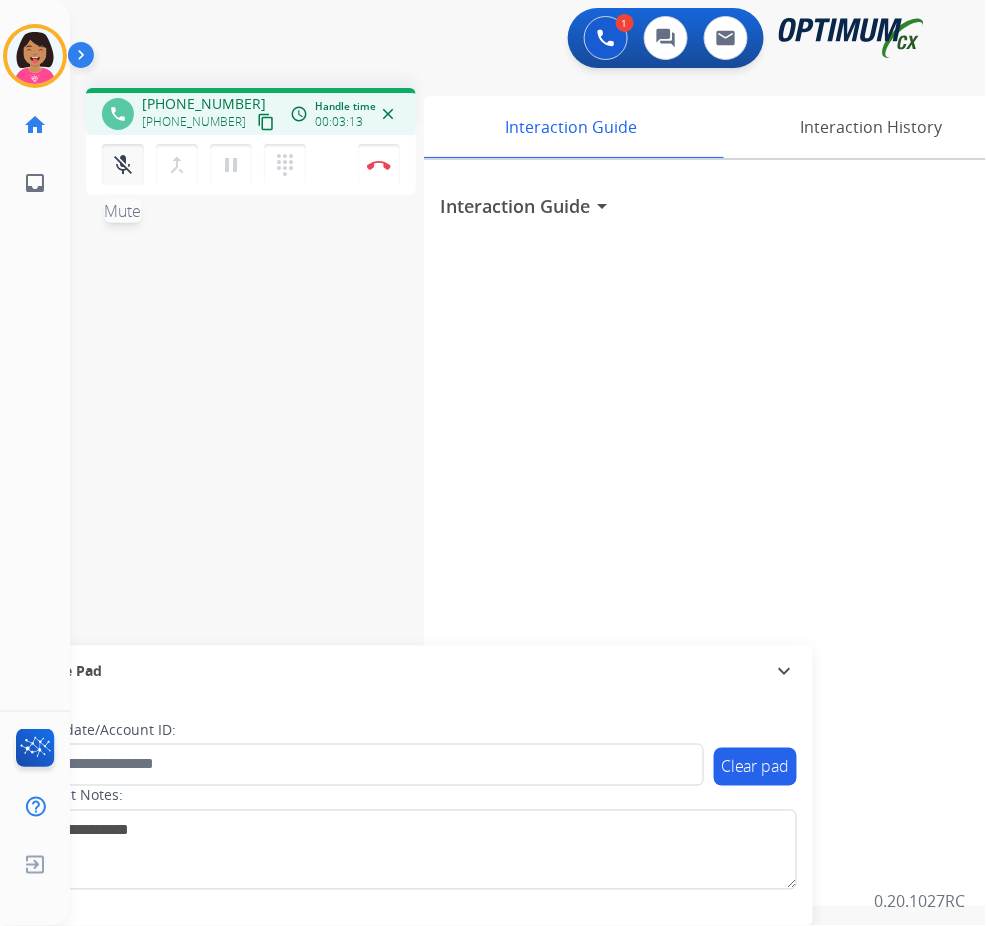 click on "mic_off Mute" at bounding box center [123, 165] 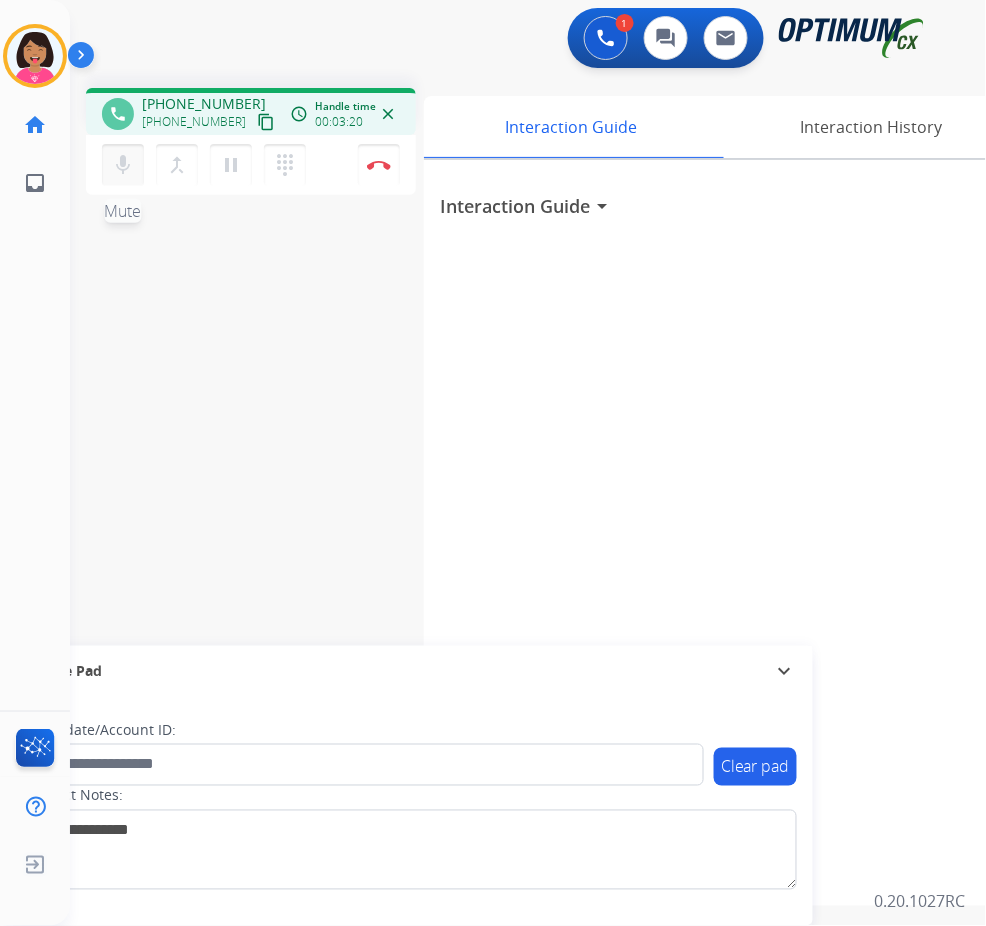 click on "mic Mute" at bounding box center (123, 165) 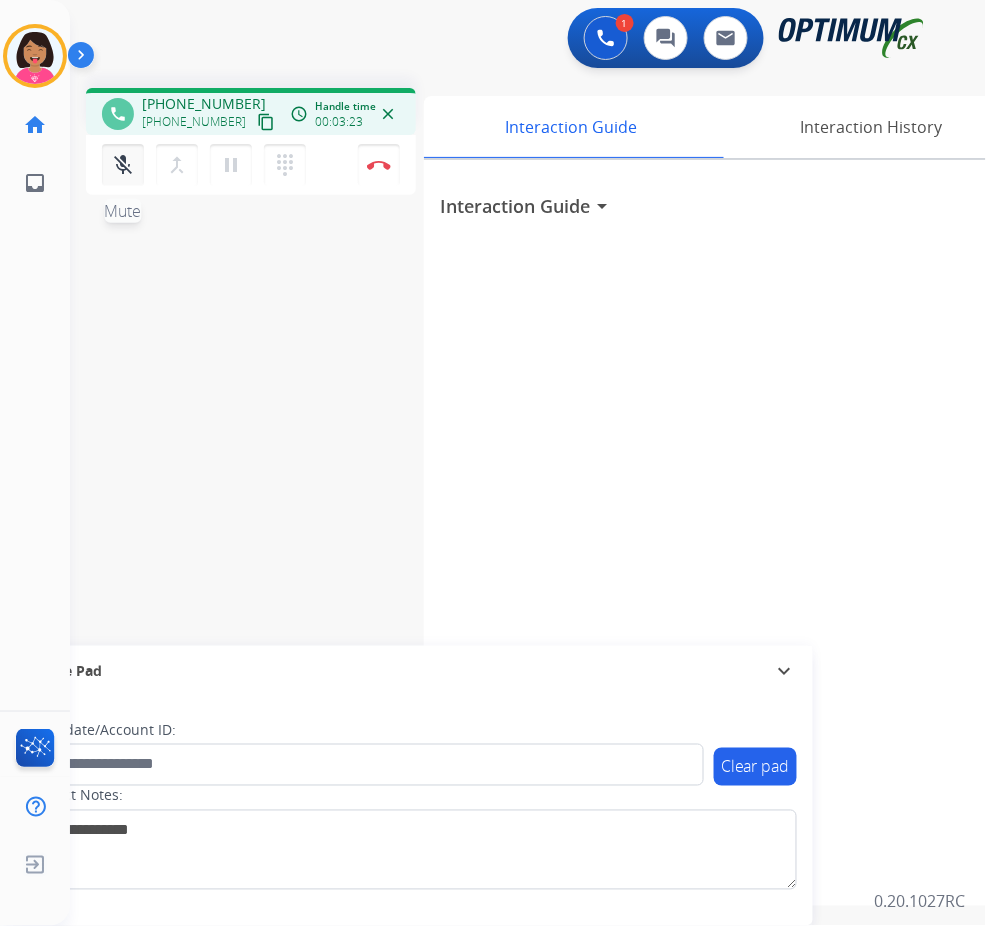 click on "mic_off Mute" at bounding box center [123, 165] 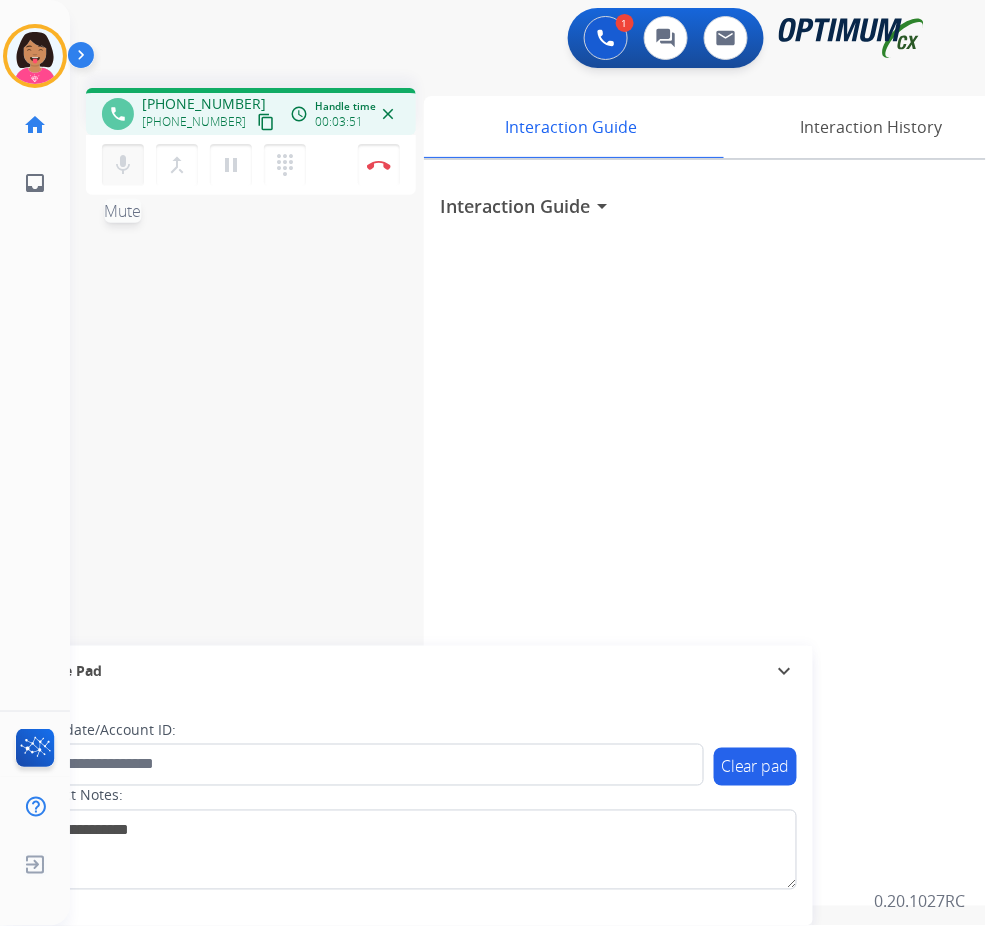 click on "mic Mute" at bounding box center [123, 165] 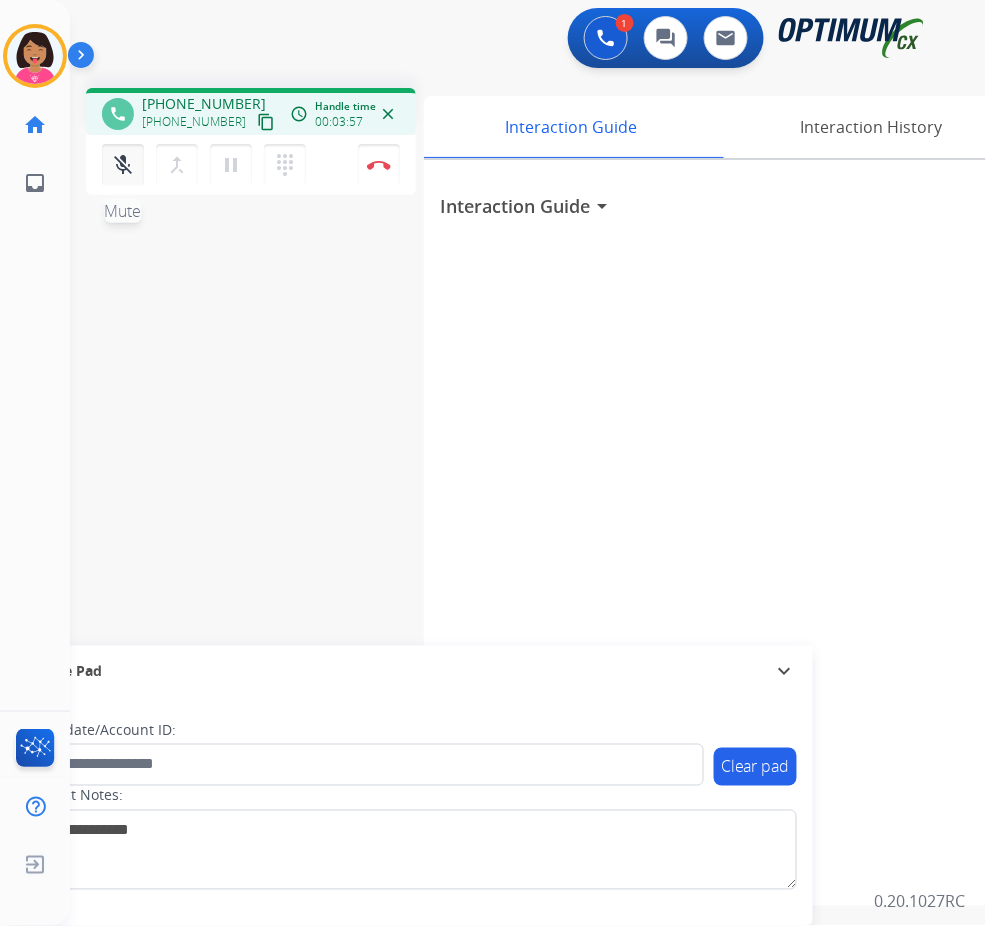 click on "mic_off Mute" at bounding box center [123, 165] 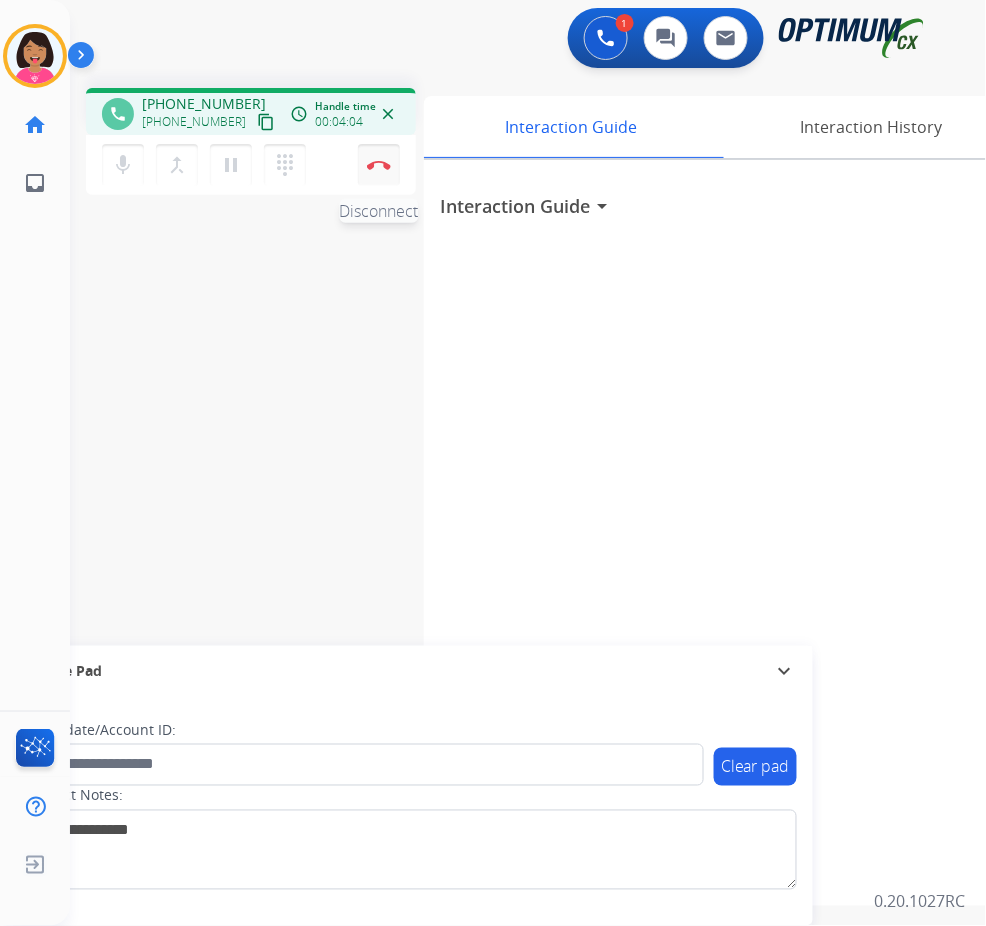click on "Disconnect" at bounding box center [379, 165] 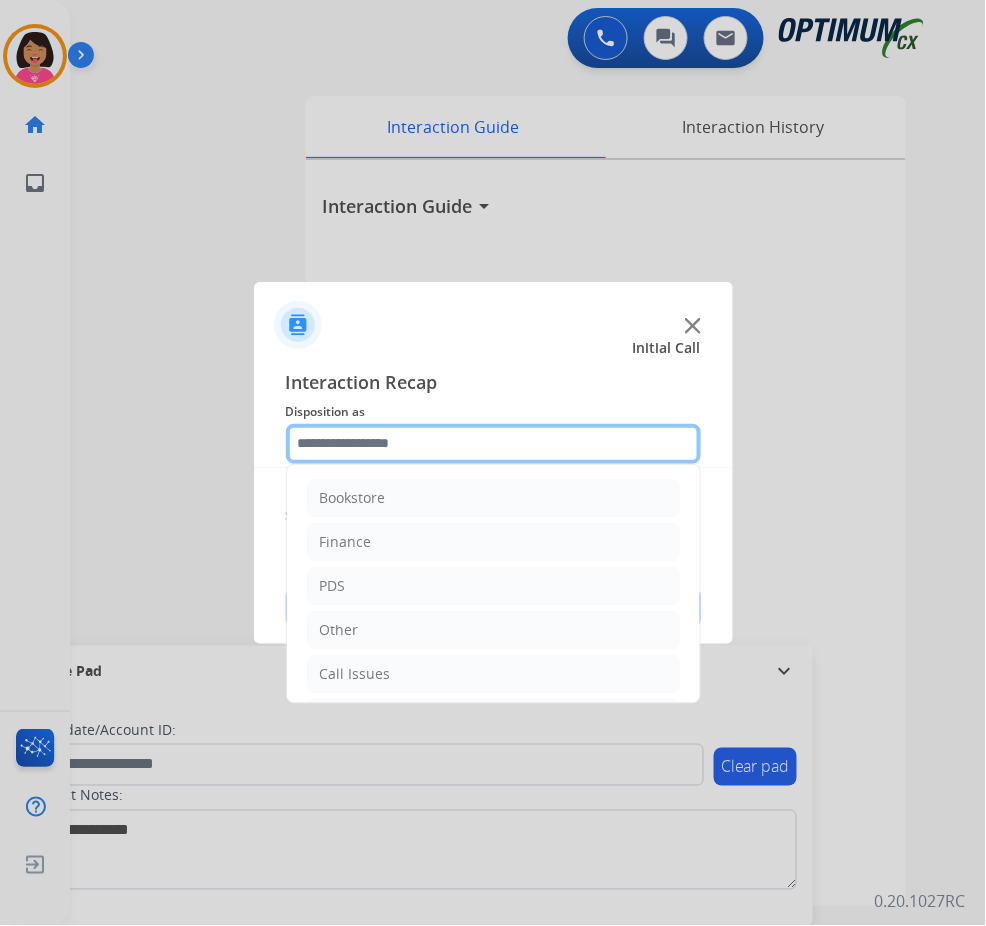 click 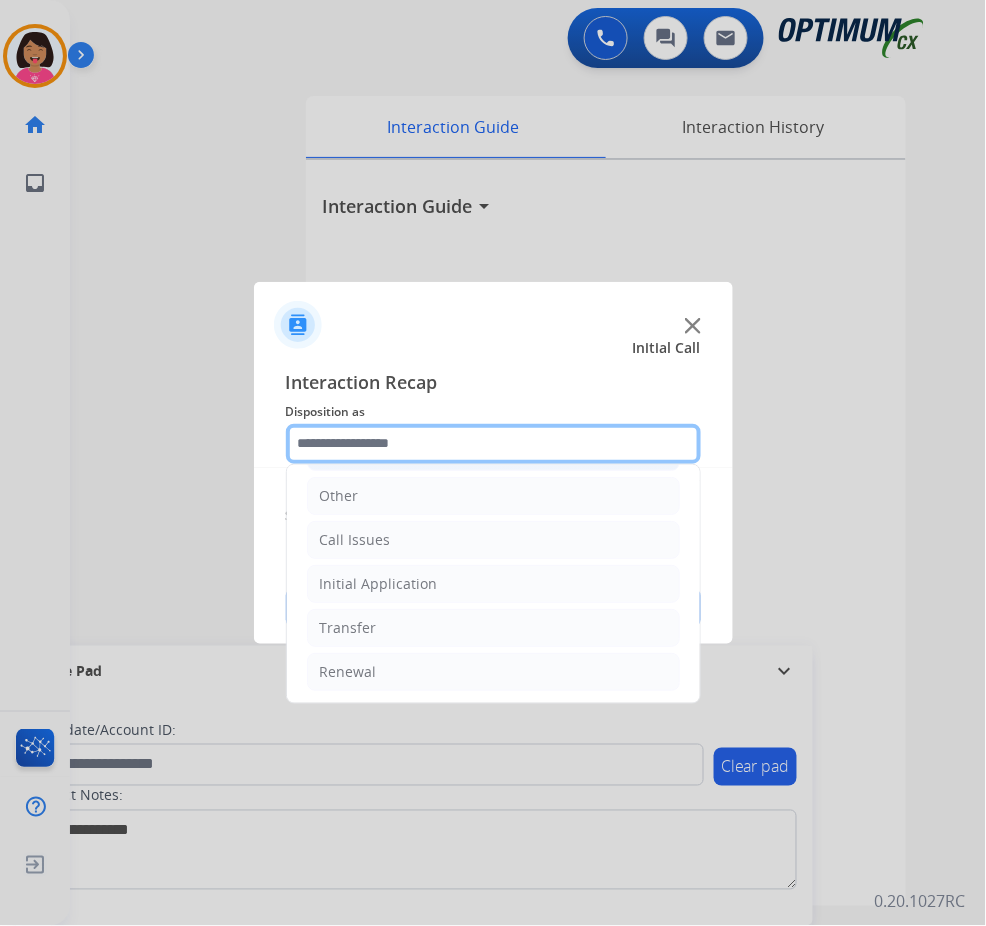 scroll, scrollTop: 137, scrollLeft: 0, axis: vertical 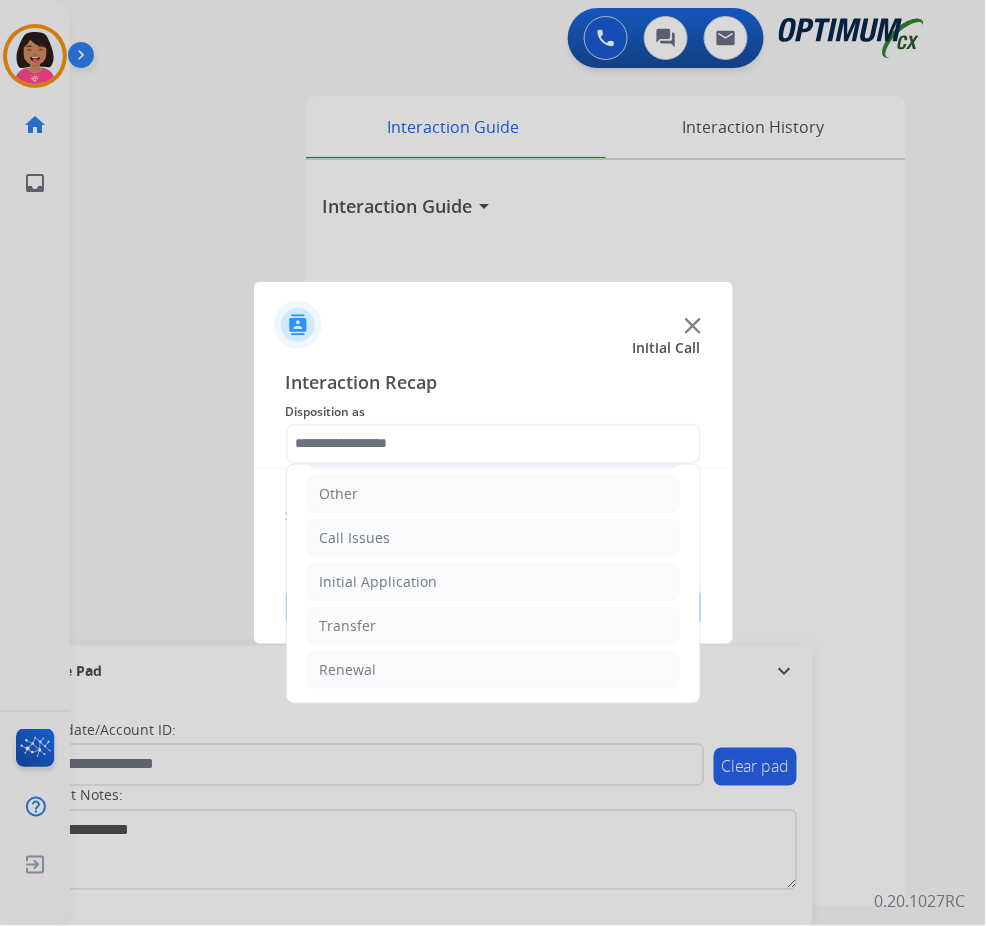 click on "Initial Application" 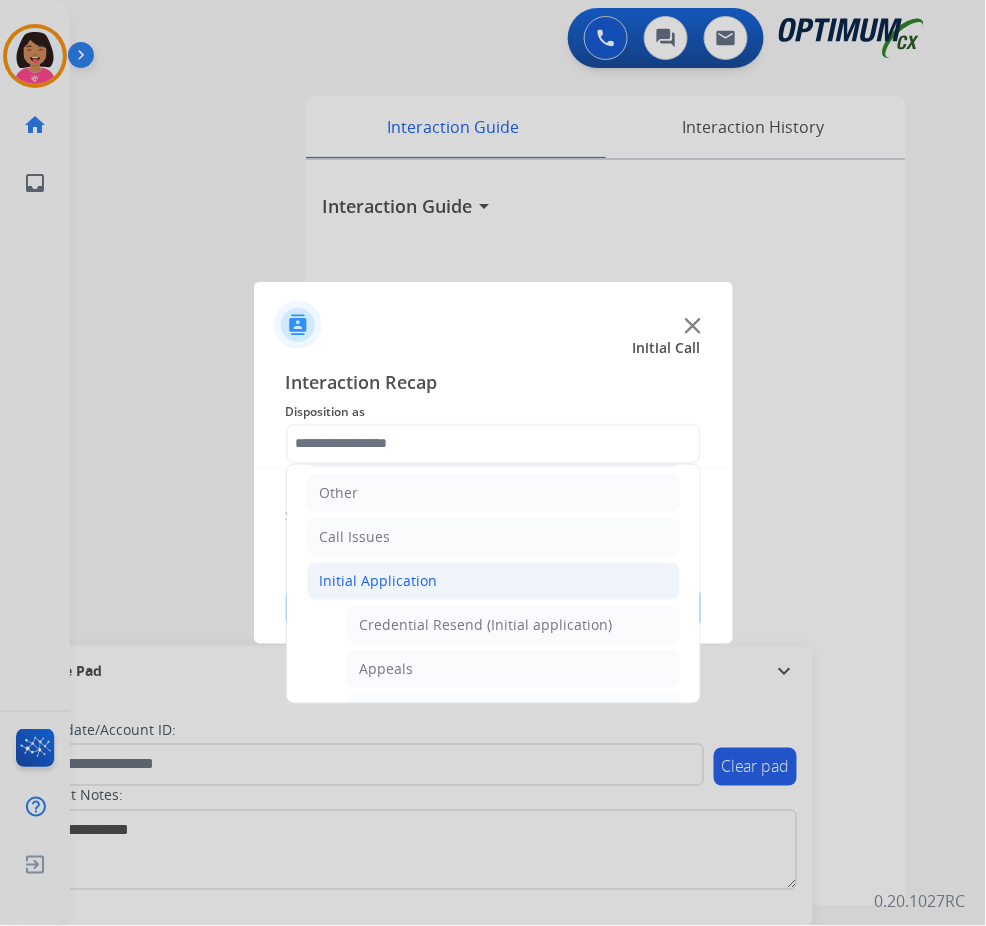 click on "Initial Application" 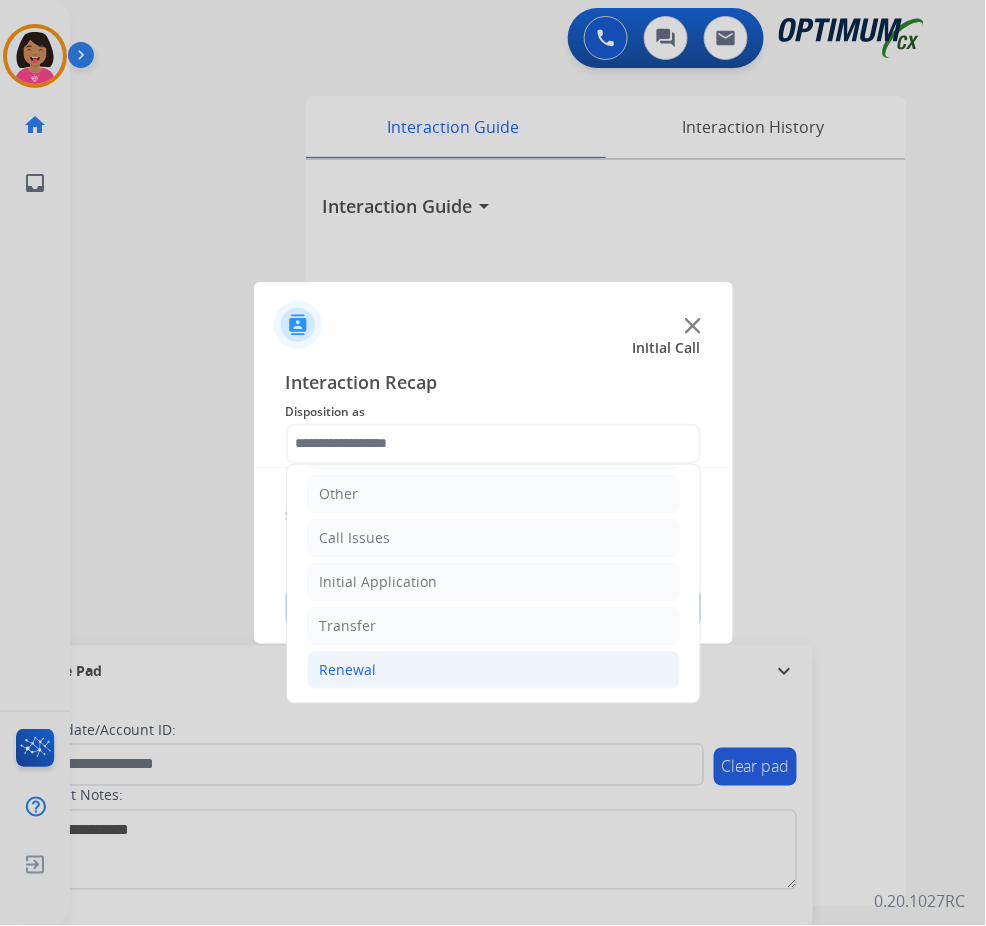 click on "Renewal" 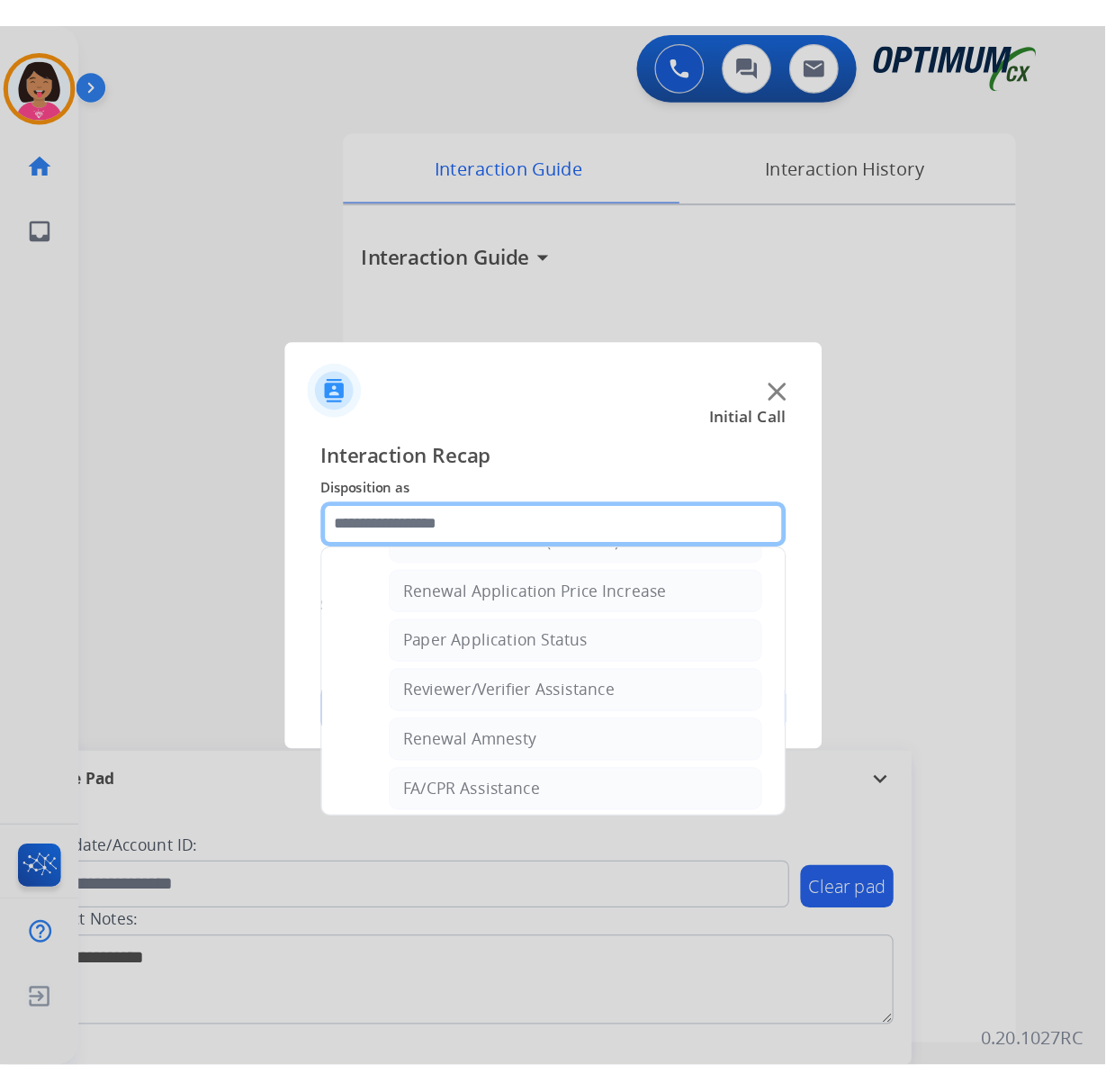 scroll, scrollTop: 616, scrollLeft: 0, axis: vertical 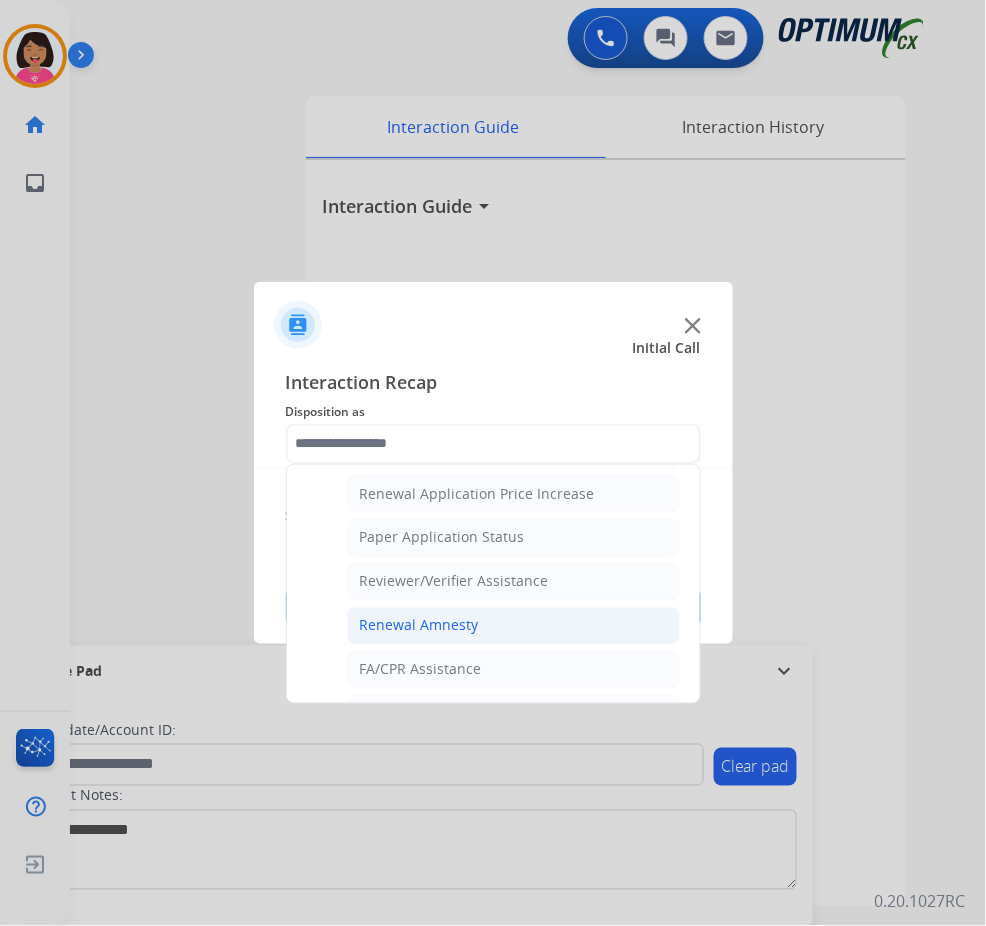 click on "Renewal Amnesty" 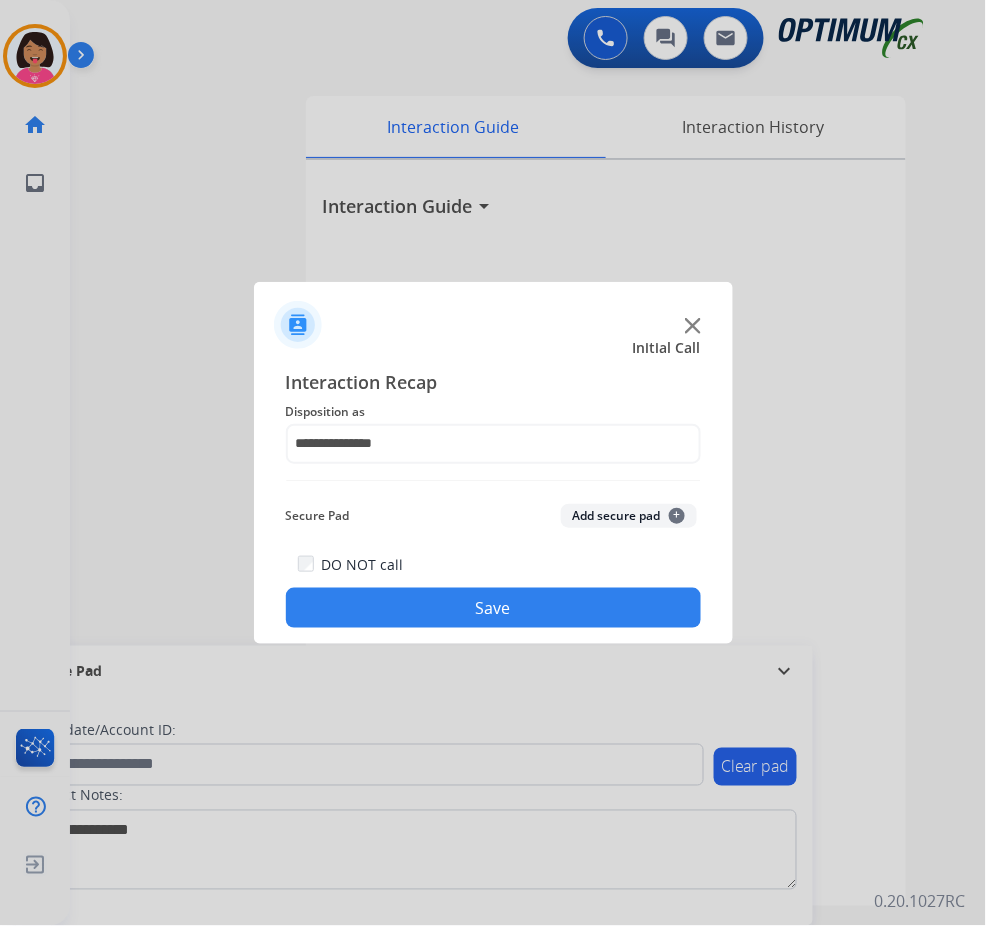 click on "Save" 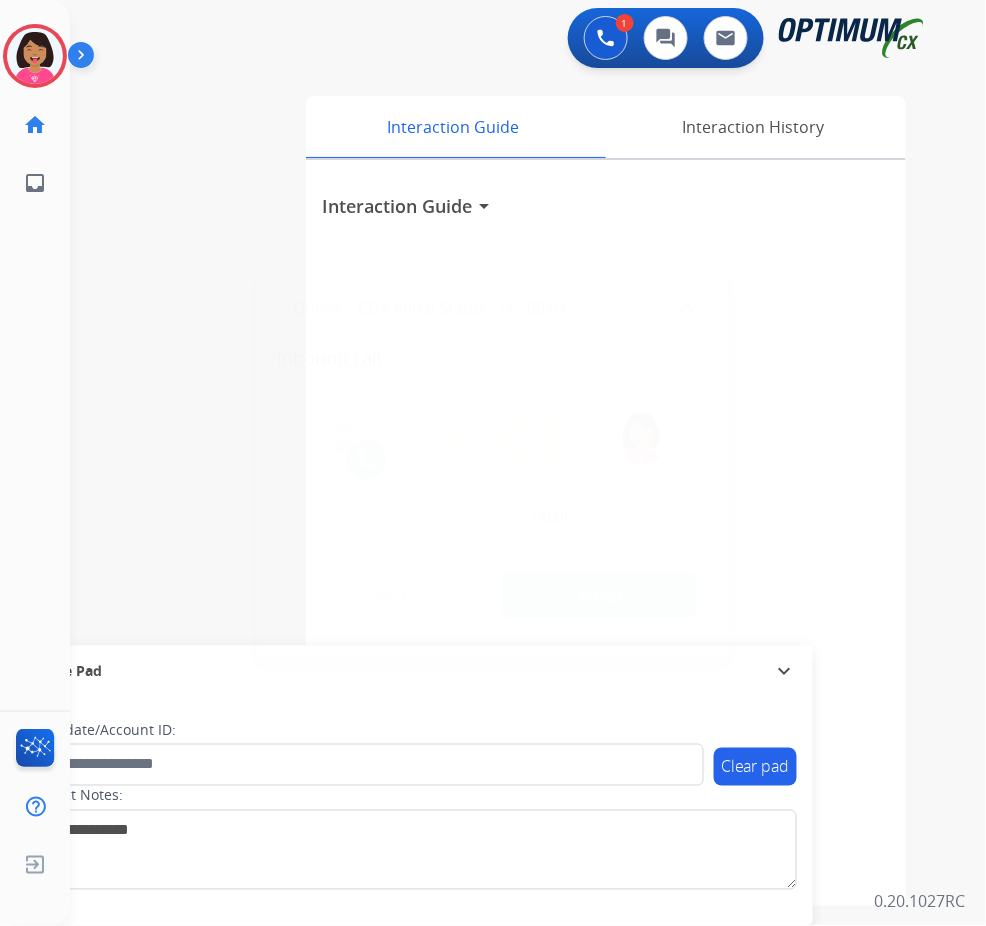 click at bounding box center [493, 463] 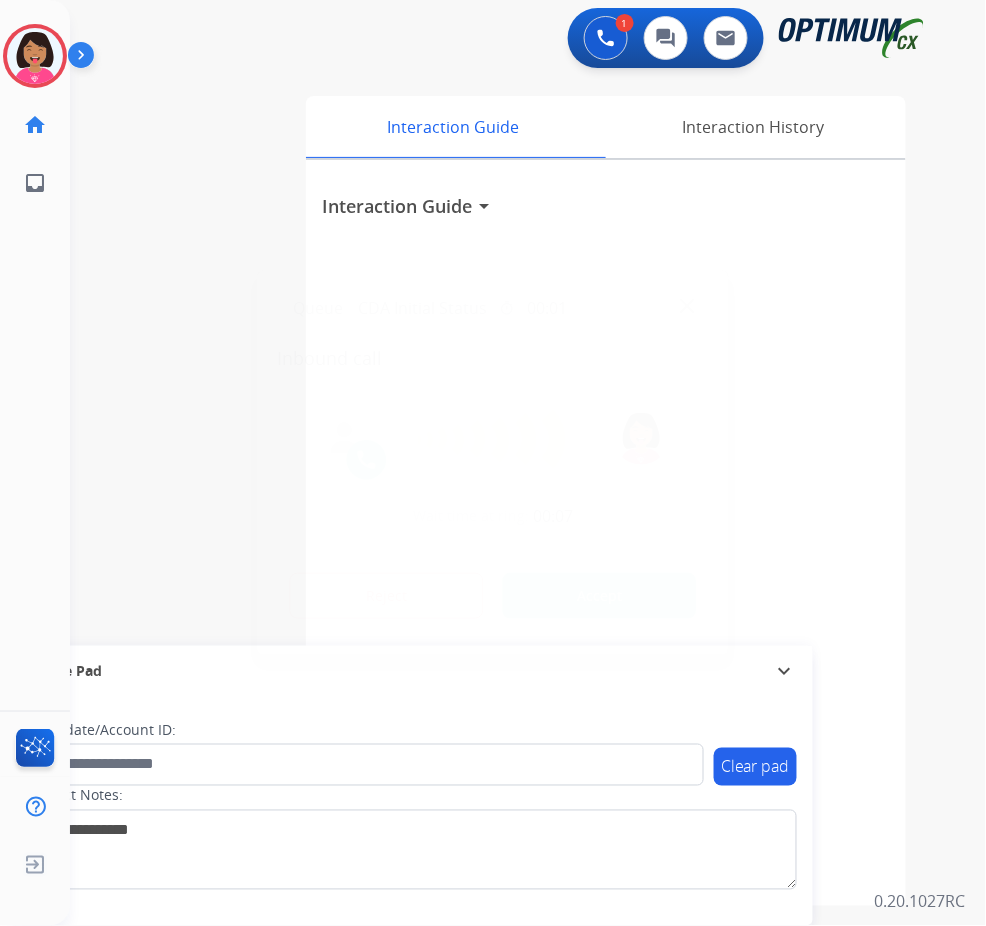 click at bounding box center [687, 306] 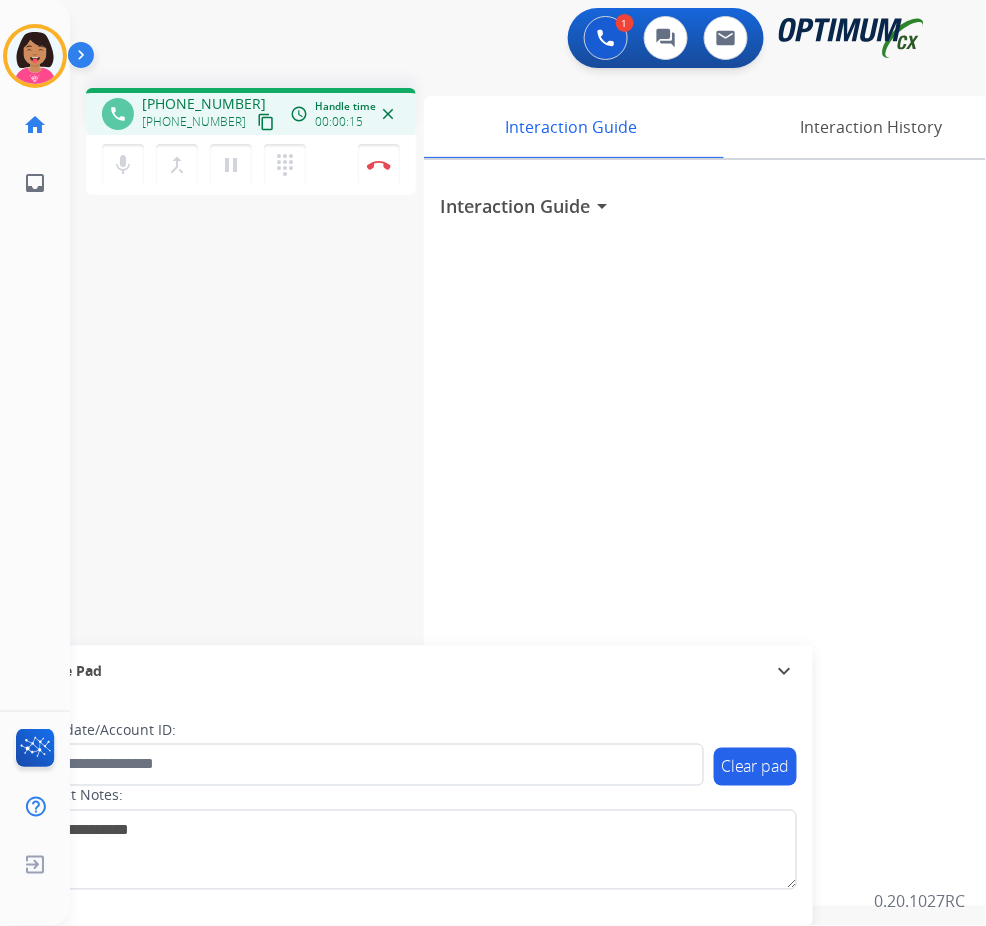 click on "content_copy" at bounding box center [266, 122] 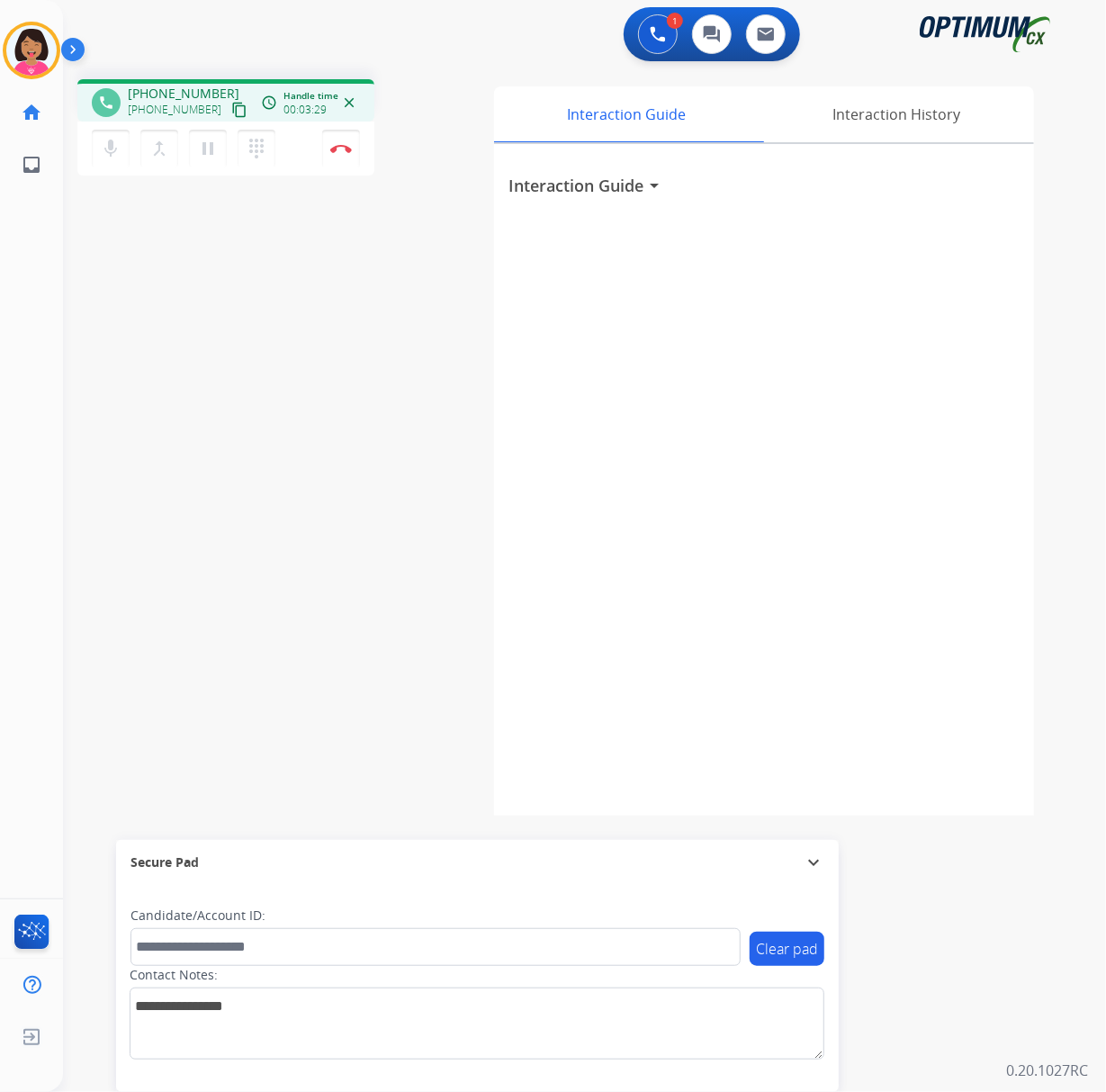 click on "phone [PHONE_NUMBER] [PHONE_NUMBER] content_copy access_time Call metrics Queue   00:09 Hold   00:00 Talk   03:30 Total   03:38 Handle time 00:03:29 close mic Mute merge_type Bridge pause Hold dialpad Dialpad Disconnect swap_horiz Break voice bridge close_fullscreen Connect 3-Way Call merge_type Separate 3-Way Call  Interaction Guide   Interaction History  Interaction Guide arrow_drop_down Secure Pad expand_more Clear pad Candidate/Account ID: Contact Notes:" at bounding box center [562, 440] 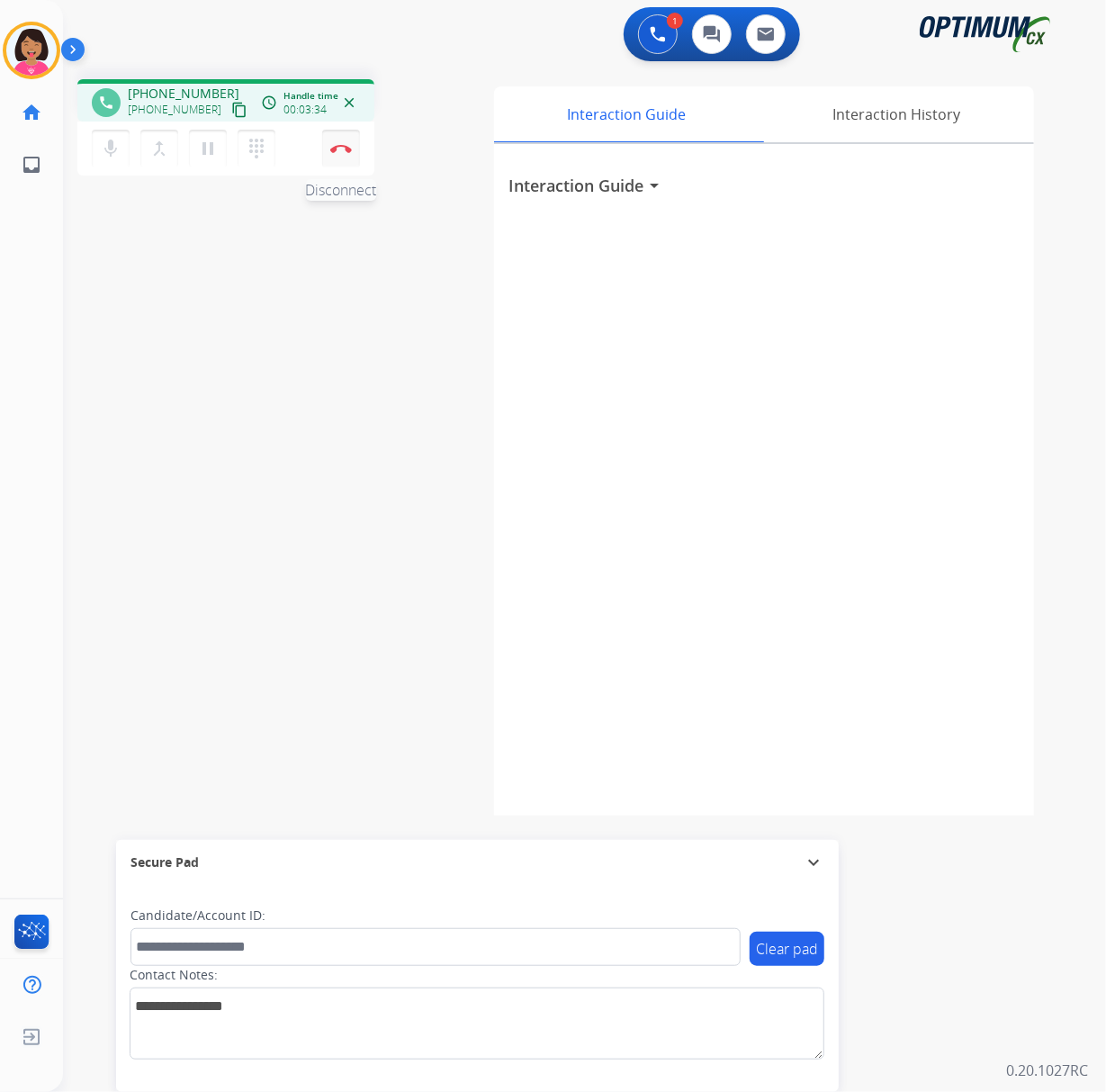 click at bounding box center (341, 149) 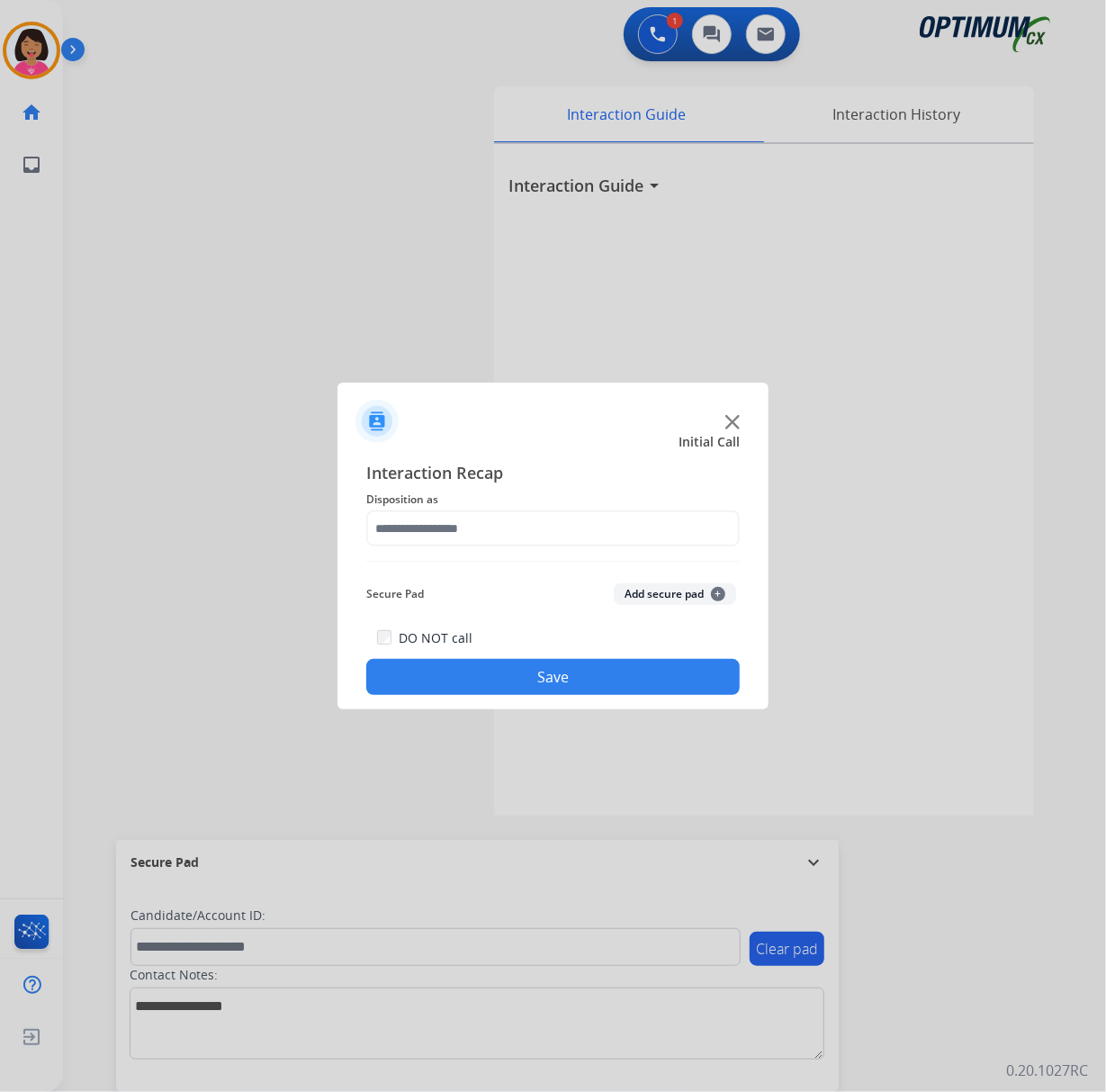 drag, startPoint x: 123, startPoint y: 369, endPoint x: 524, endPoint y: 548, distance: 439.13779 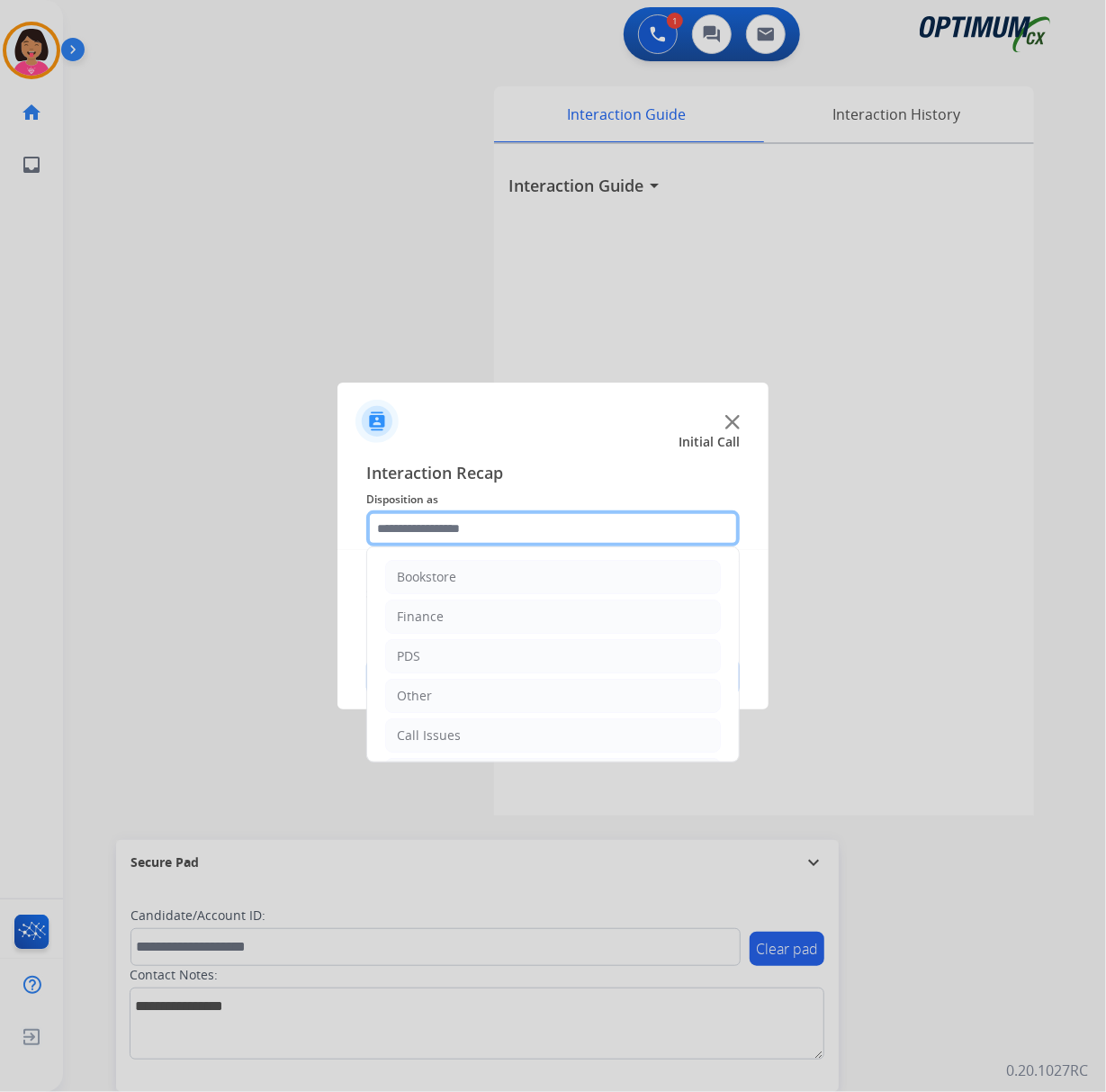 drag, startPoint x: 536, startPoint y: 529, endPoint x: 526, endPoint y: 613, distance: 84.59314 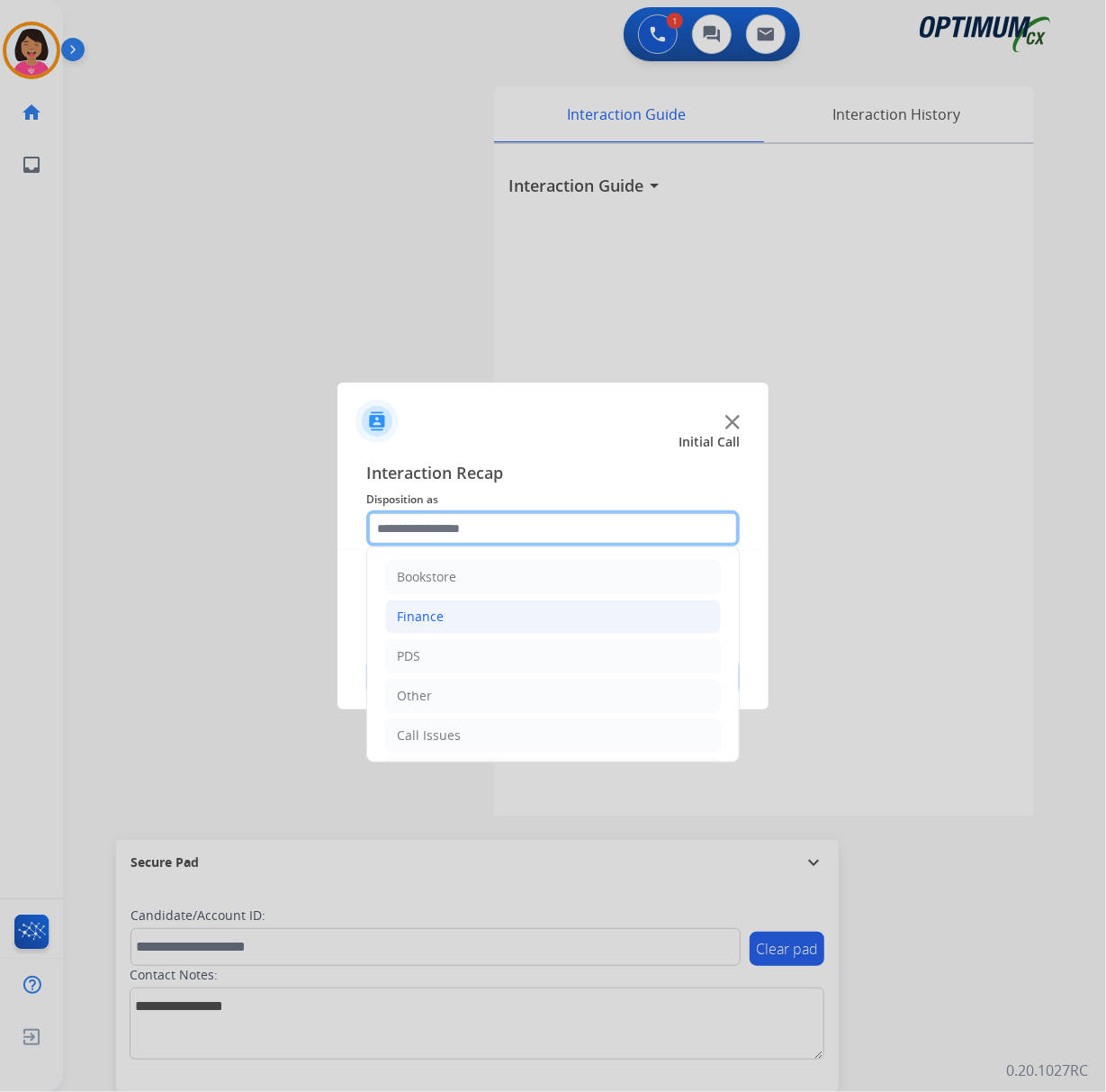 click 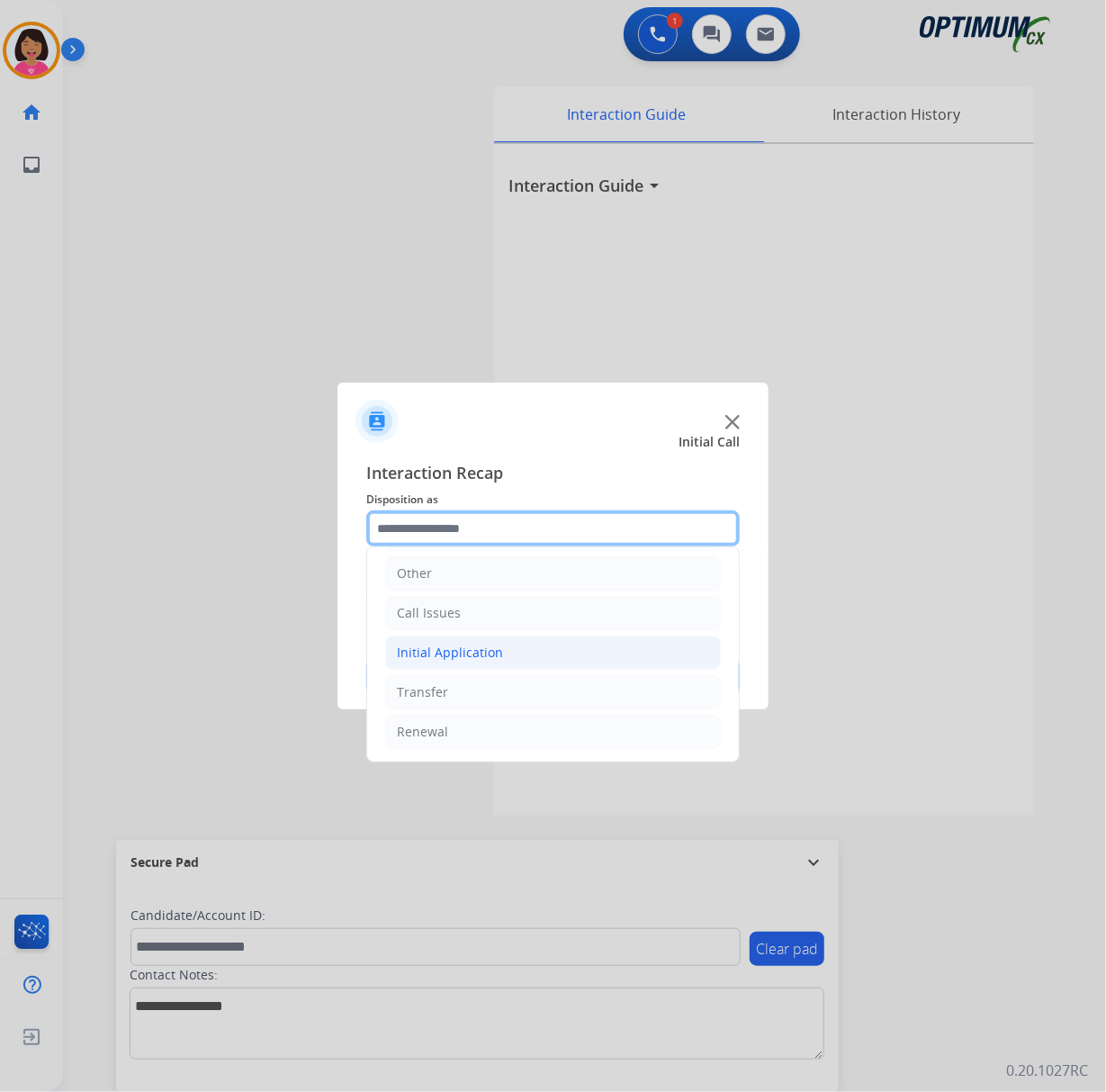 scroll, scrollTop: 128, scrollLeft: 0, axis: vertical 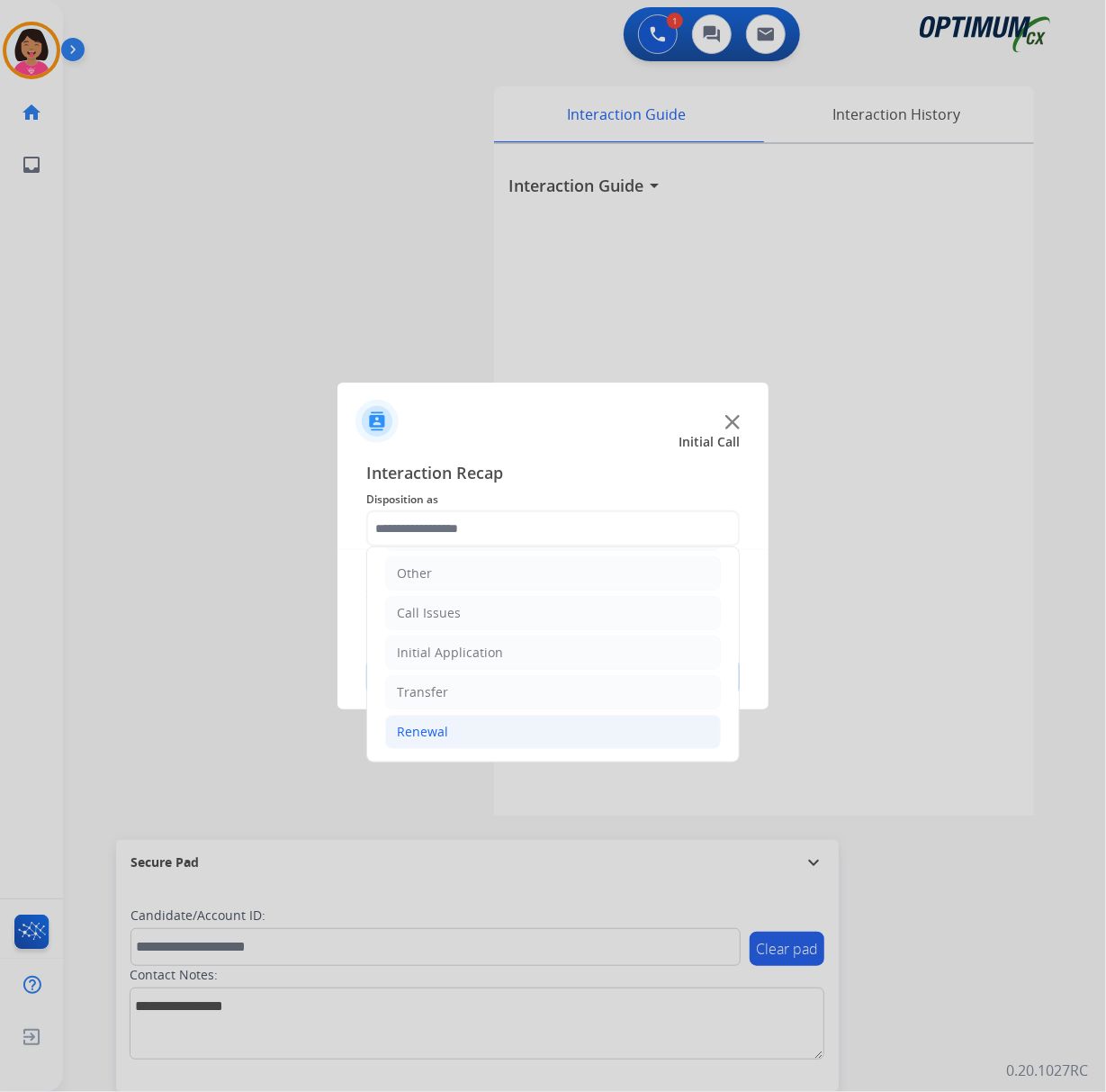 click on "Renewal" 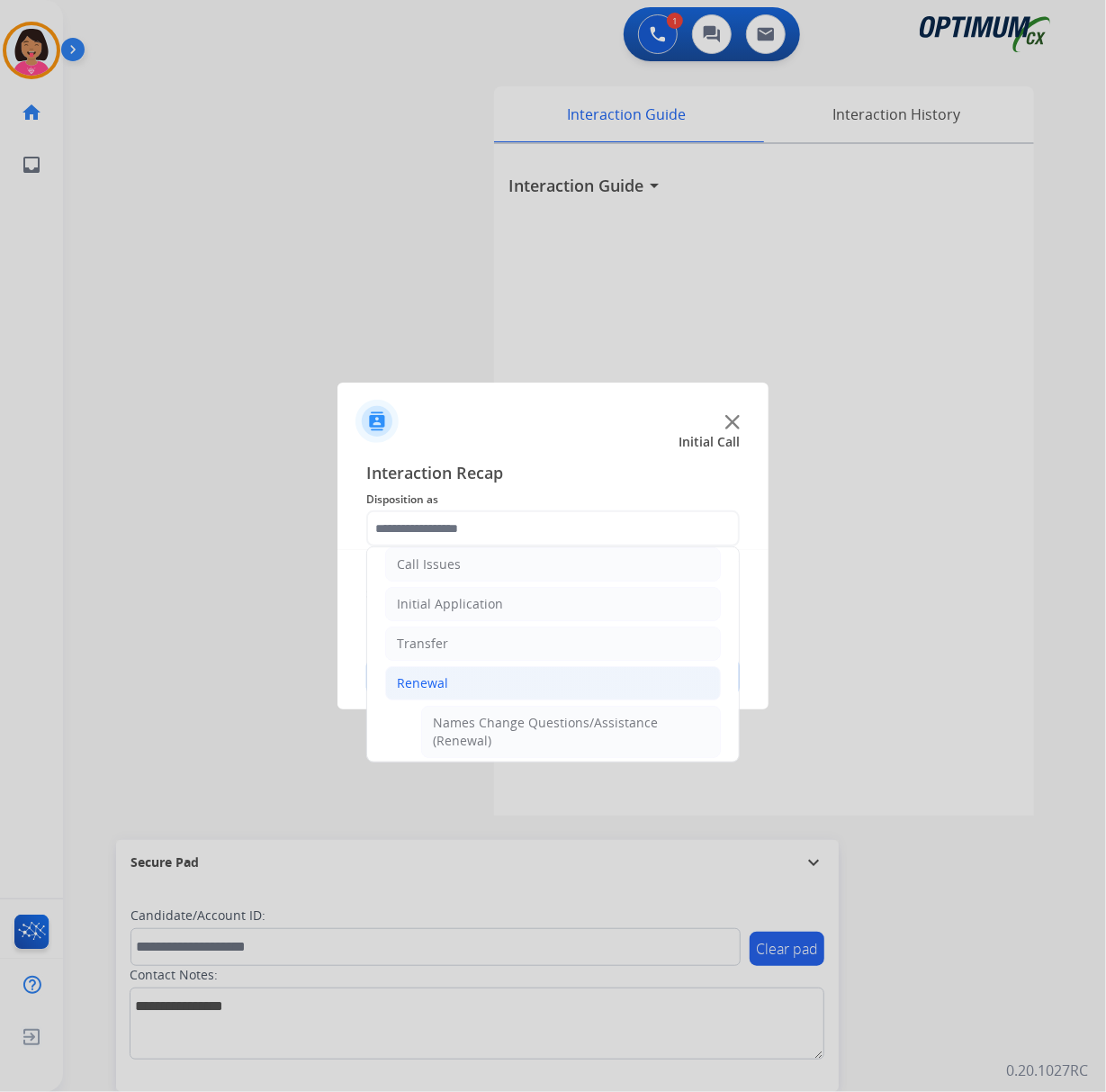 drag, startPoint x: 520, startPoint y: 722, endPoint x: 556, endPoint y: 713, distance: 37.107951 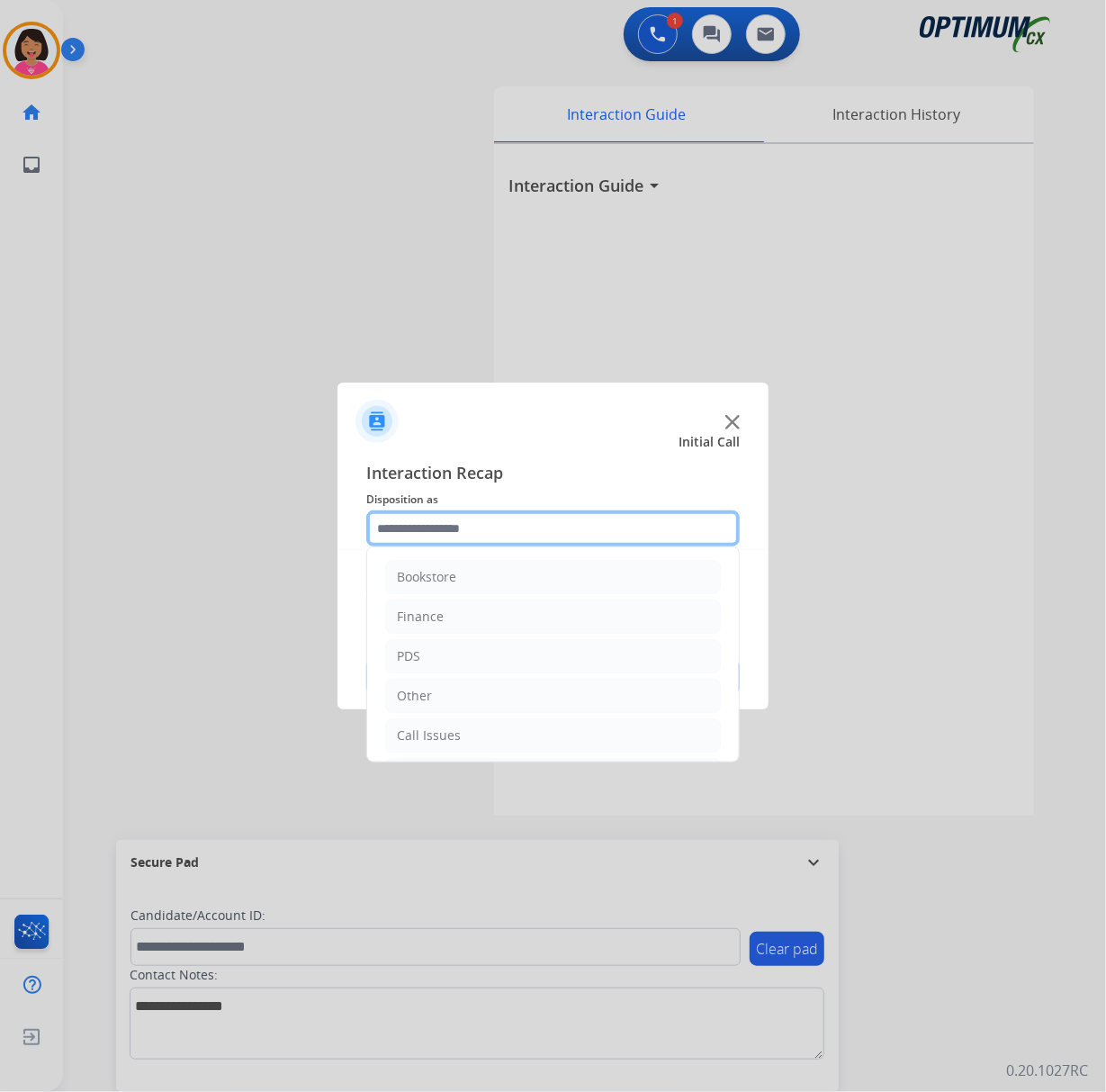 click 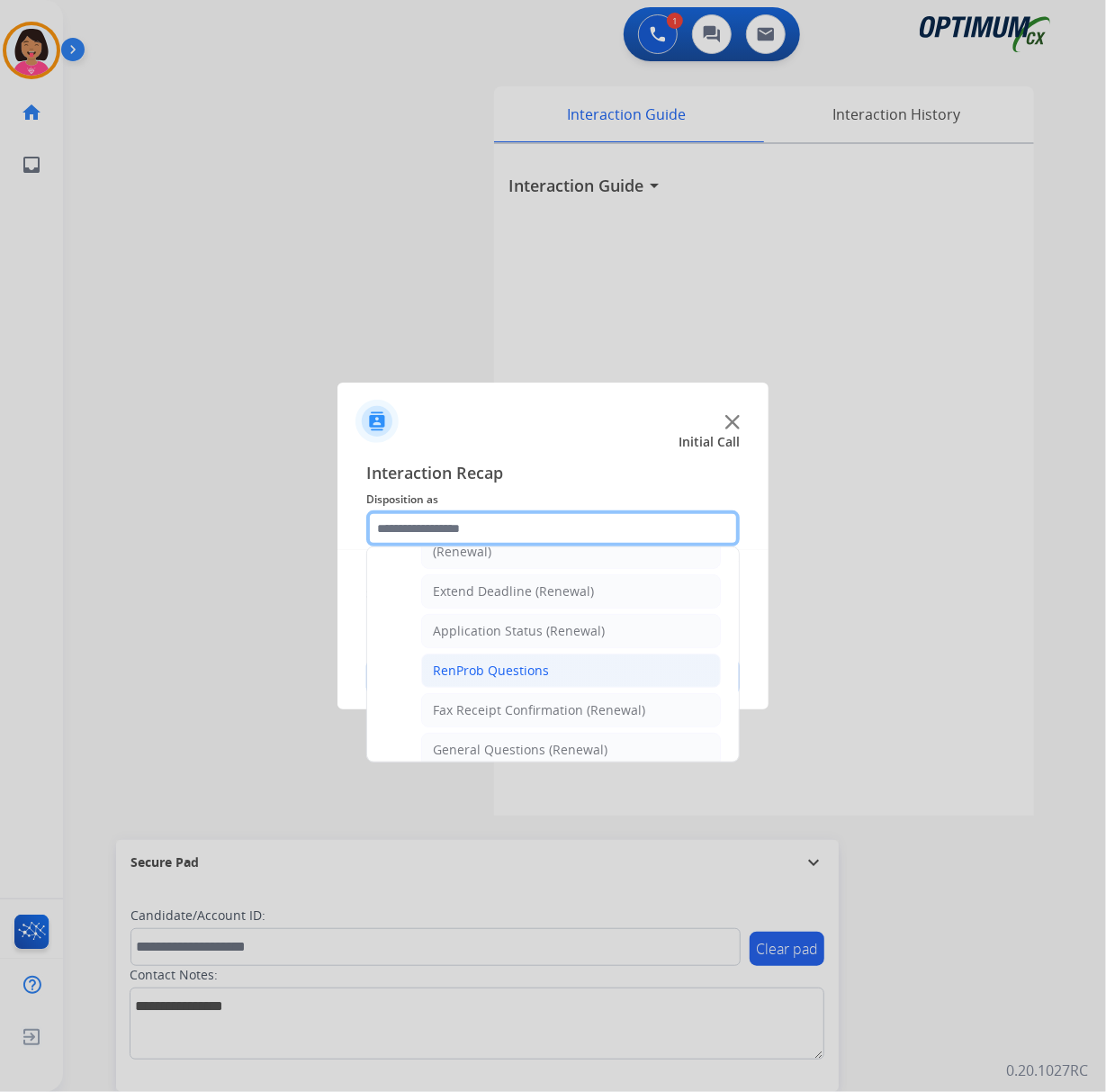 scroll, scrollTop: 600, scrollLeft: 0, axis: vertical 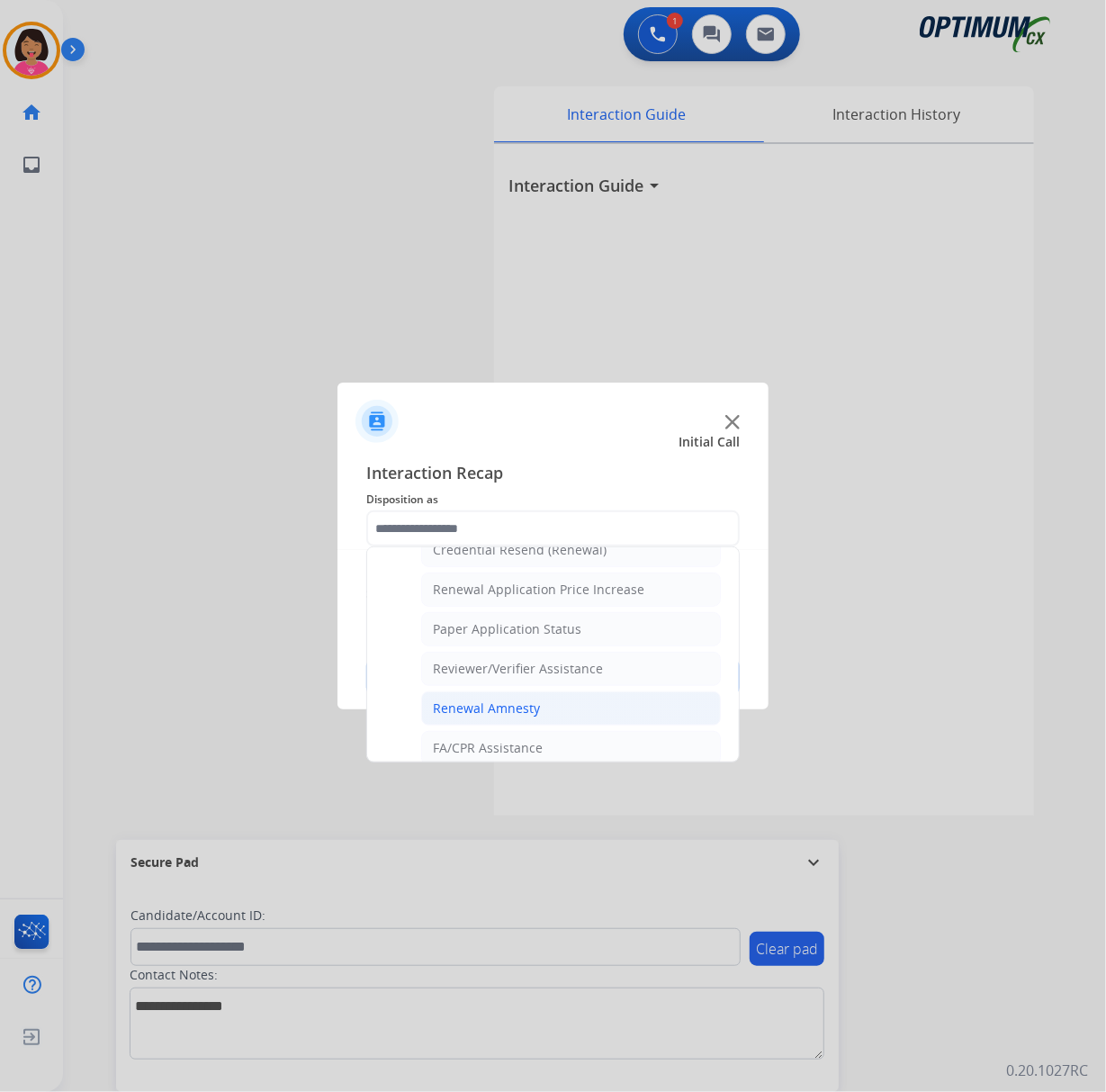 click on "Renewal Amnesty" 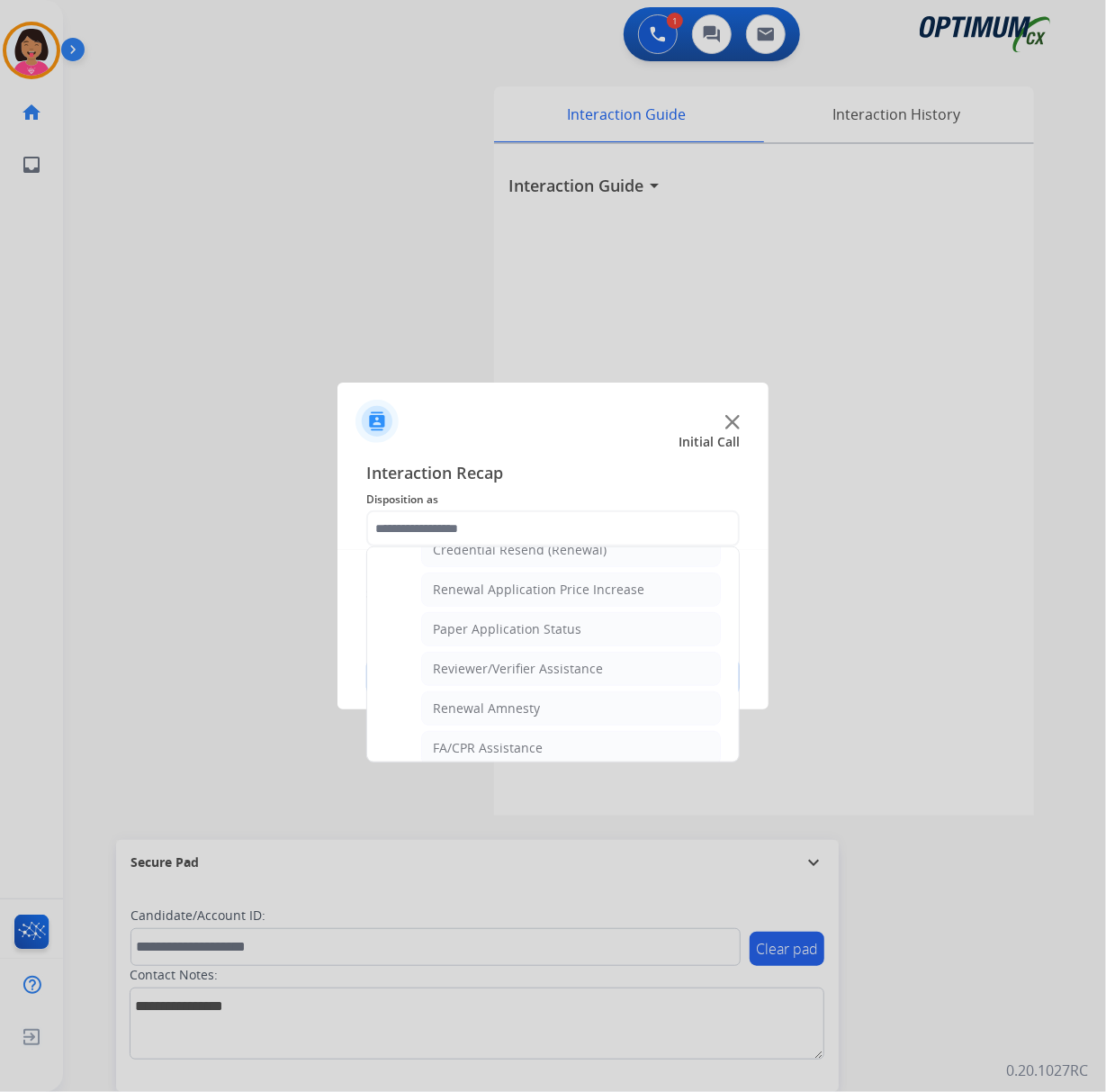 type on "**********" 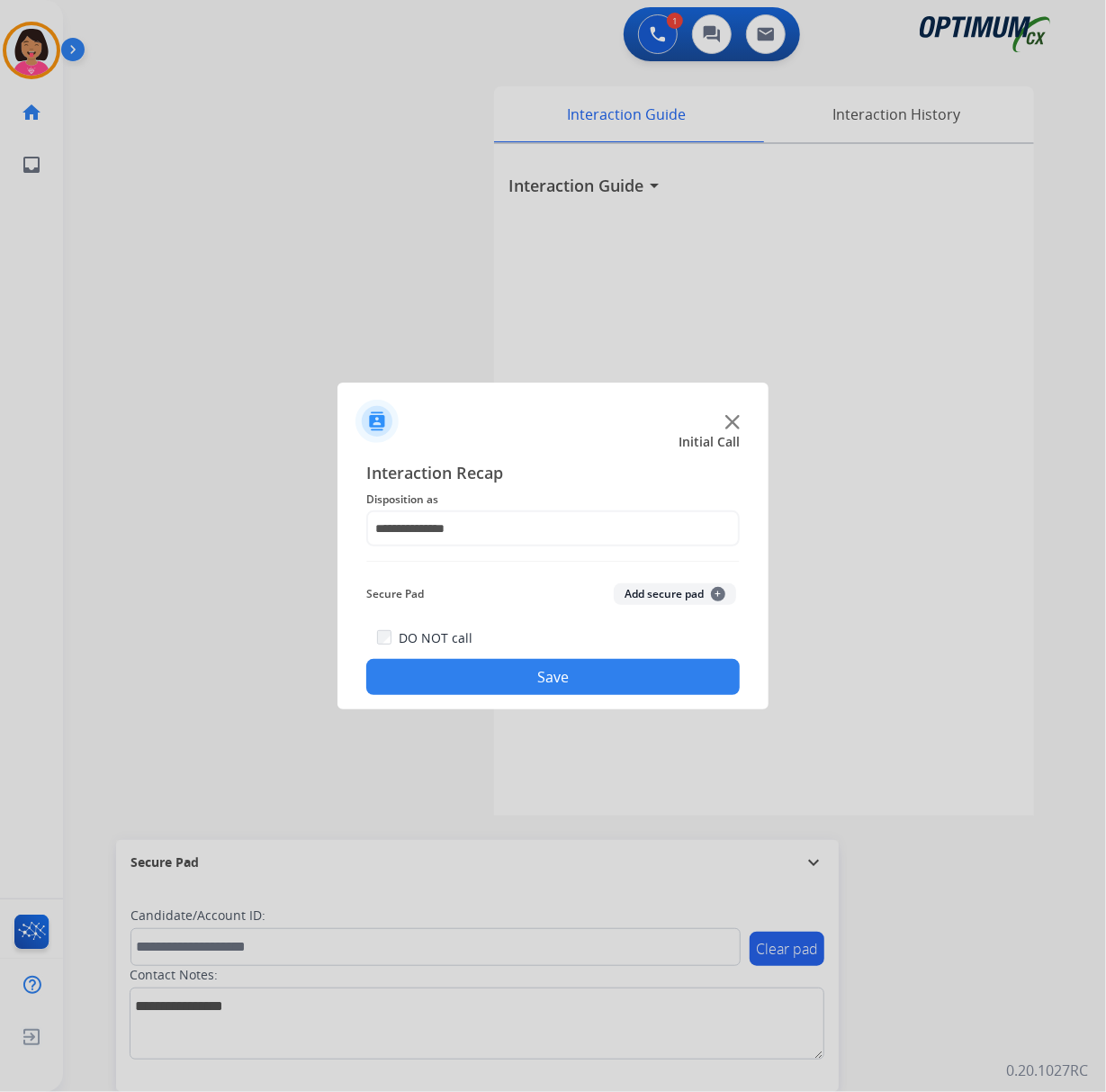 click on "Save" 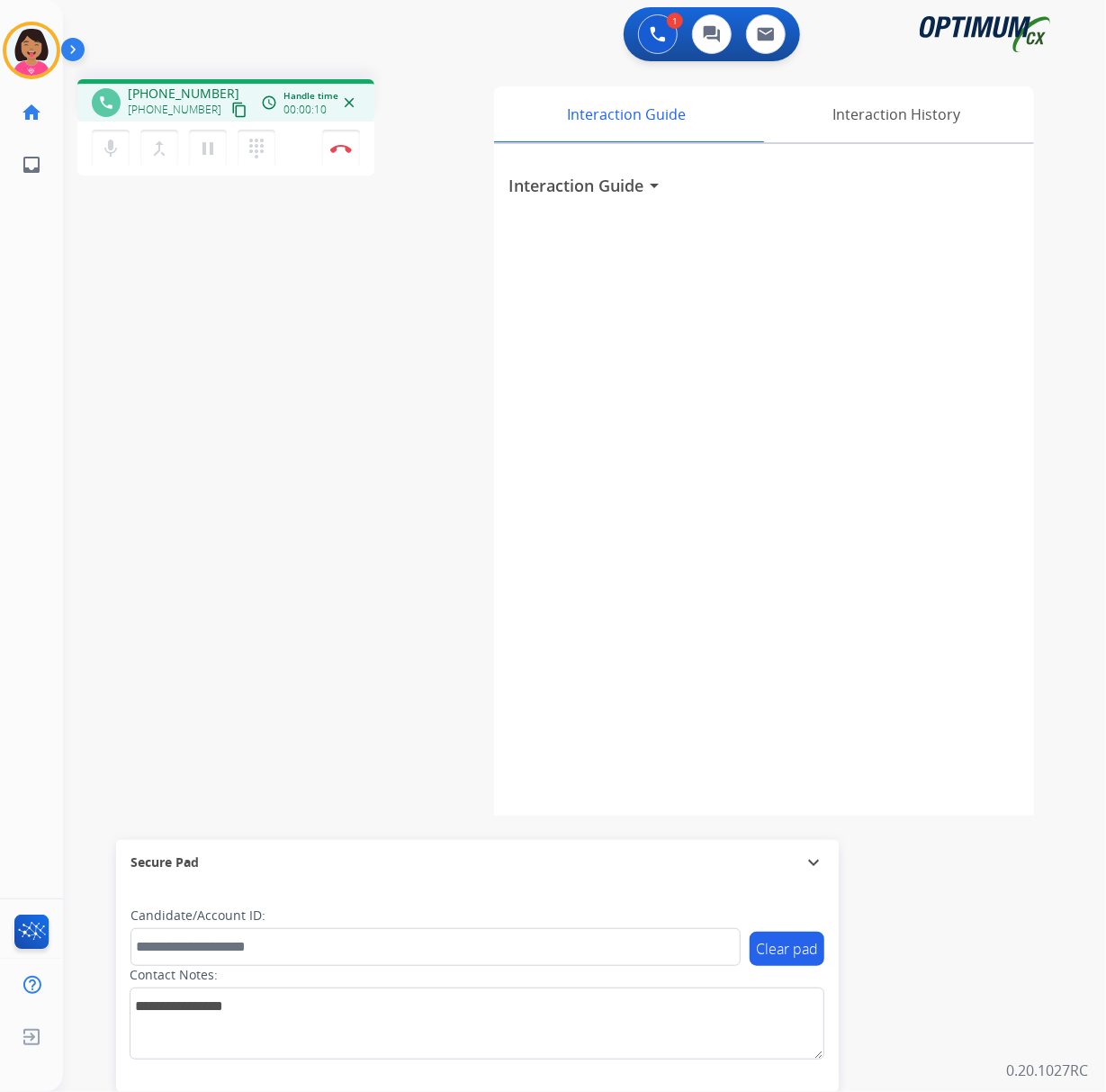 drag, startPoint x: 61, startPoint y: 445, endPoint x: 144, endPoint y: 283, distance: 182.02472 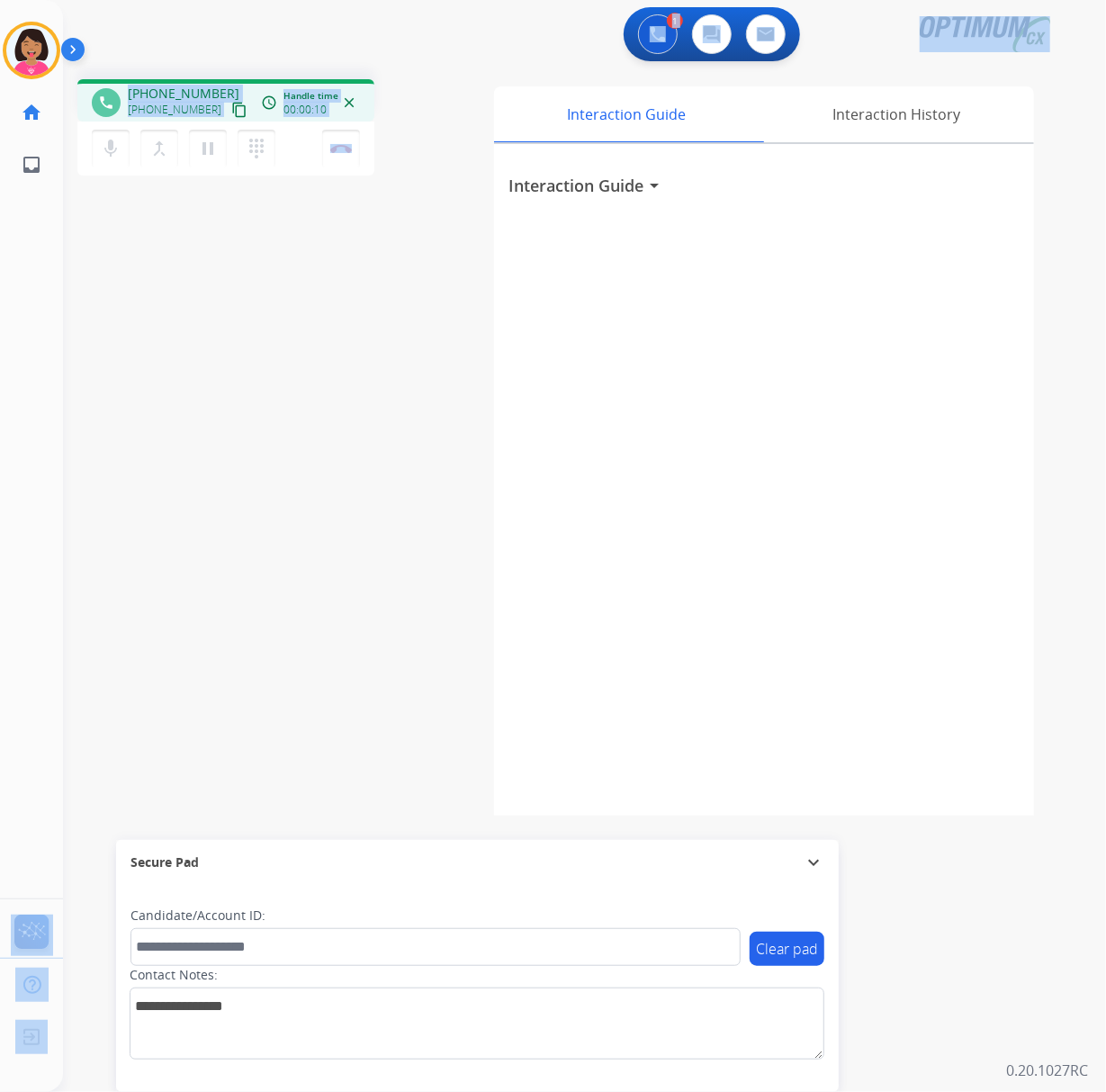 click on "content_copy" at bounding box center [239, 110] 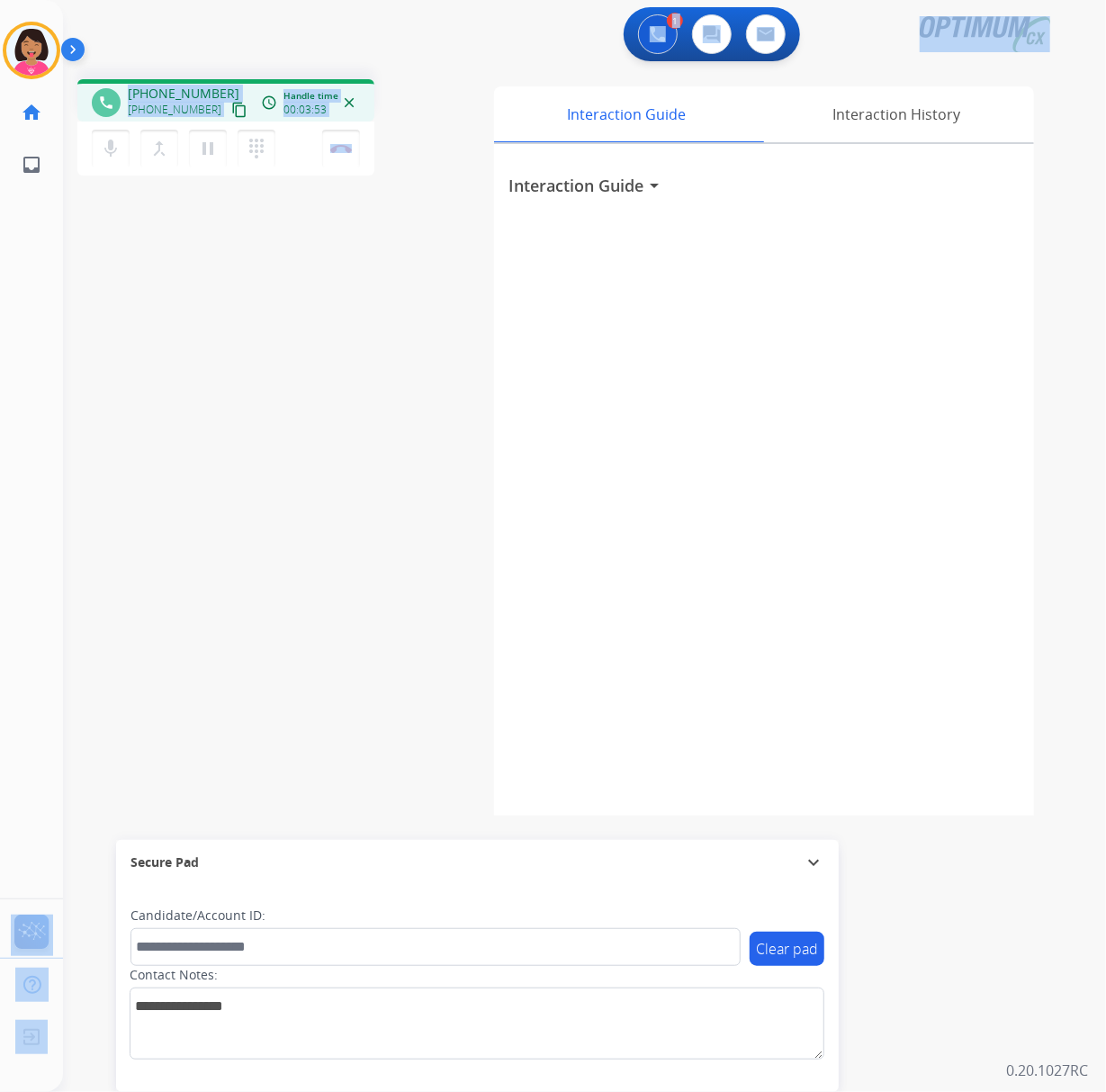 click on "phone [PHONE_NUMBER] [PHONE_NUMBER] content_copy access_time Call metrics Queue   00:09 Hold   00:00 Talk   03:46 Total   03:54 Handle time 00:03:53 close mic Mute merge_type Bridge pause Hold dialpad Dialpad Disconnect swap_horiz Break voice bridge close_fullscreen Connect 3-Way Call merge_type Separate 3-Way Call  Interaction Guide   Interaction History  Interaction Guide arrow_drop_down Secure Pad expand_more Clear pad Candidate/Account ID: Contact Notes:" at bounding box center [562, 440] 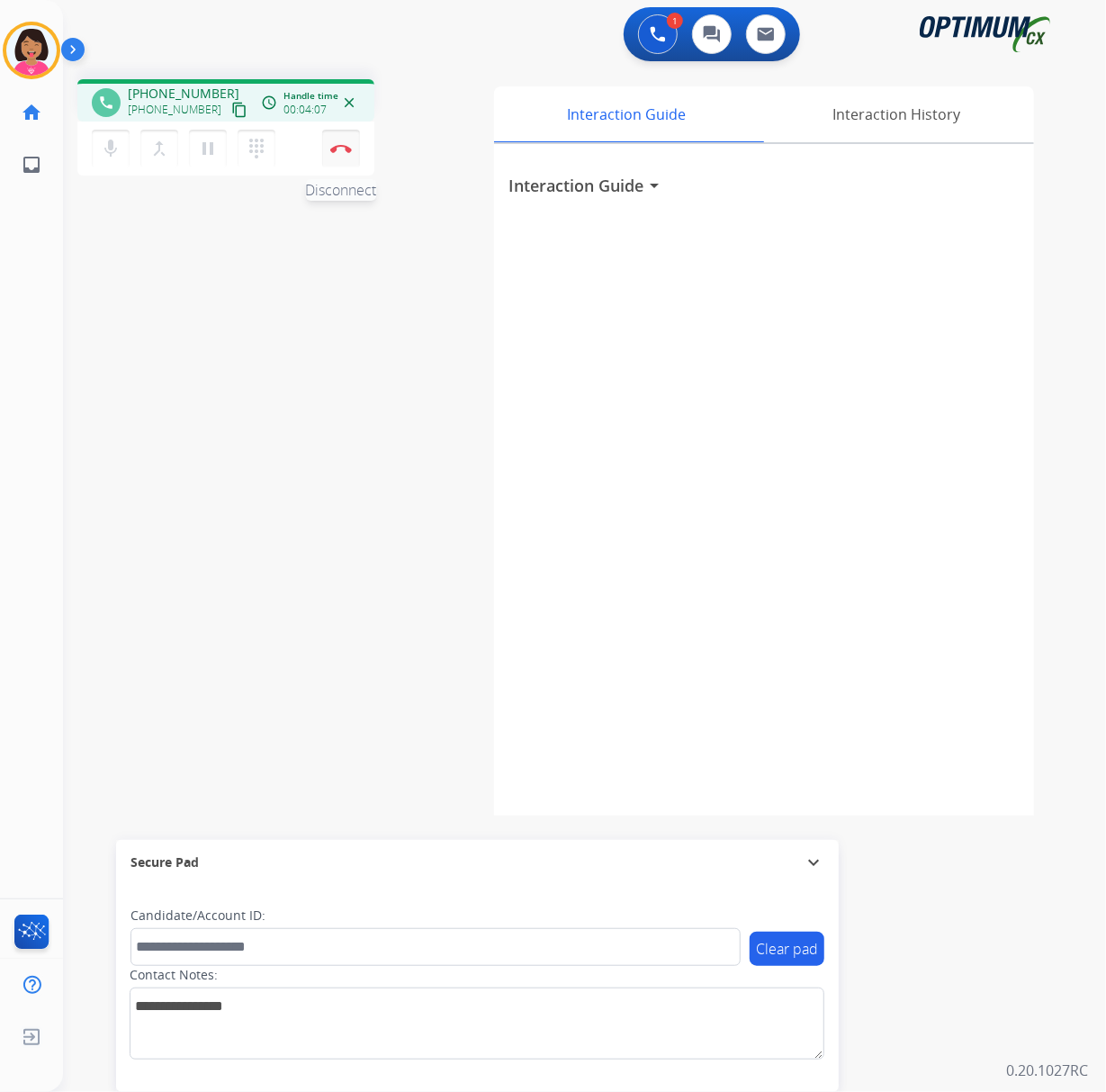 click on "Disconnect" at bounding box center [341, 149] 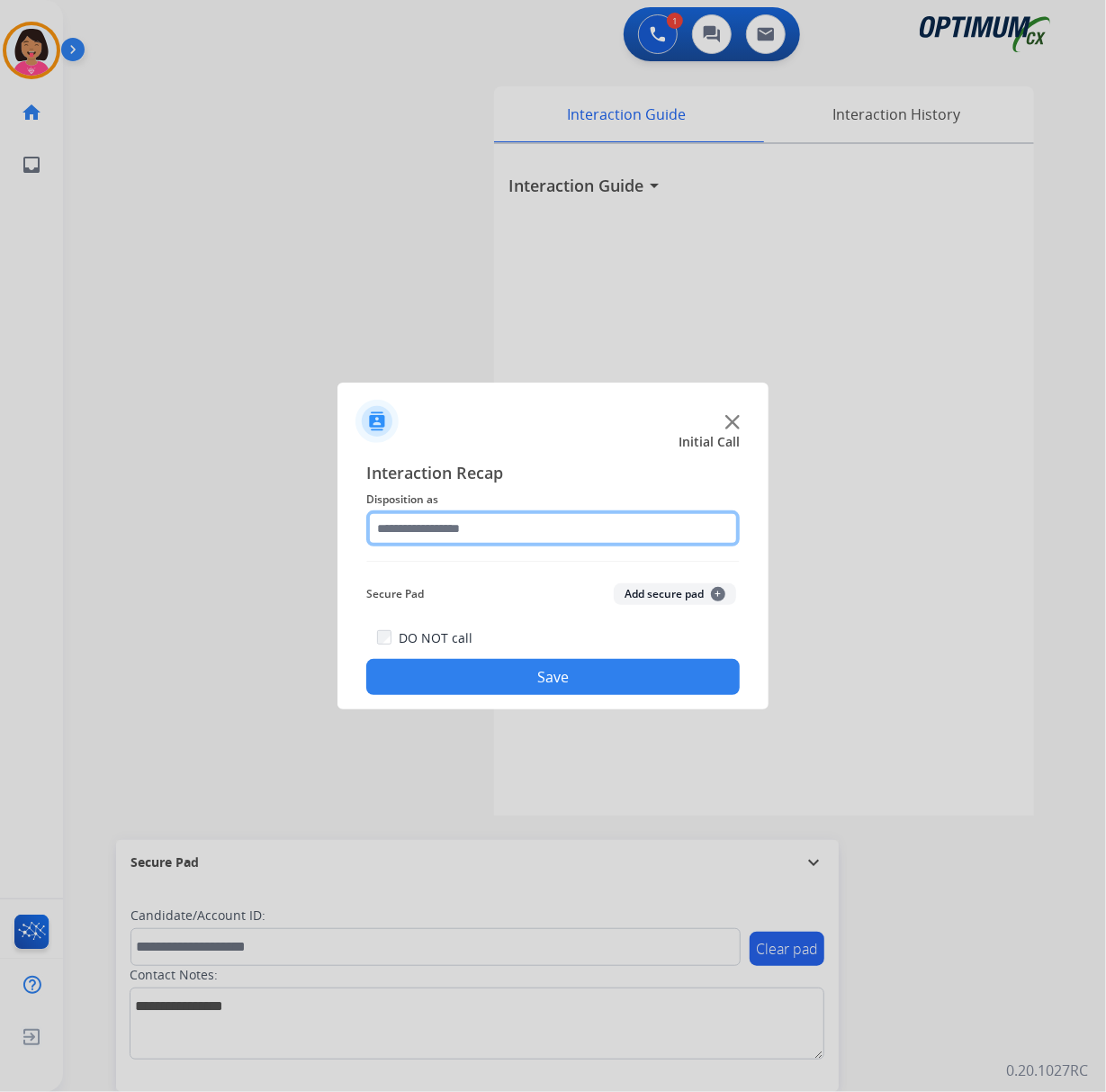 click 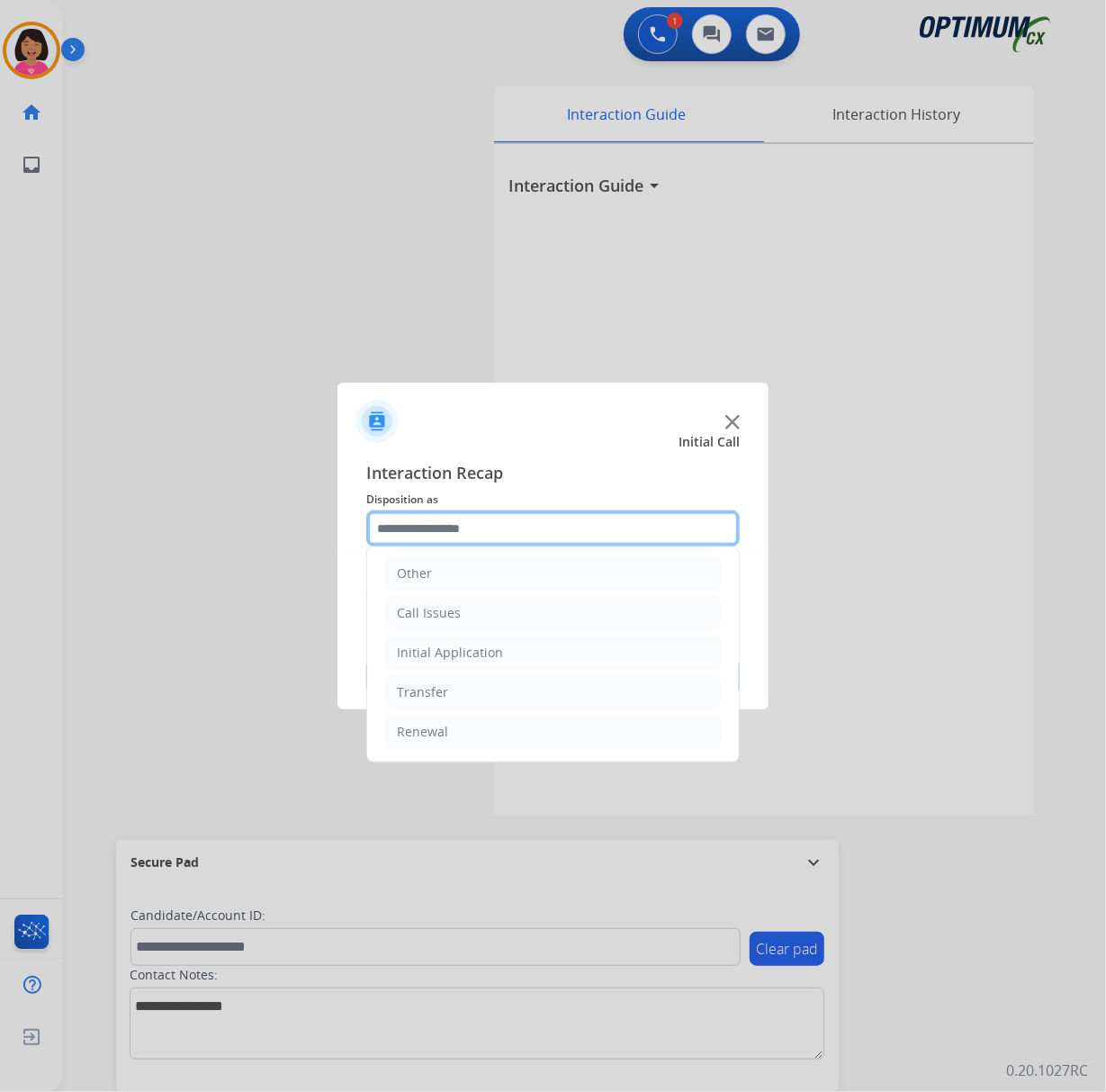scroll, scrollTop: 128, scrollLeft: 0, axis: vertical 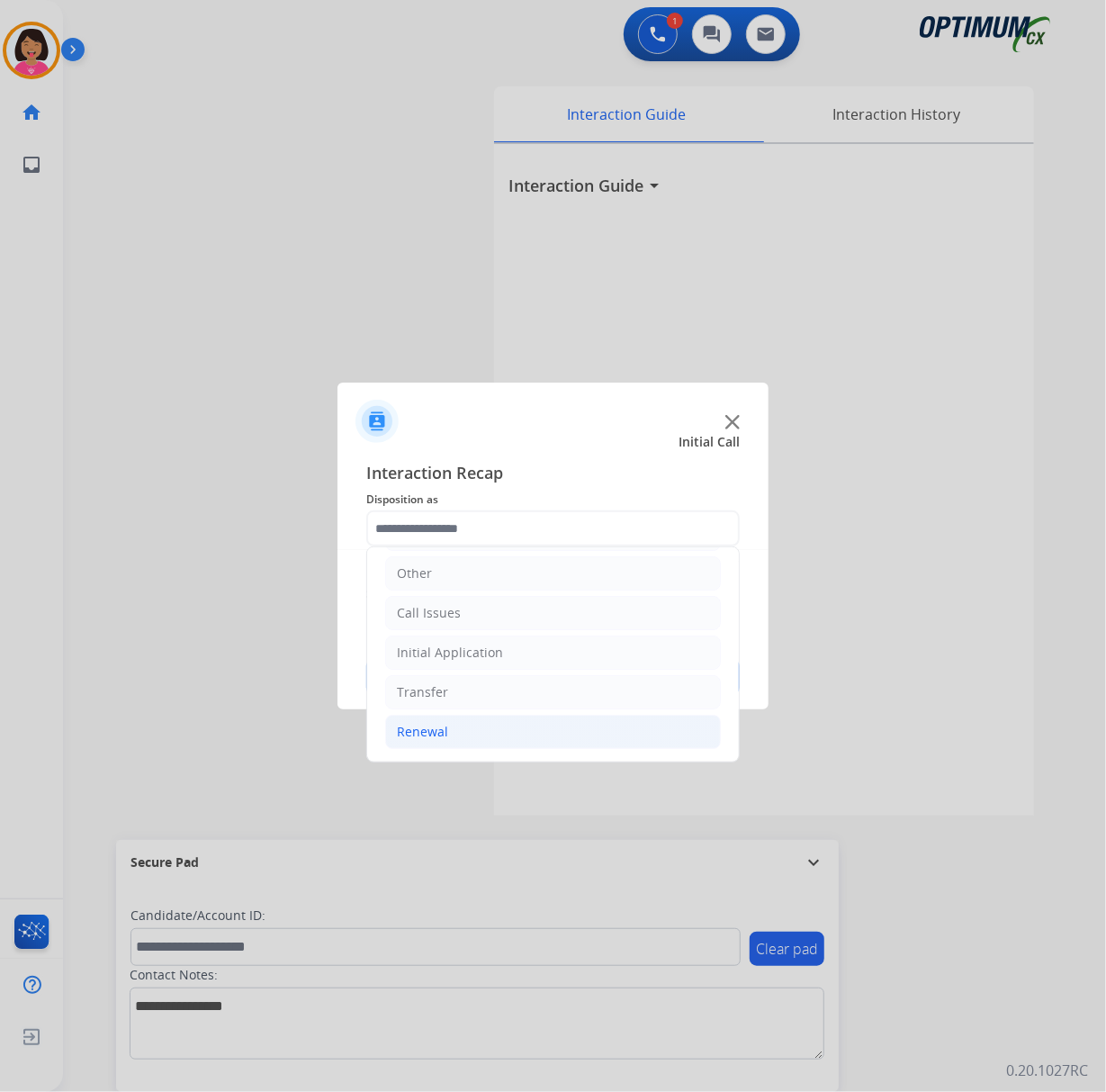 click on "Renewal" 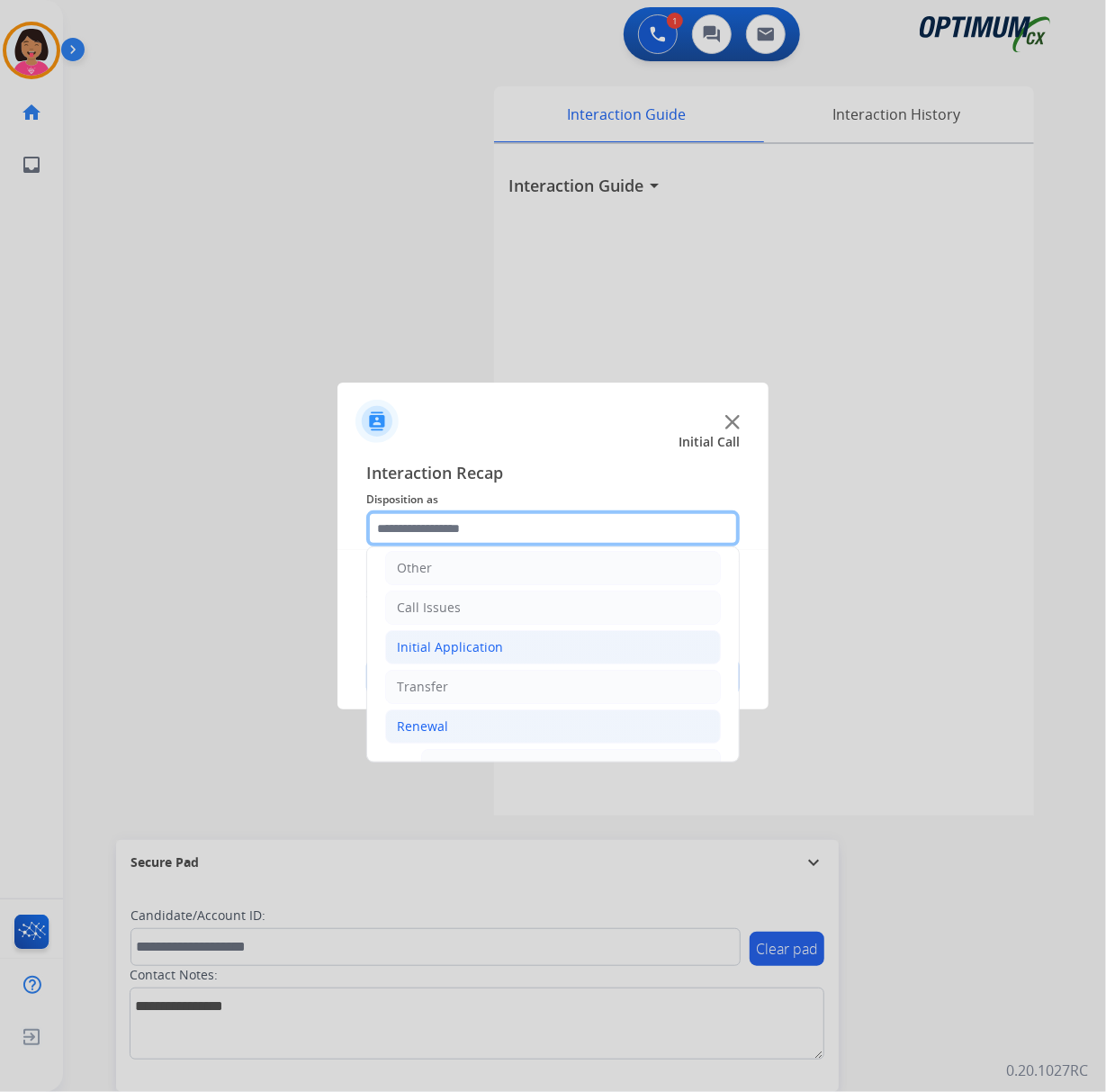 scroll, scrollTop: 248, scrollLeft: 0, axis: vertical 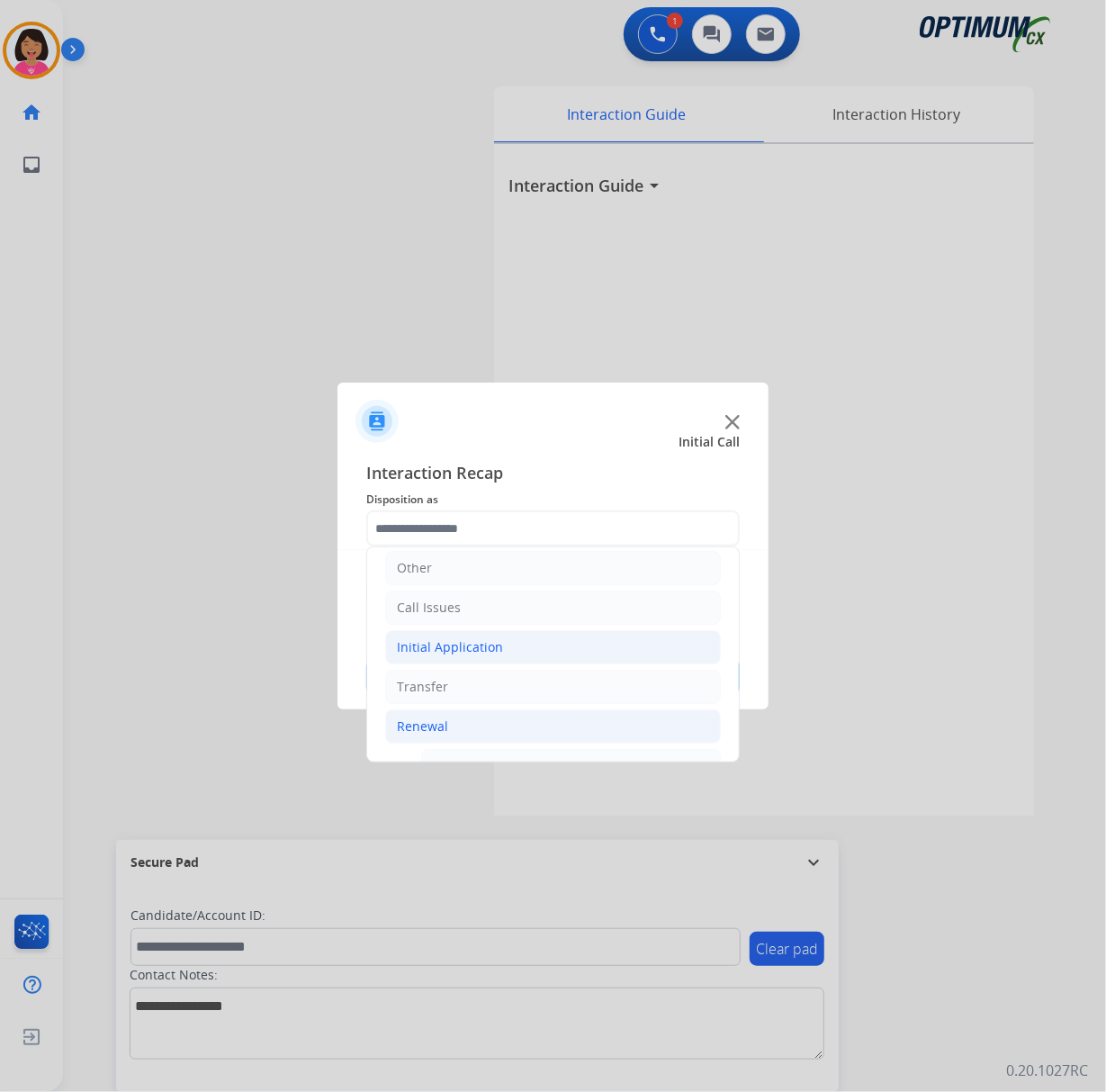 click on "Initial Application" 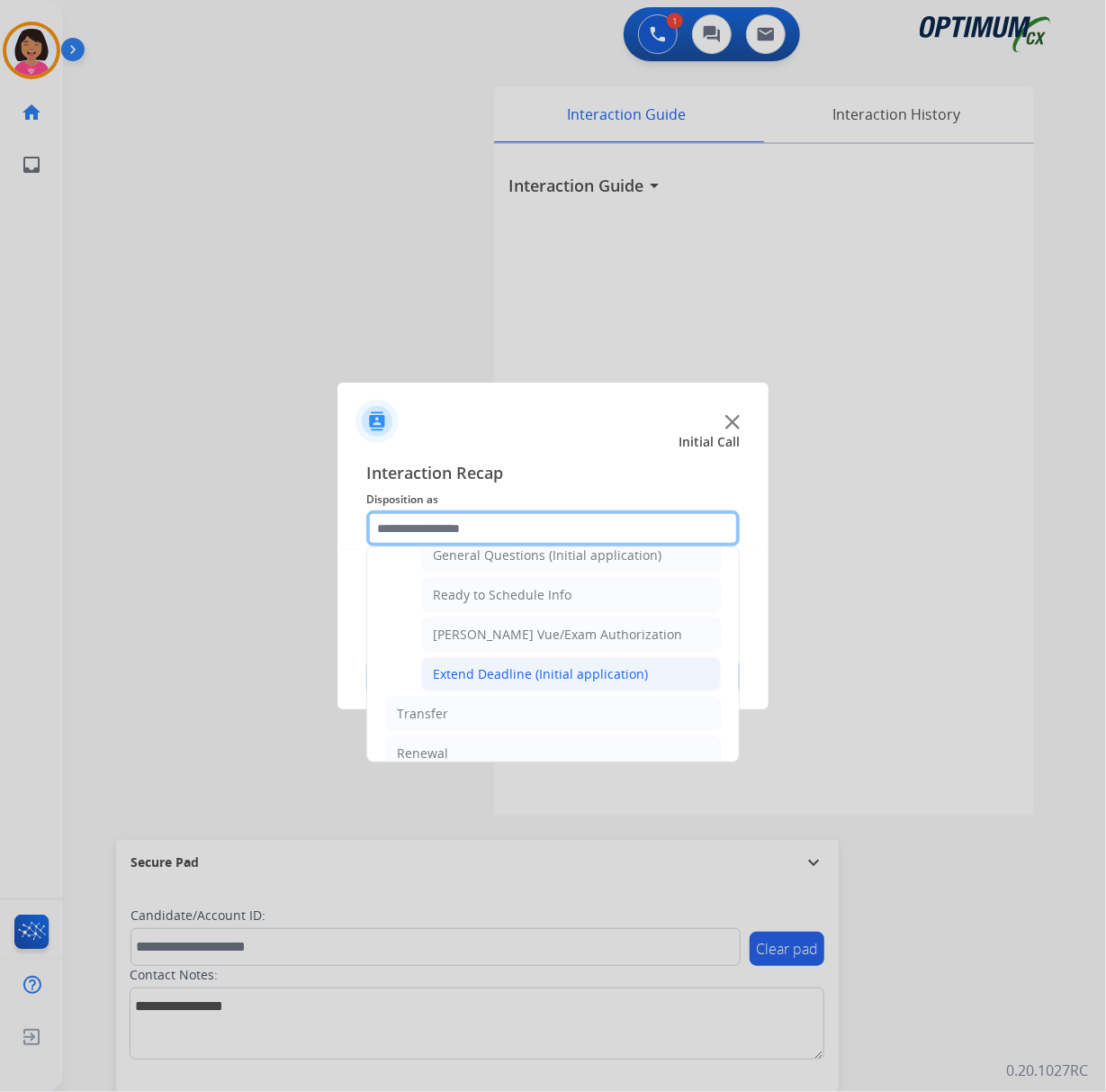 scroll, scrollTop: 1088, scrollLeft: 0, axis: vertical 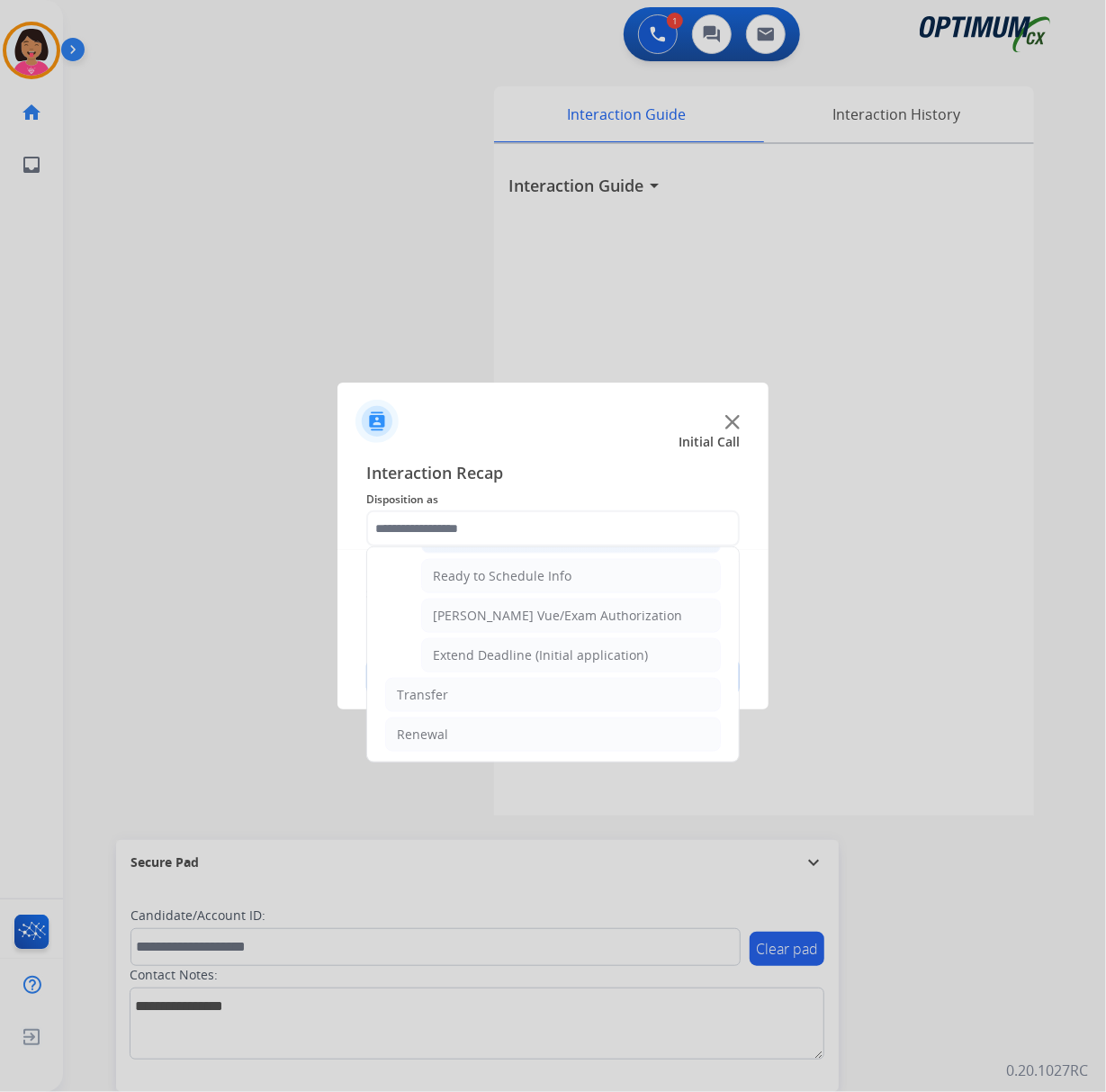 click on "General Questions (Initial application)" 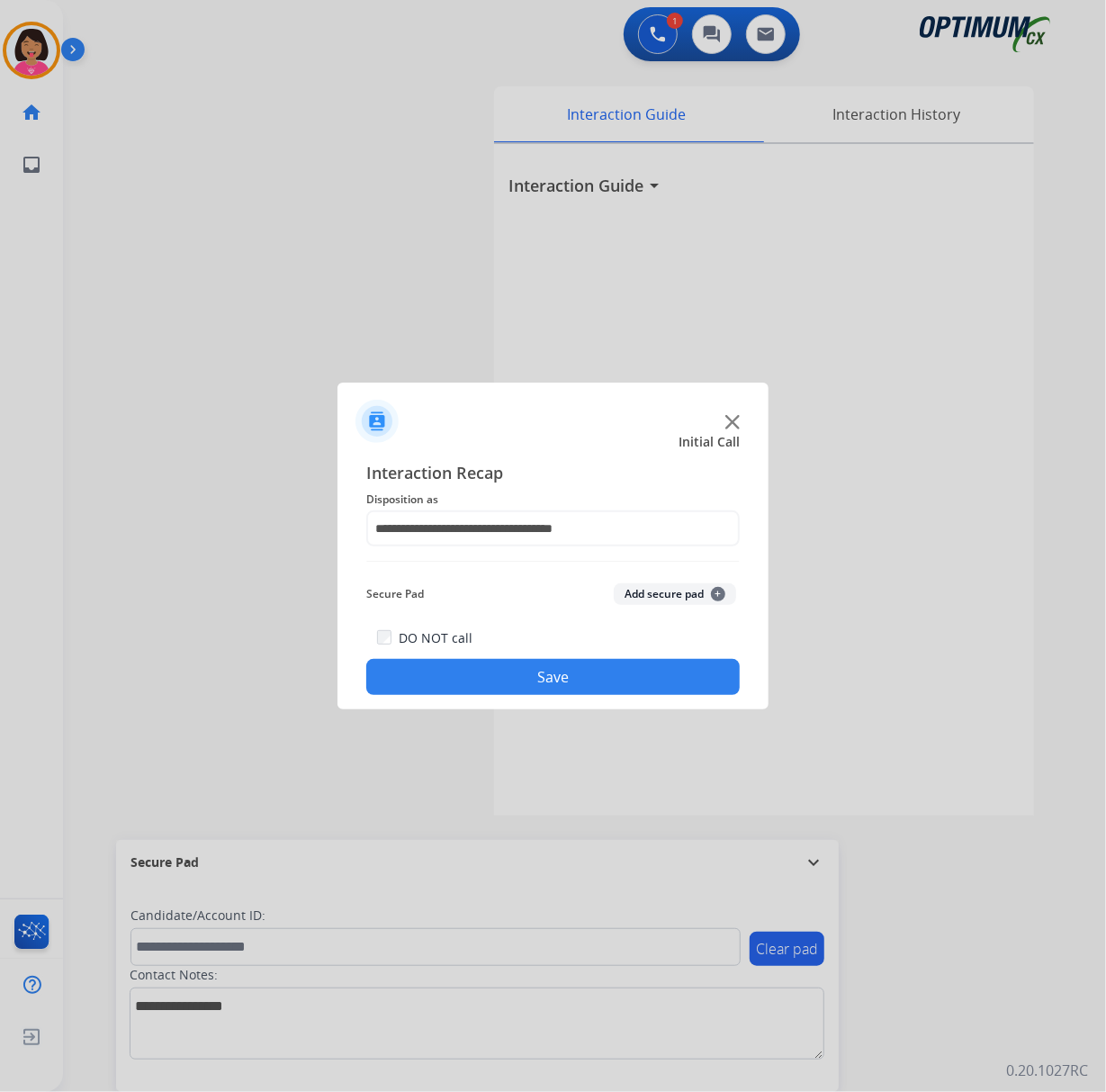 click on "Save" 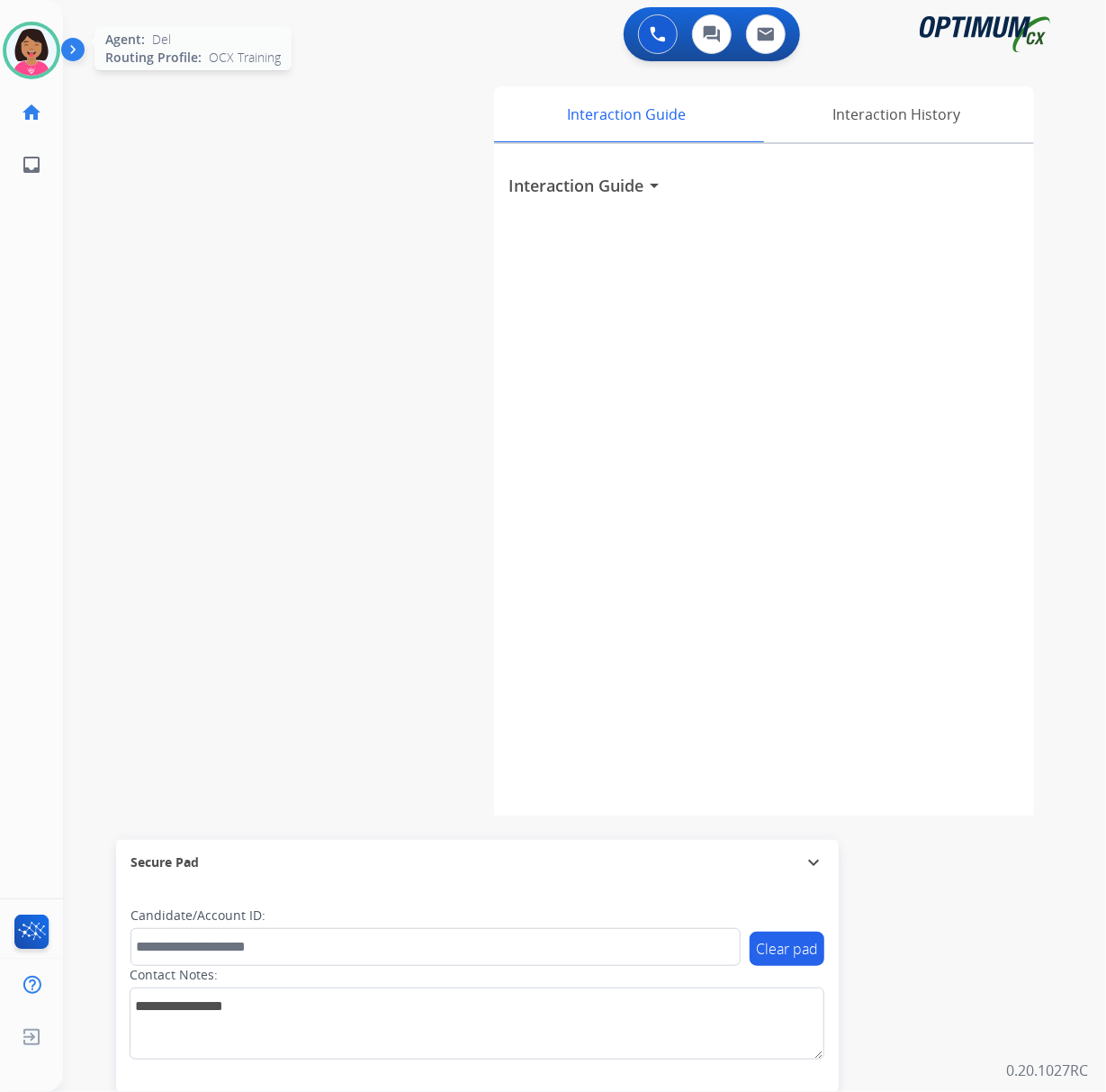 click at bounding box center (31, 50) 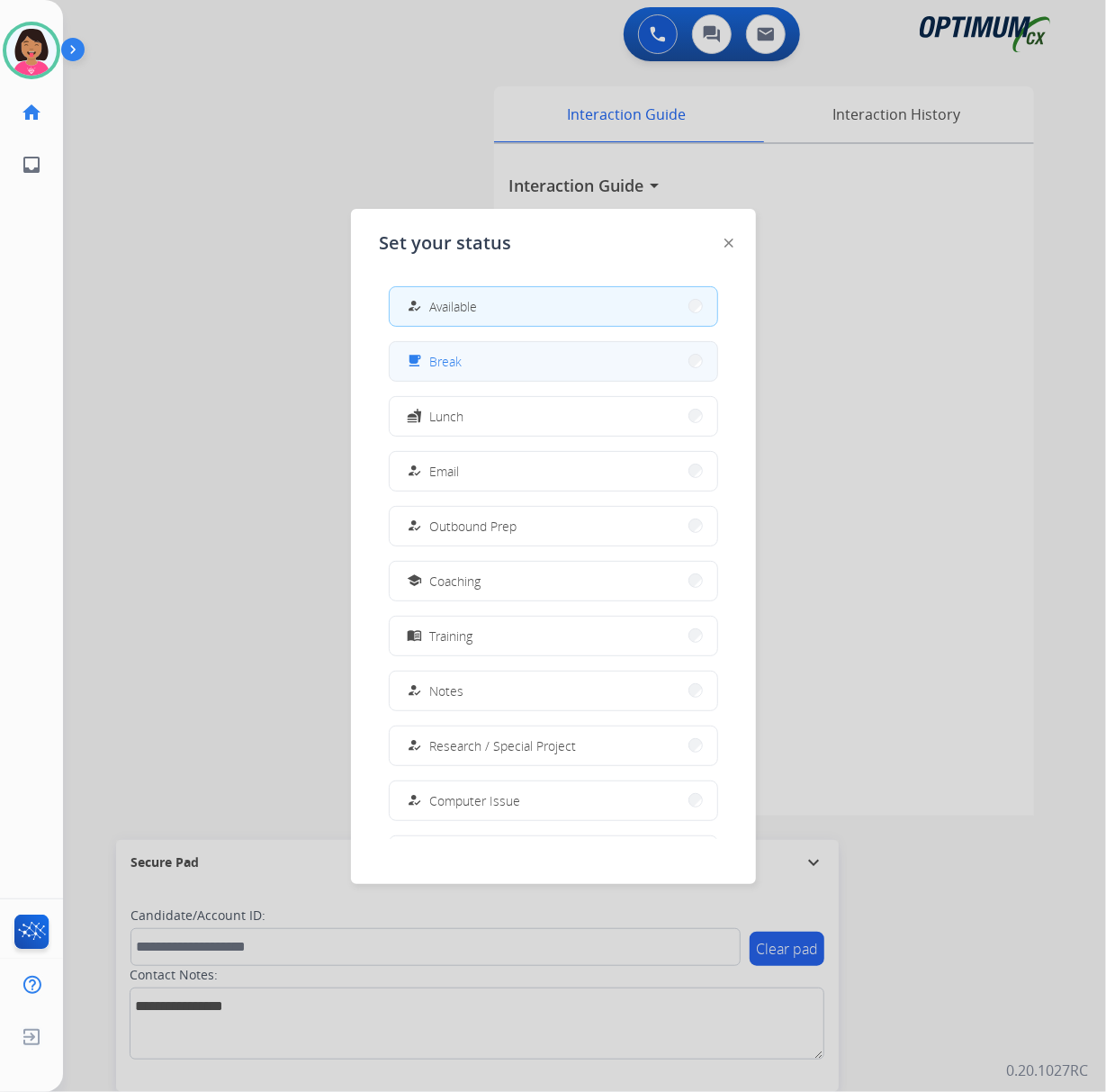 click on "free_breakfast Break" at bounding box center [553, 361] 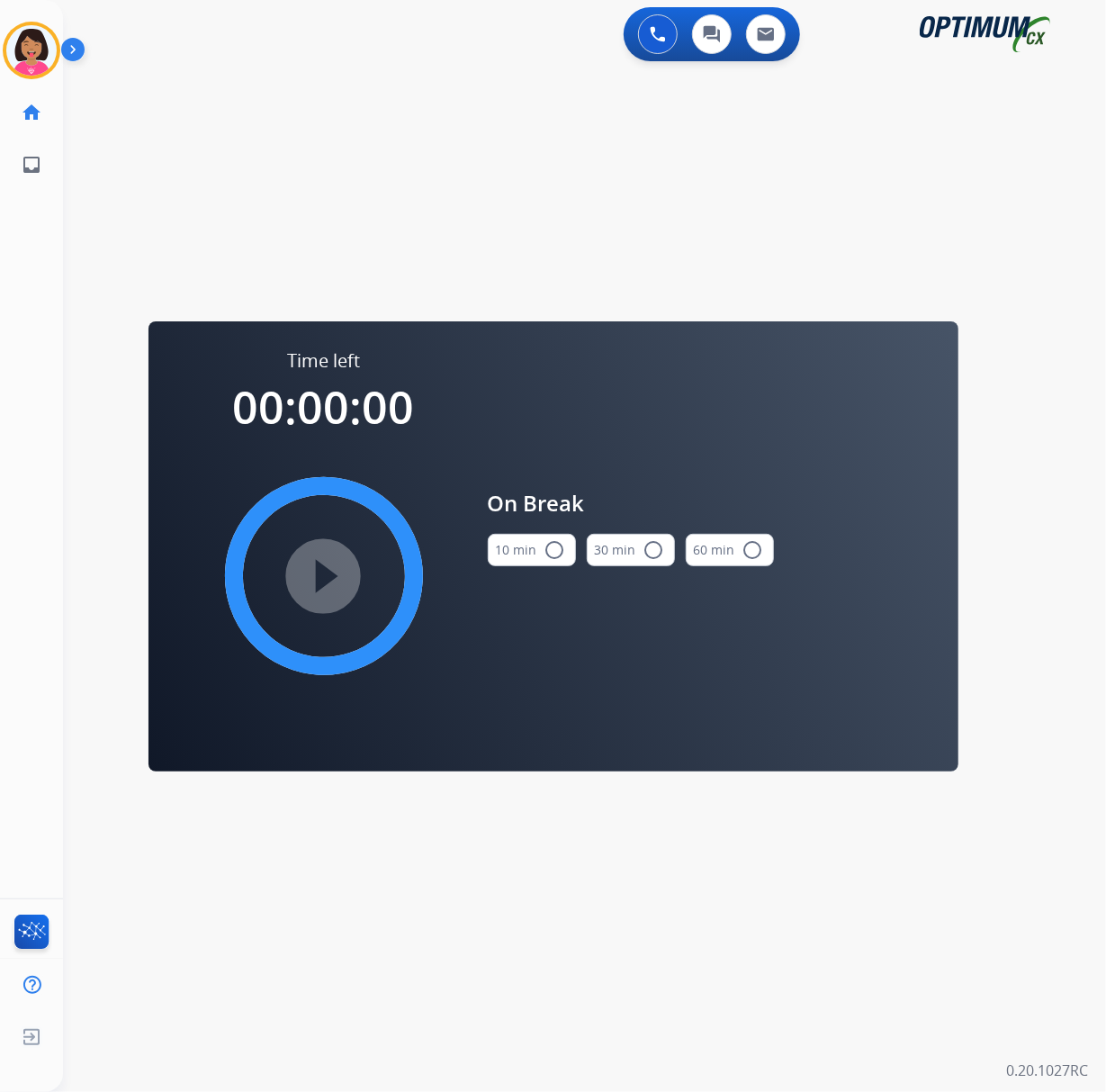 click on "10 min  radio_button_unchecked" at bounding box center [532, 550] 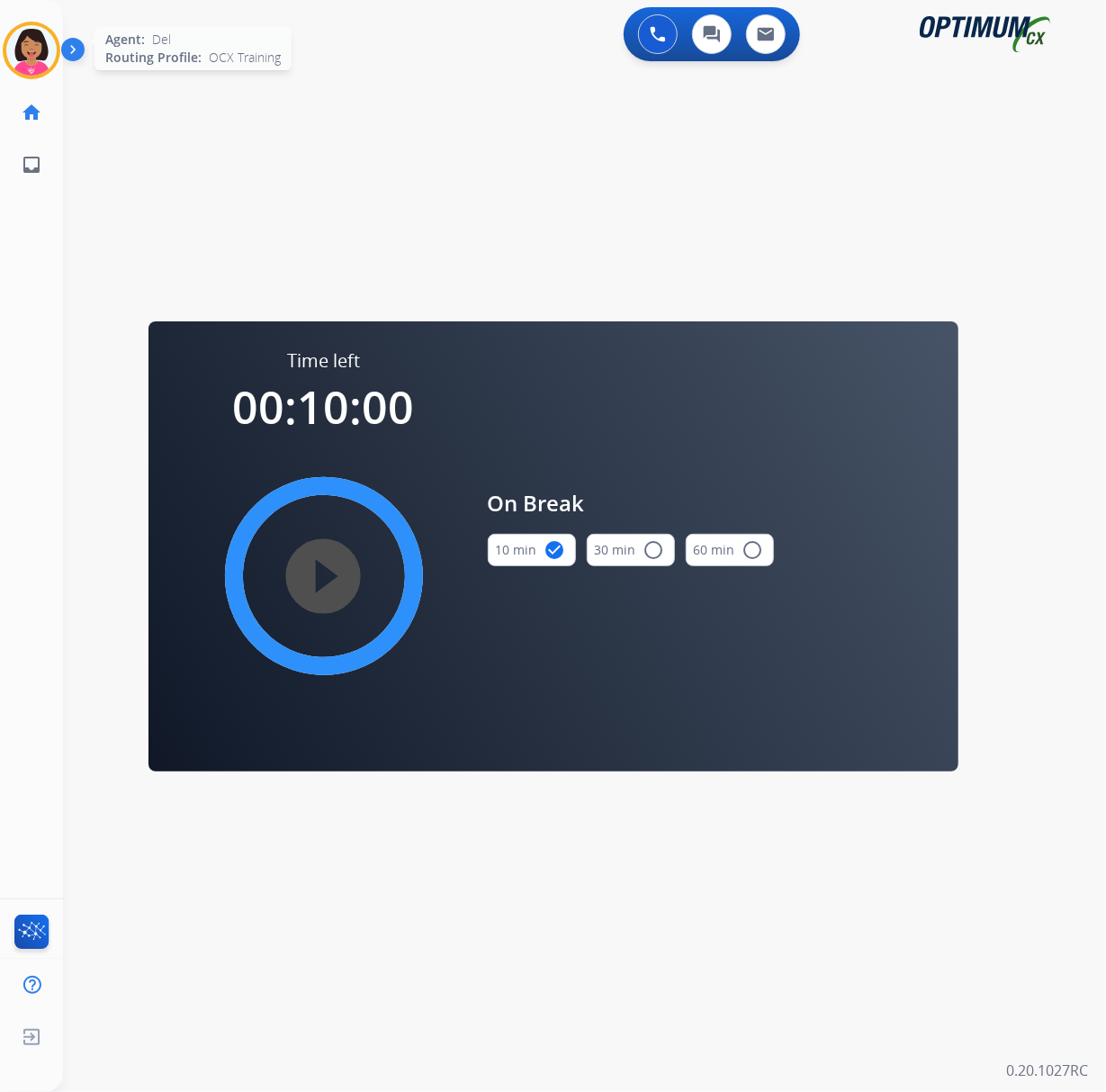 click on "Agent:   [PERSON_NAME] Profile:  OCX Training" 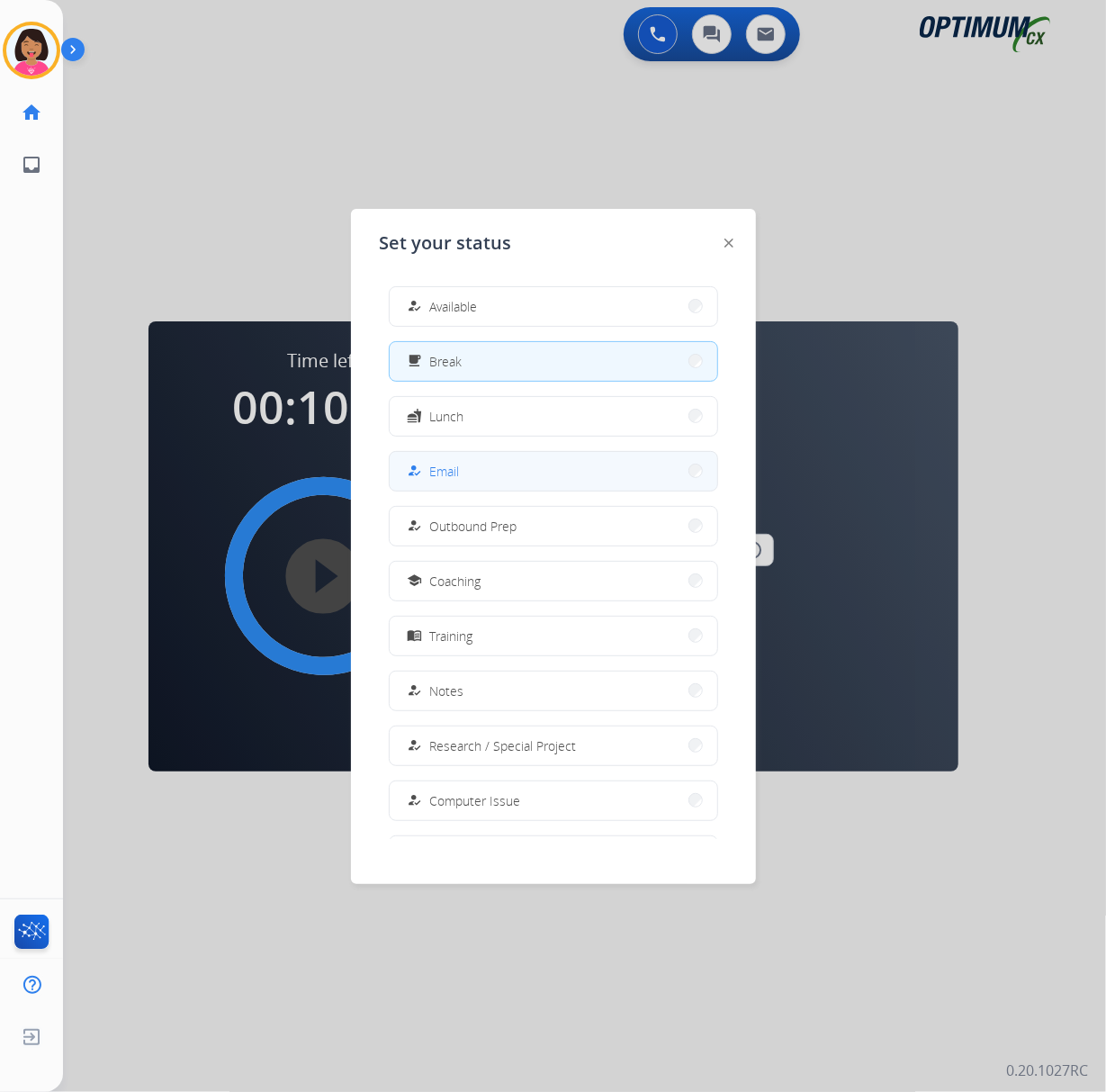 click on "how_to_reg Email" at bounding box center (553, 471) 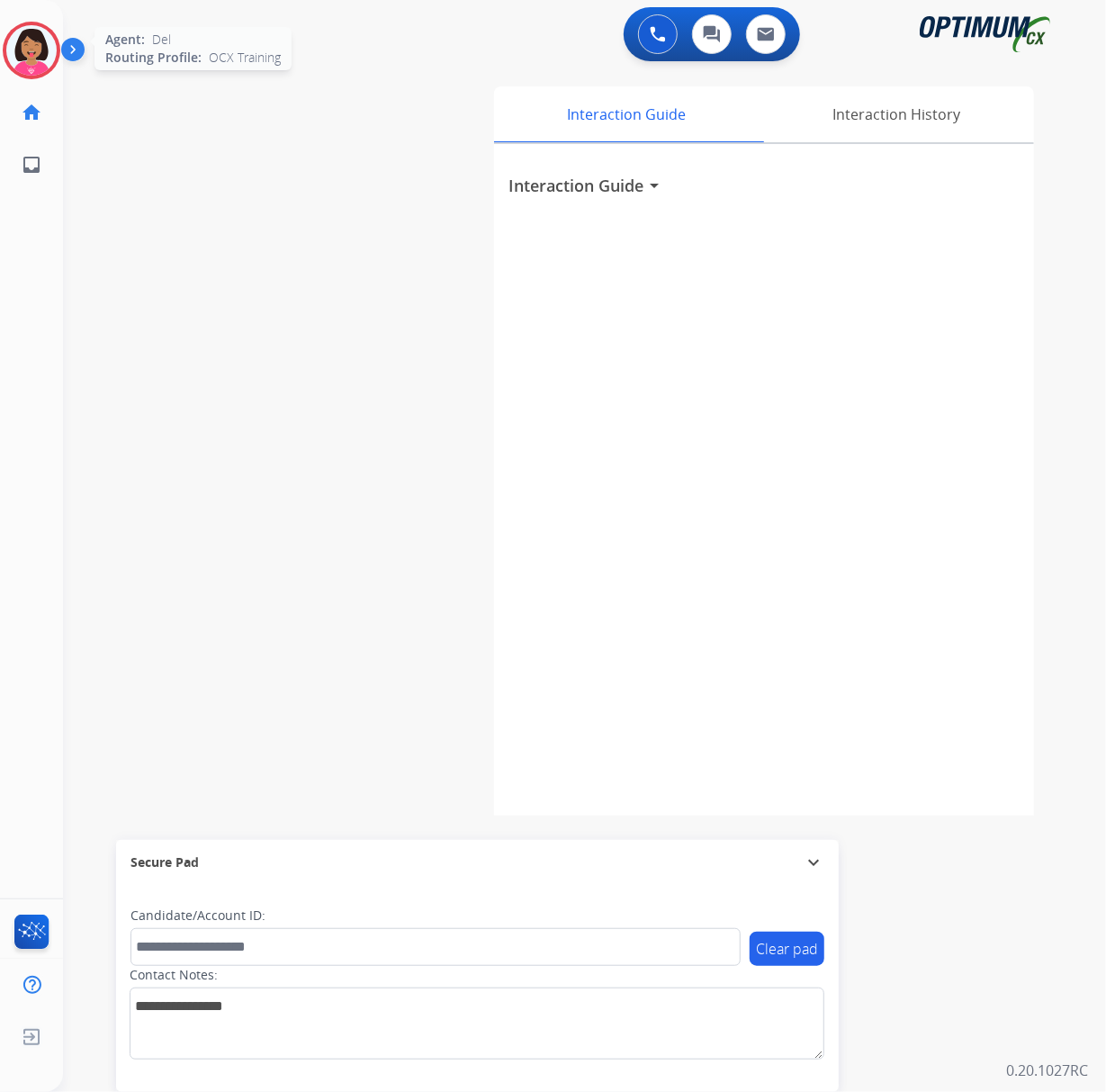 click at bounding box center [31, 50] 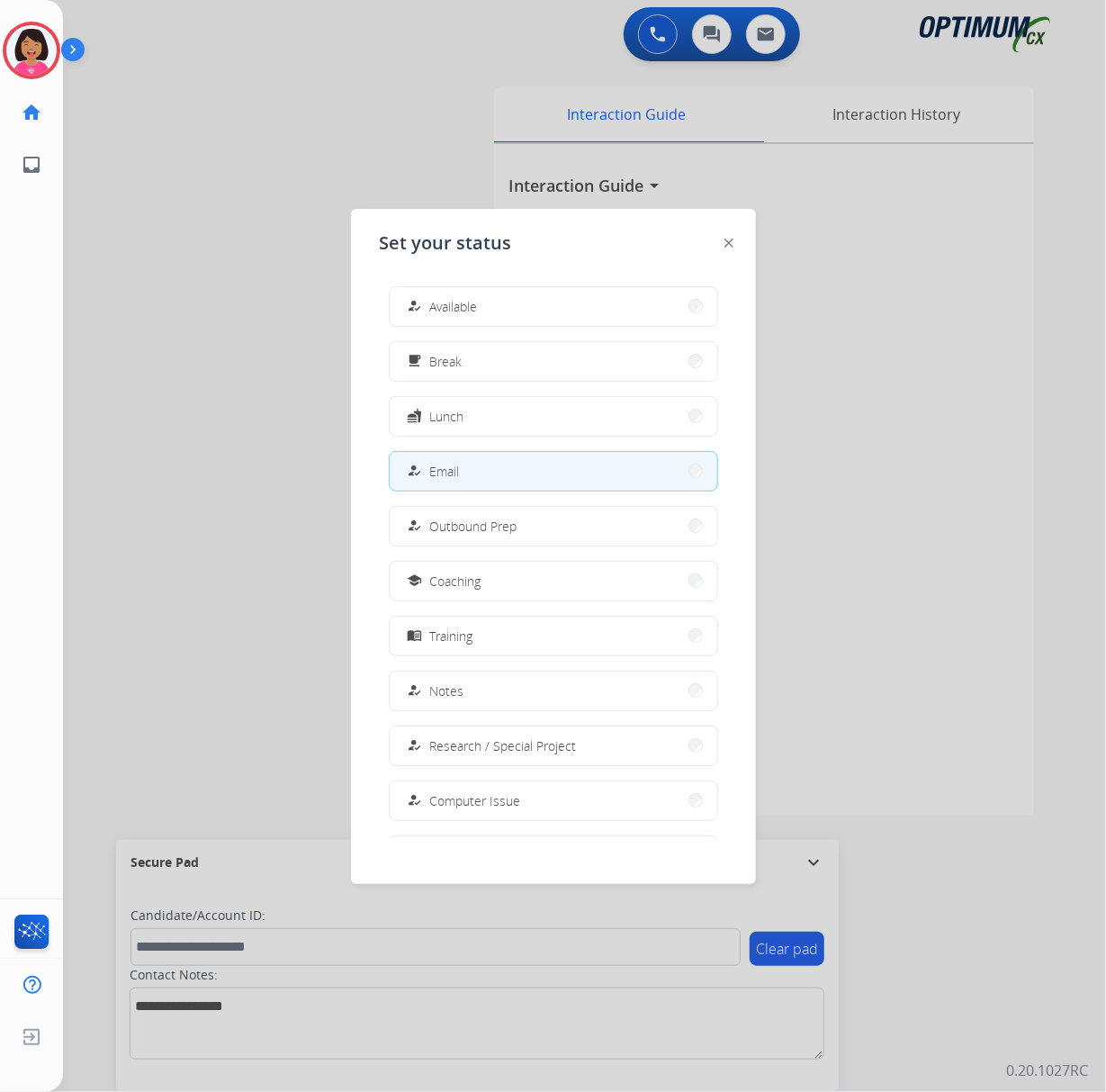 click on "how_to_reg Available free_breakfast Break fastfood Lunch how_to_reg Email how_to_reg Outbound Prep school Coaching menu_book Training how_to_reg Notes how_to_reg Research / Special Project how_to_reg Computer Issue how_to_reg Internet Issue how_to_reg Power Outage work_off Offline" at bounding box center (553, 555) 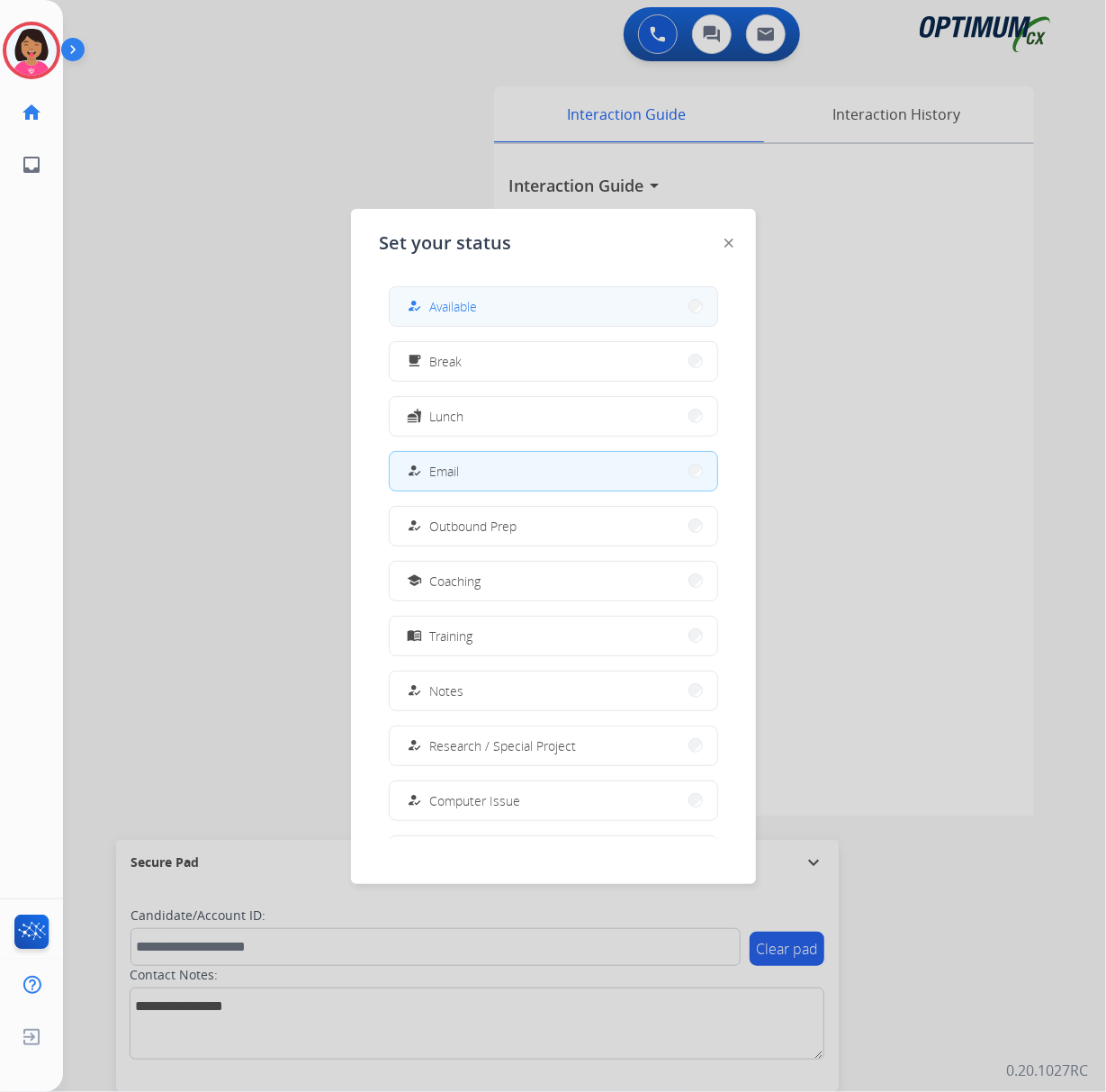 click on "how_to_reg Available" at bounding box center (553, 306) 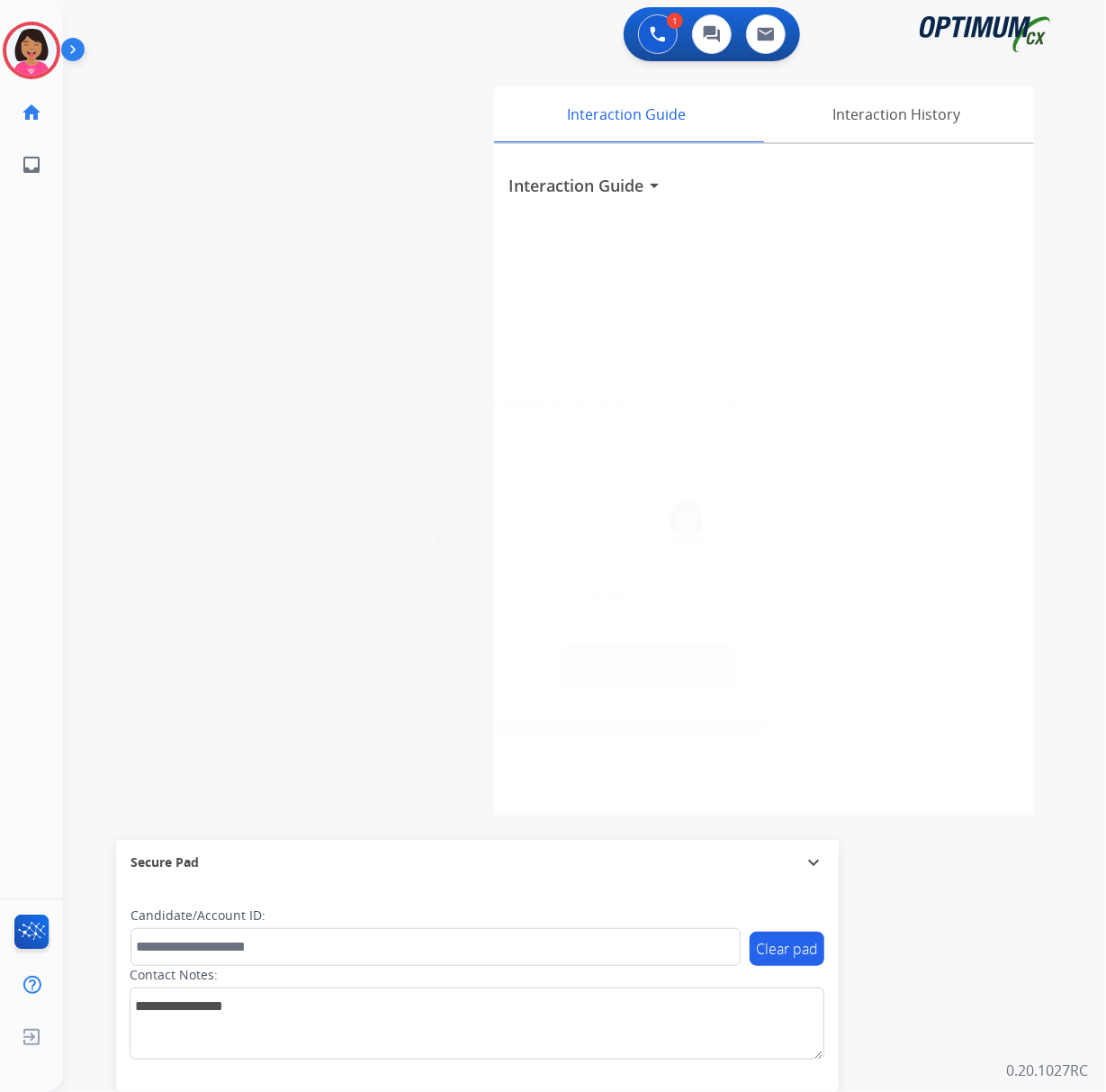 click on "Accept" at bounding box center (649, 665) 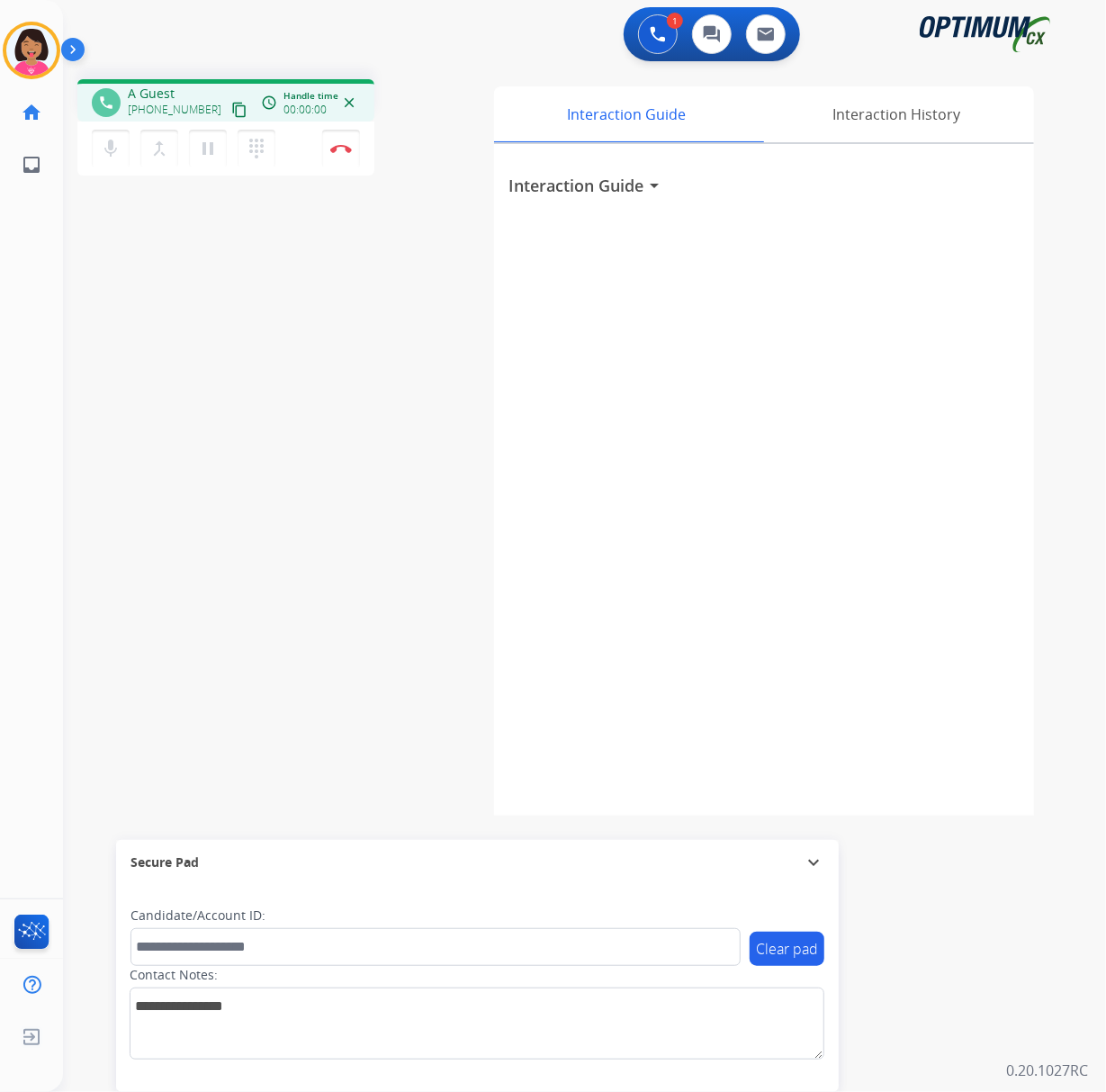 click on "phone A Guest [PHONE_NUMBER] content_copy access_time Call metrics Queue   00:08 Hold   00:00 Talk   00:00:00 Total   00:00:00 Handle time 00:00:00 close mic Mute merge_type Bridge pause Hold dialpad Dialpad Disconnect swap_horiz Break voice bridge close_fullscreen Connect 3-Way Call merge_type Separate 3-Way Call  Interaction Guide   Interaction History  Interaction Guide arrow_drop_down Secure Pad expand_more Clear pad Candidate/Account ID: Contact Notes:" at bounding box center (562, 440) 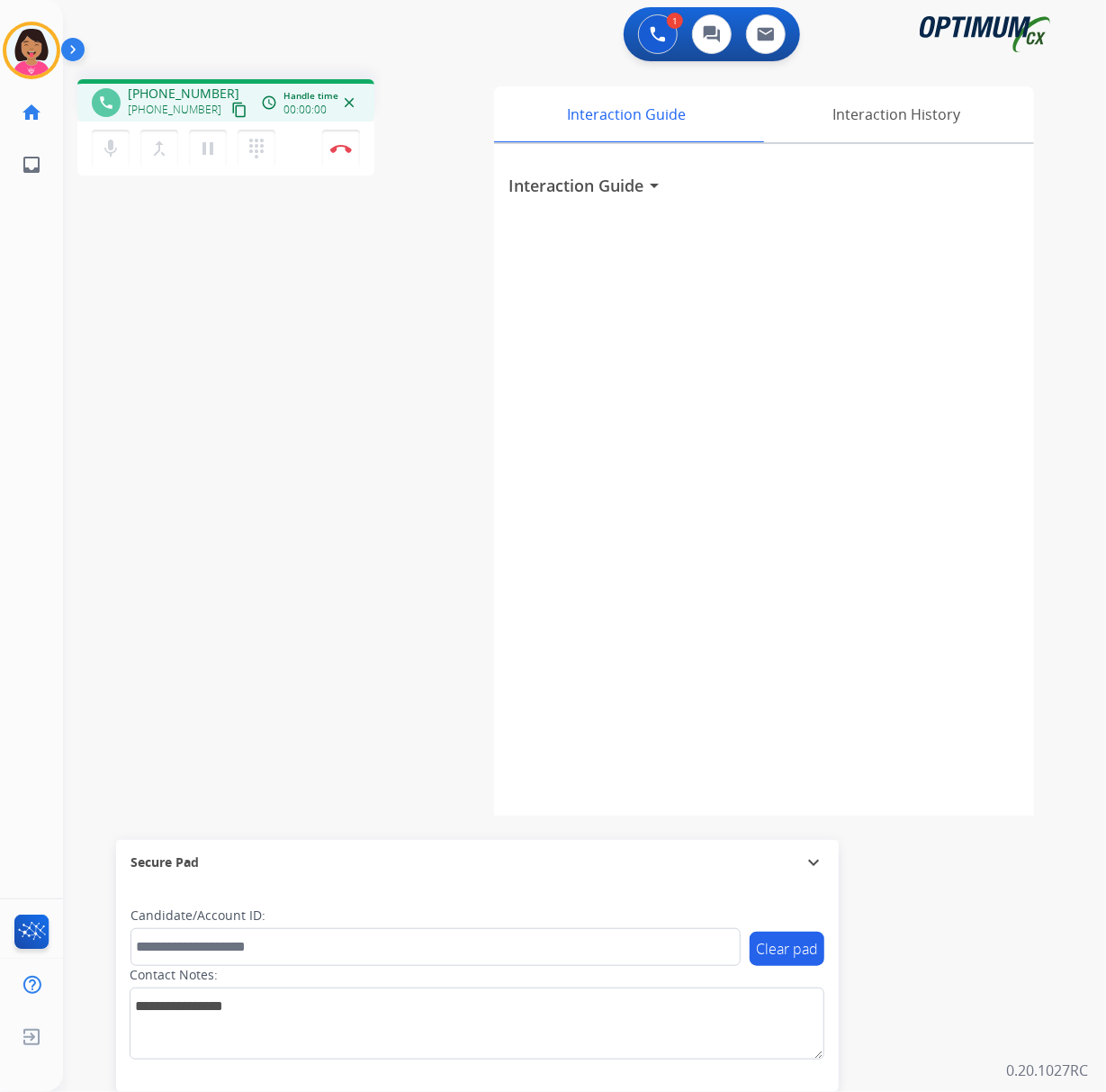 click on "content_copy" at bounding box center (239, 110) 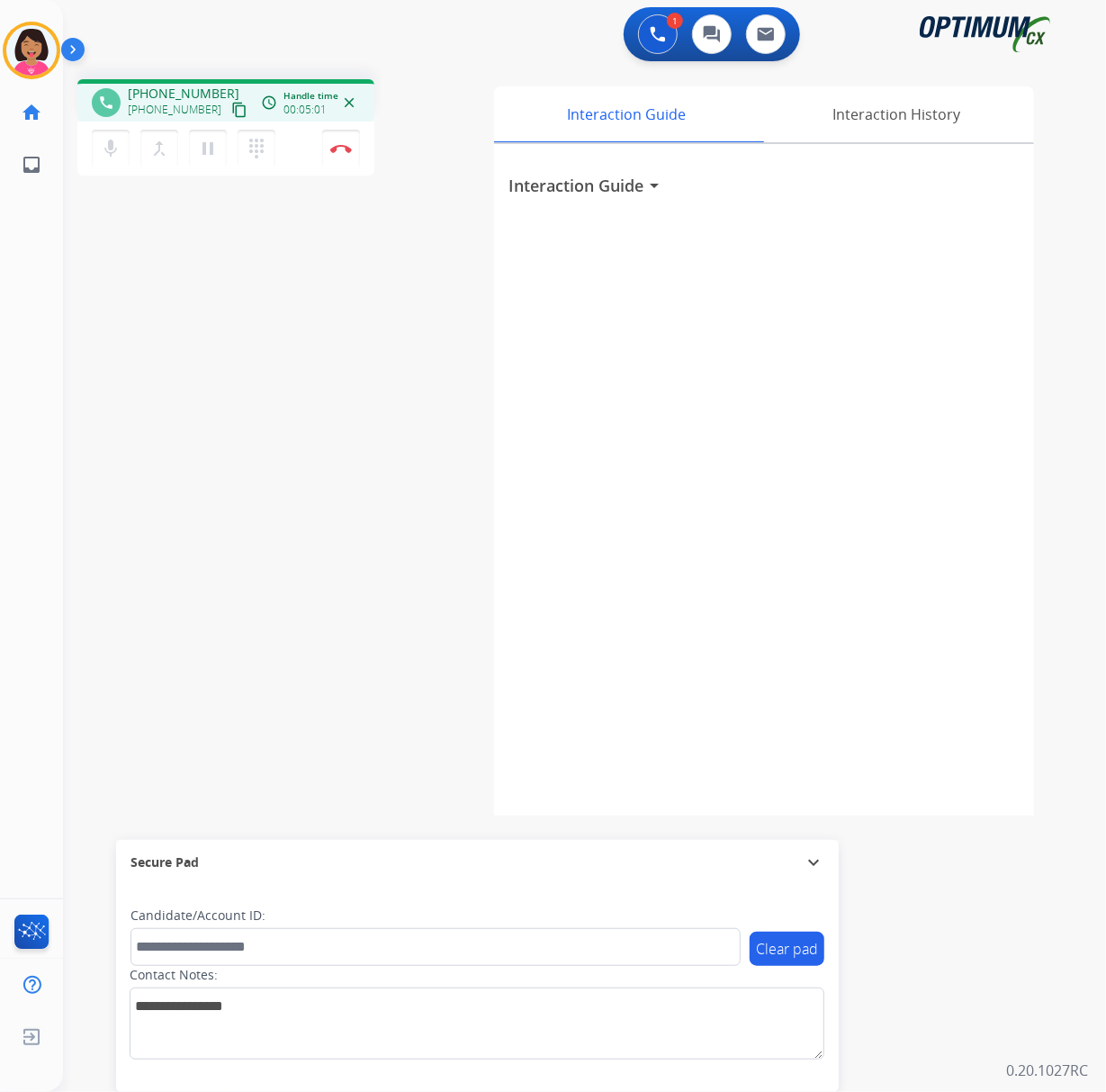 click on "phone [PHONE_NUMBER] [PHONE_NUMBER] content_copy access_time Call metrics Queue   00:08 Hold   00:00 Talk   05:02 Total   05:09 Handle time 00:05:01 close mic Mute merge_type Bridge pause Hold dialpad Dialpad Disconnect swap_horiz Break voice bridge close_fullscreen Connect 3-Way Call merge_type Separate 3-Way Call  Interaction Guide   Interaction History  Interaction Guide arrow_drop_down Secure Pad expand_more Clear pad Candidate/Account ID: Contact Notes:" at bounding box center [562, 440] 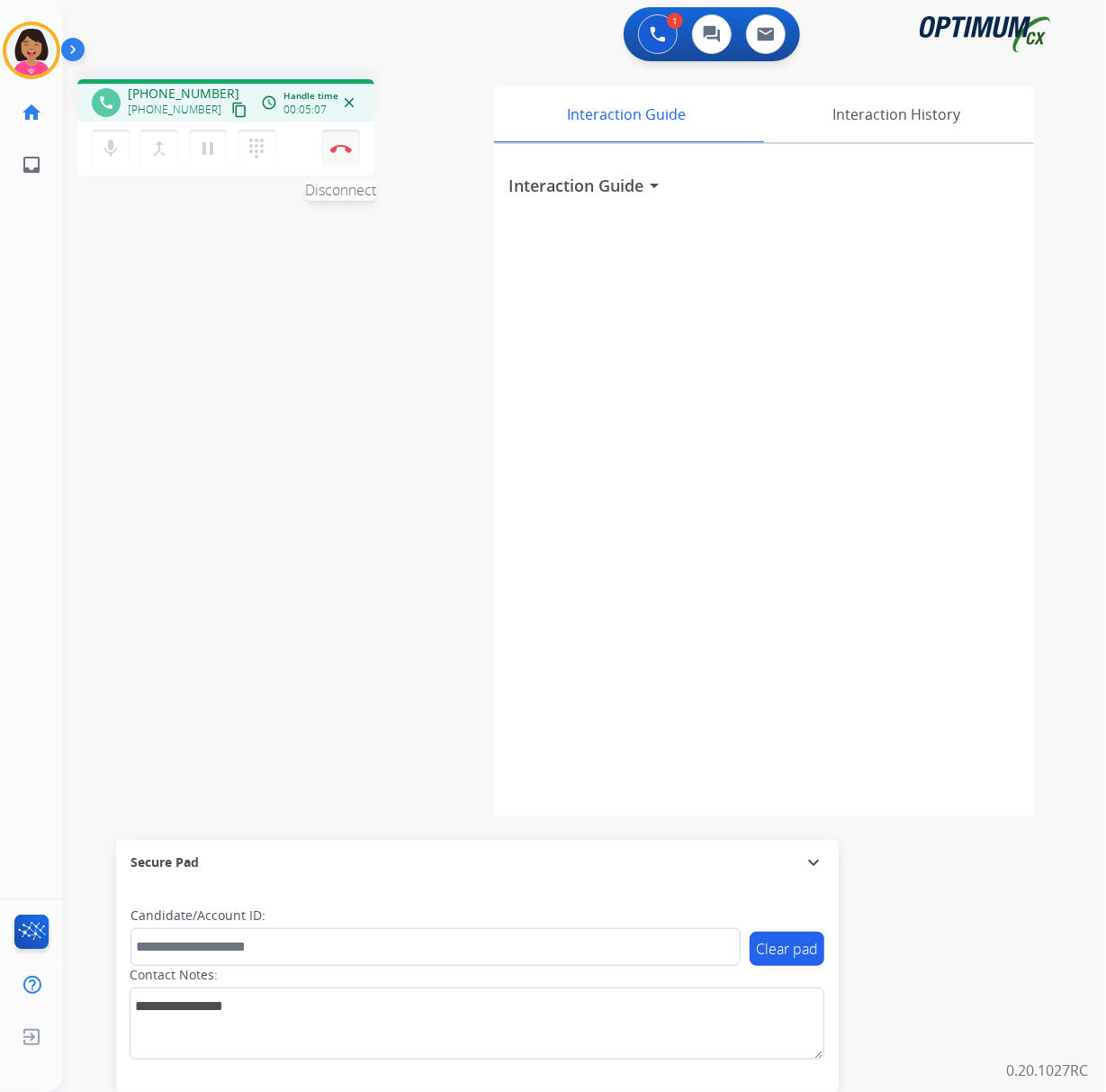 click on "Disconnect" at bounding box center (341, 149) 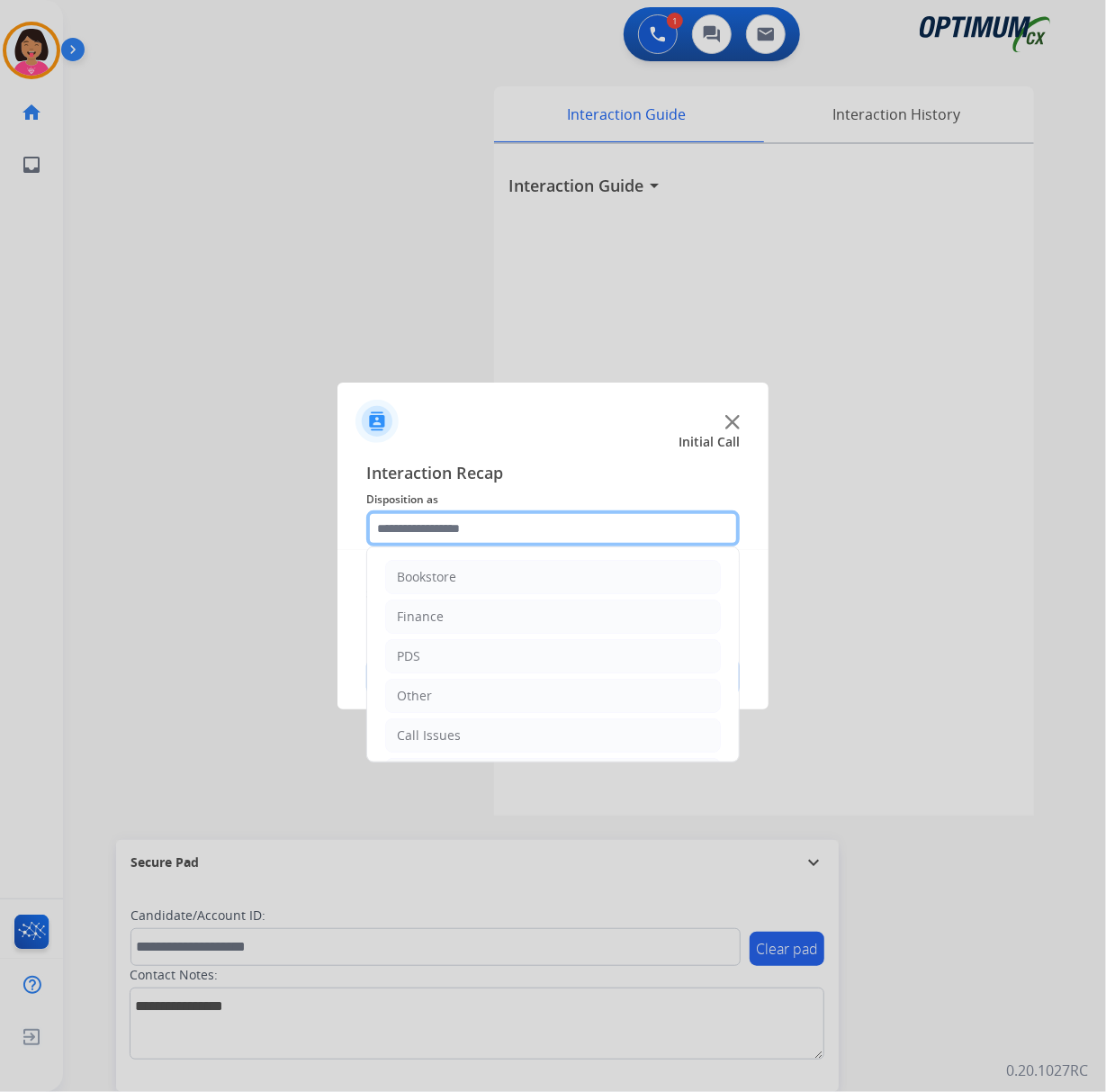 click 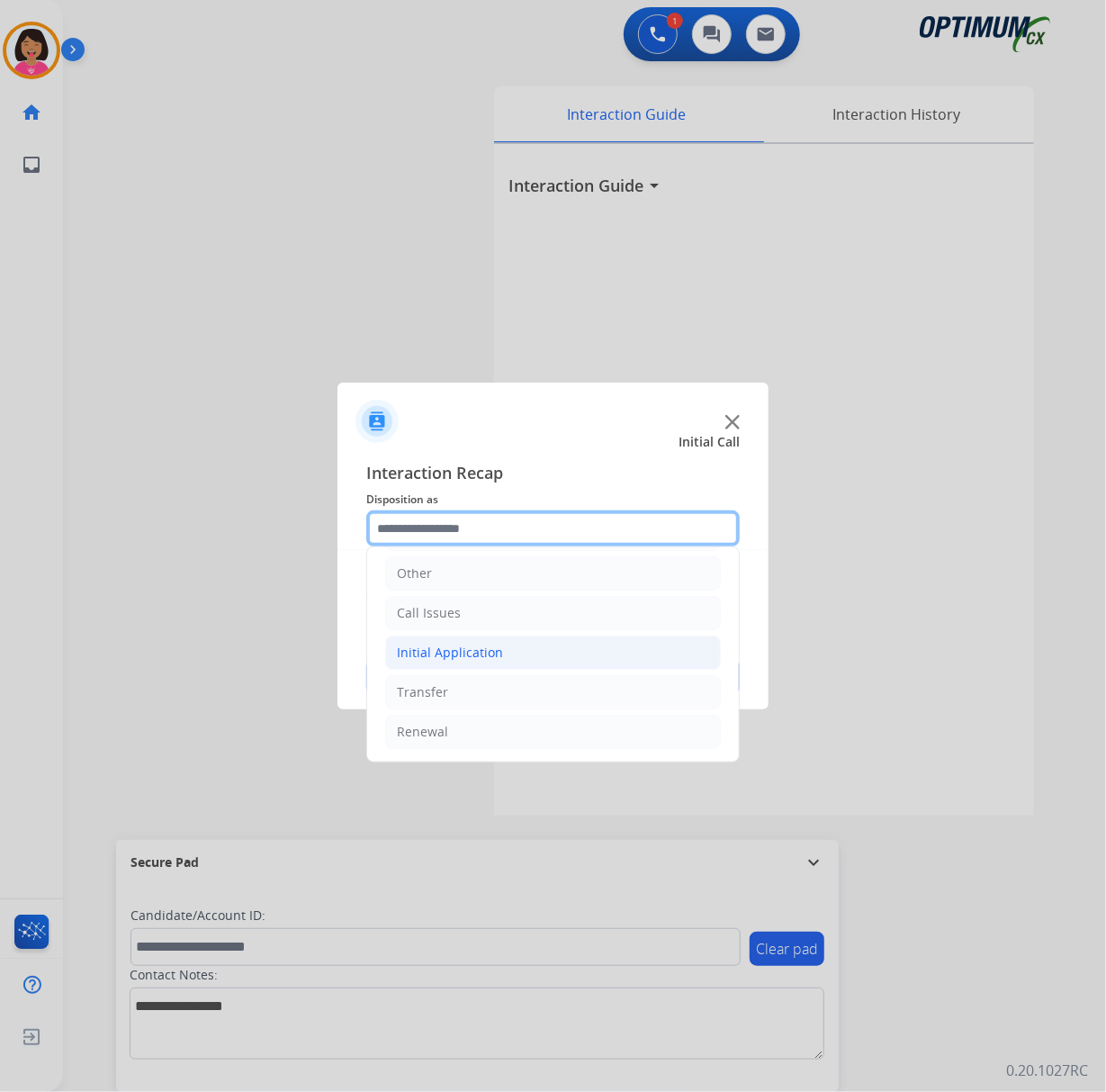 scroll, scrollTop: 128, scrollLeft: 0, axis: vertical 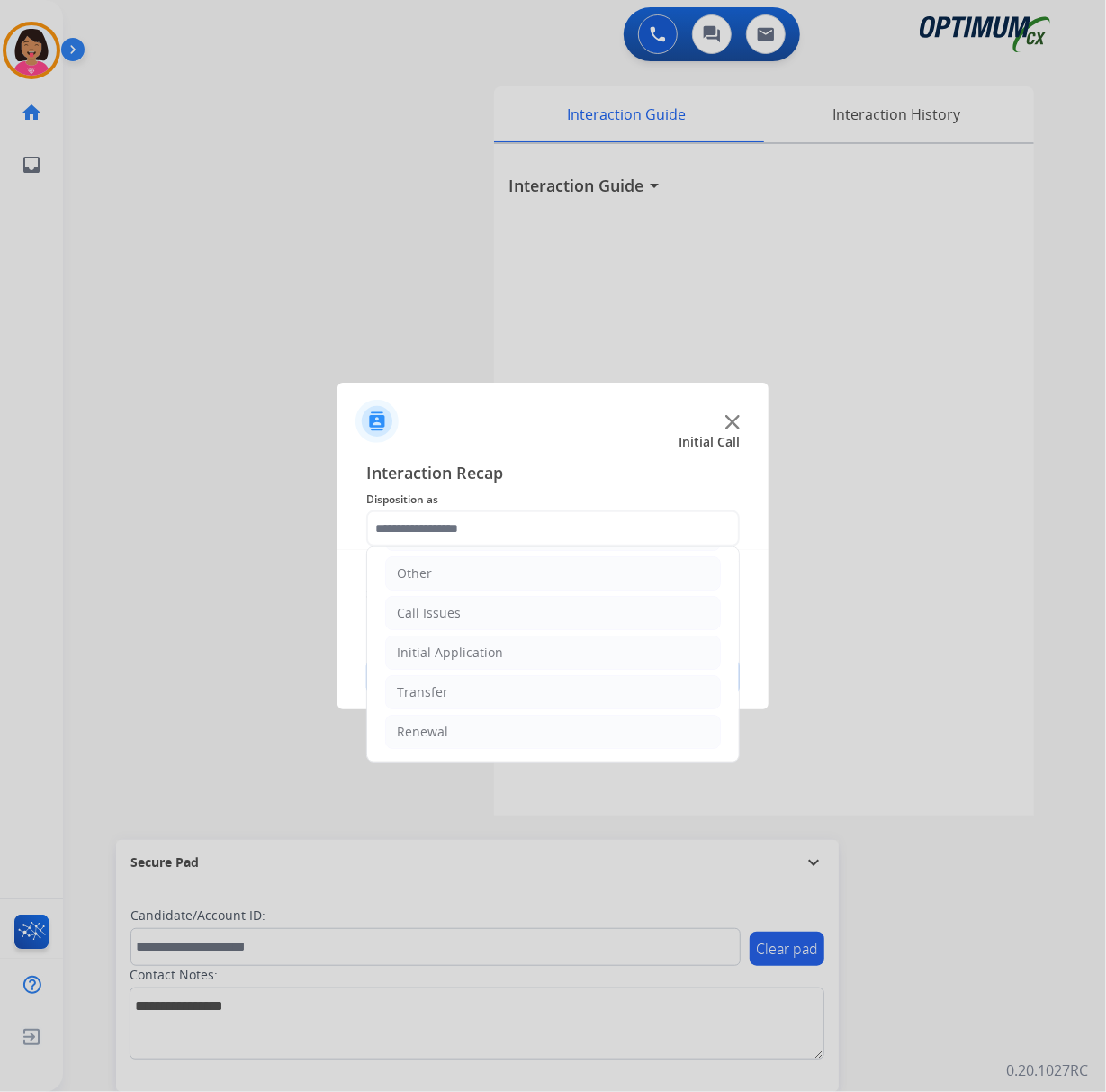 click 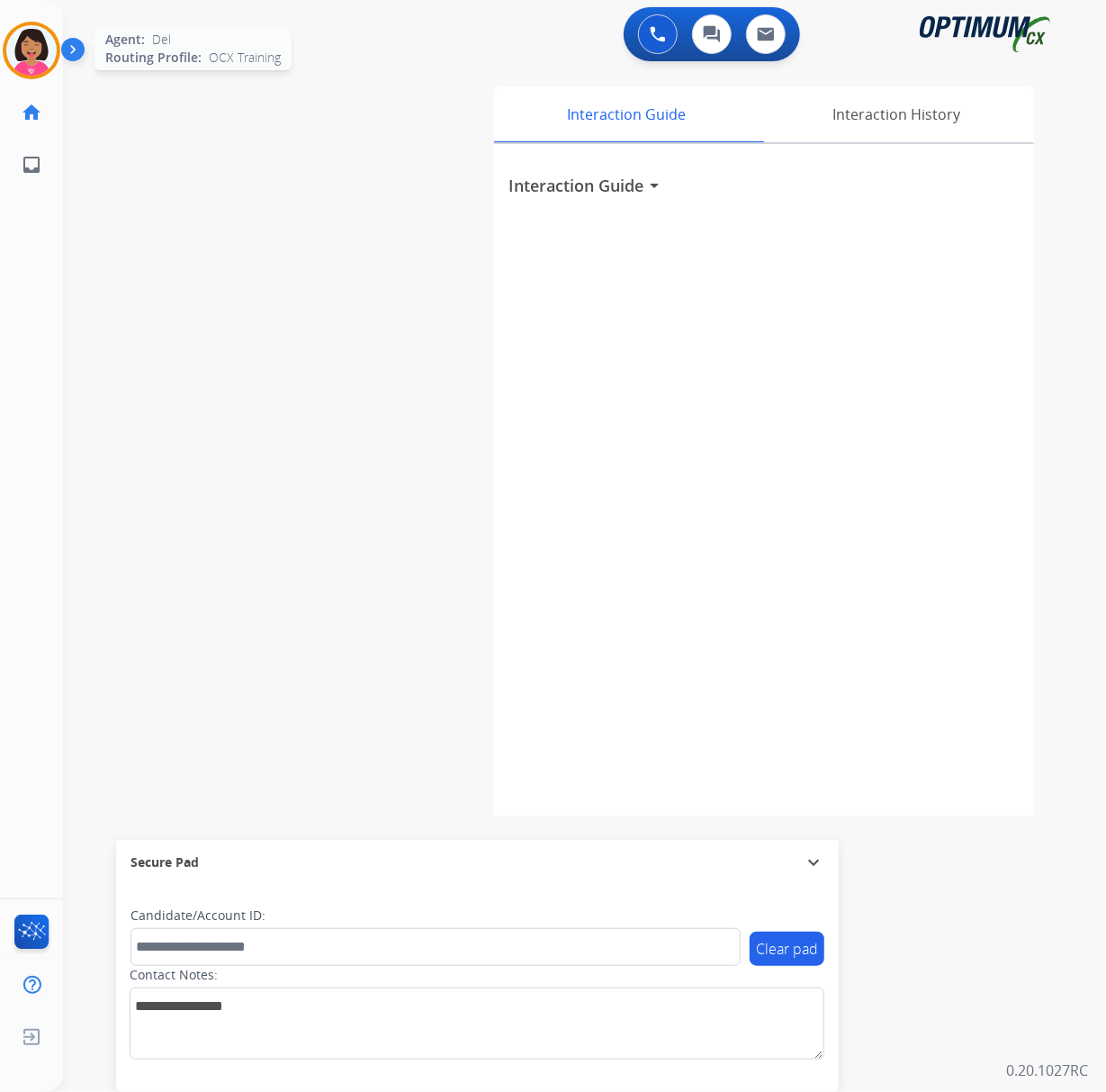 click at bounding box center (31, 50) 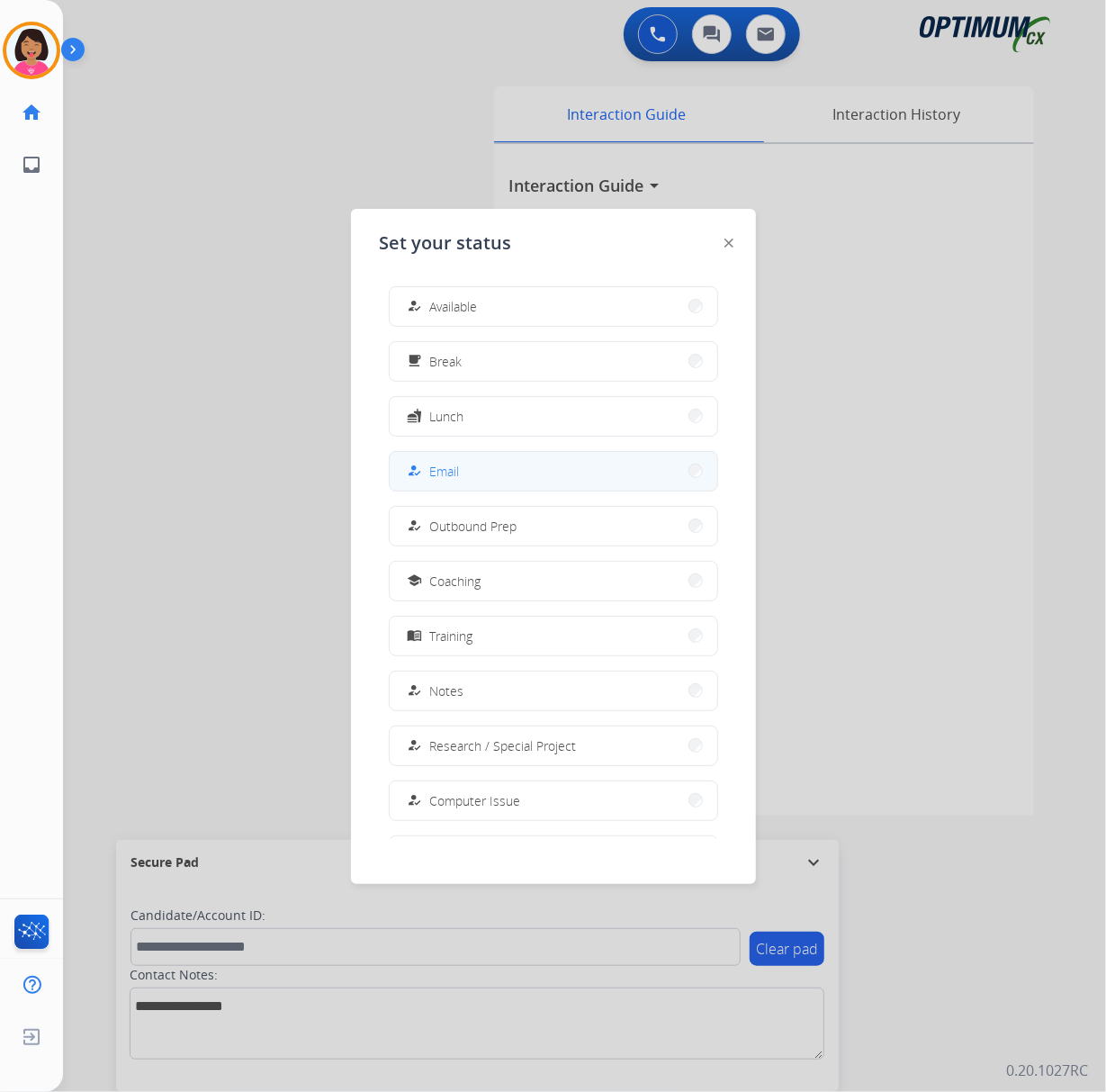 click on "how_to_reg Email" at bounding box center [553, 471] 